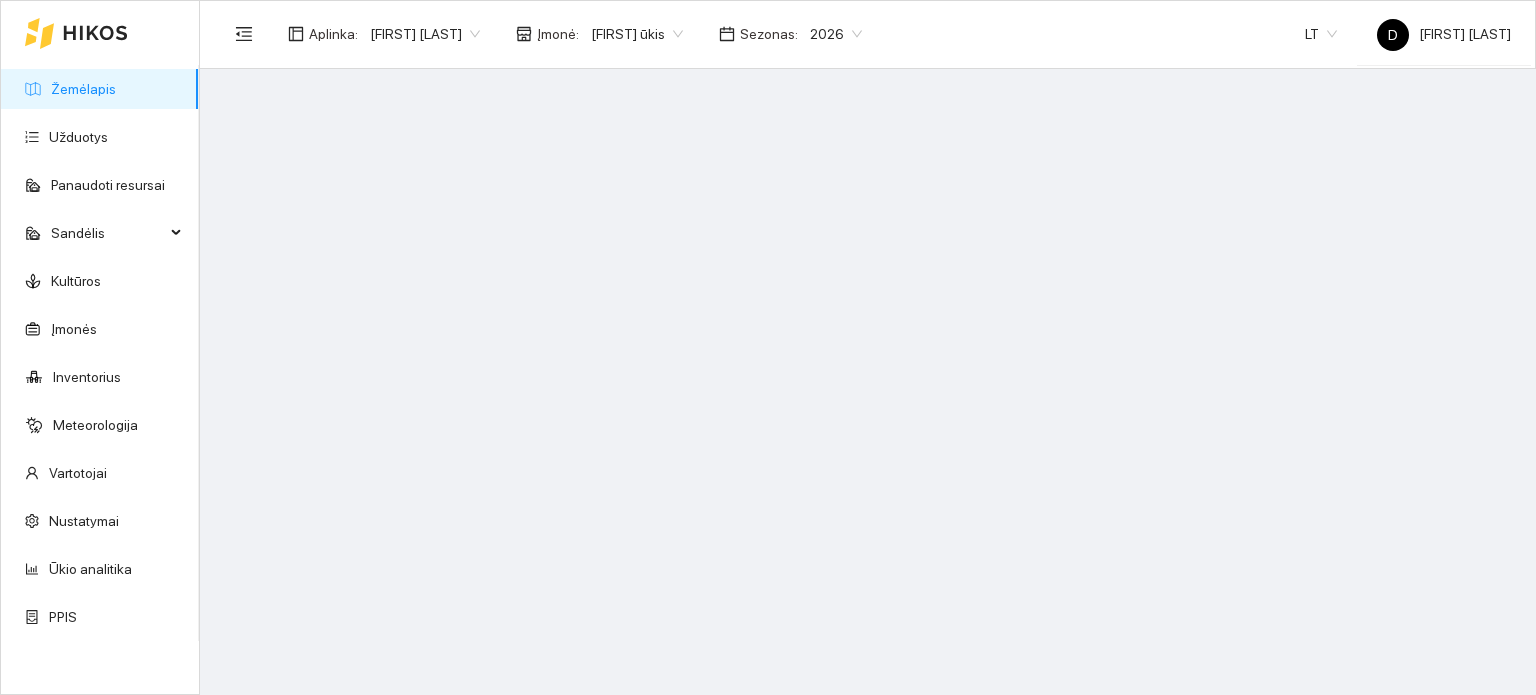 scroll, scrollTop: 0, scrollLeft: 0, axis: both 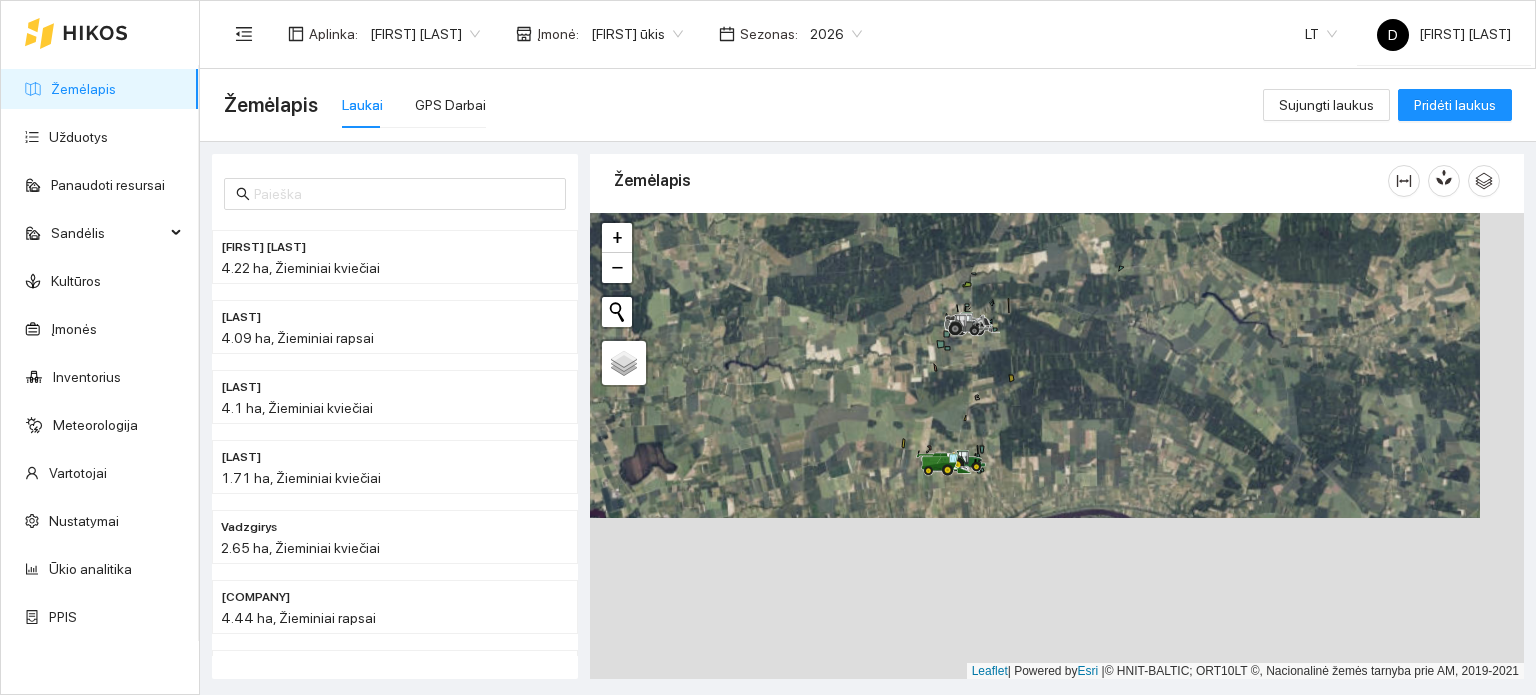 drag, startPoint x: 1014, startPoint y: 551, endPoint x: 961, endPoint y: 395, distance: 164.7574 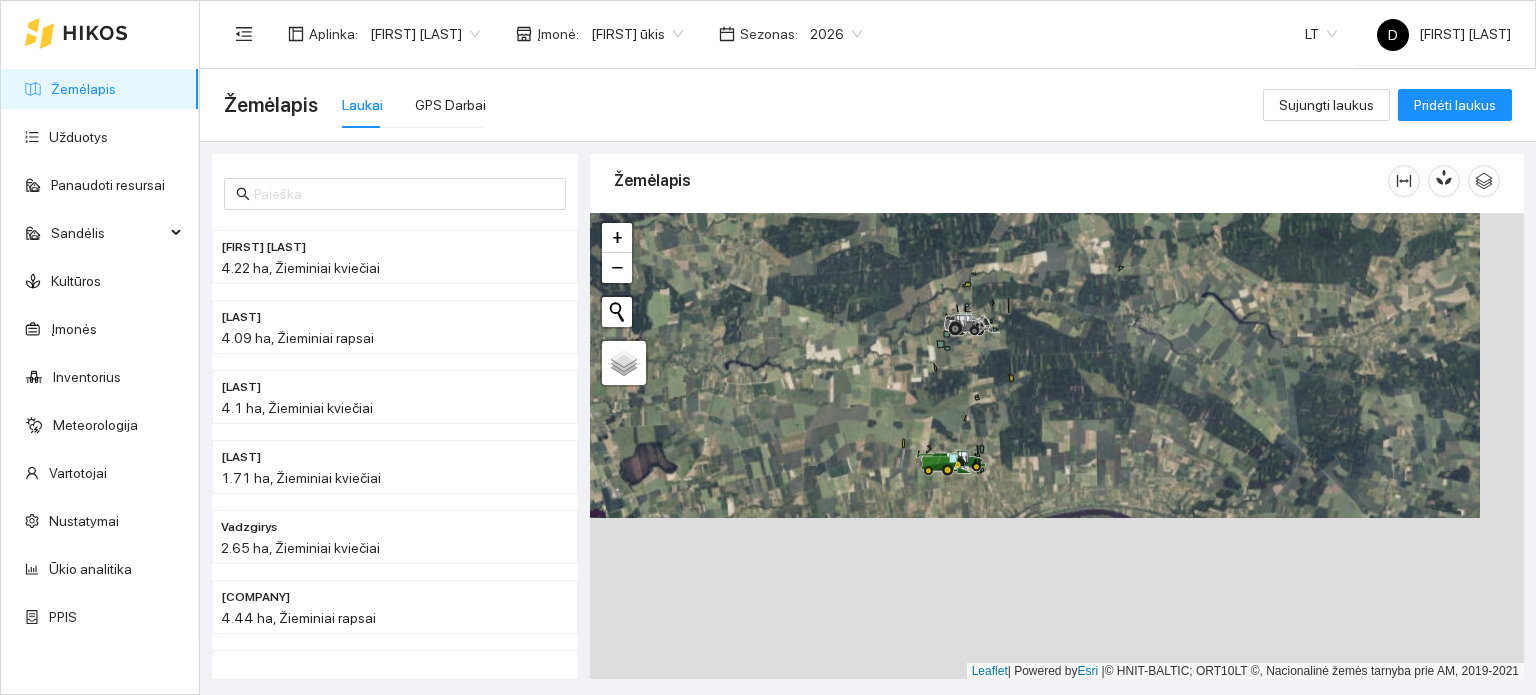 click at bounding box center [1057, 446] 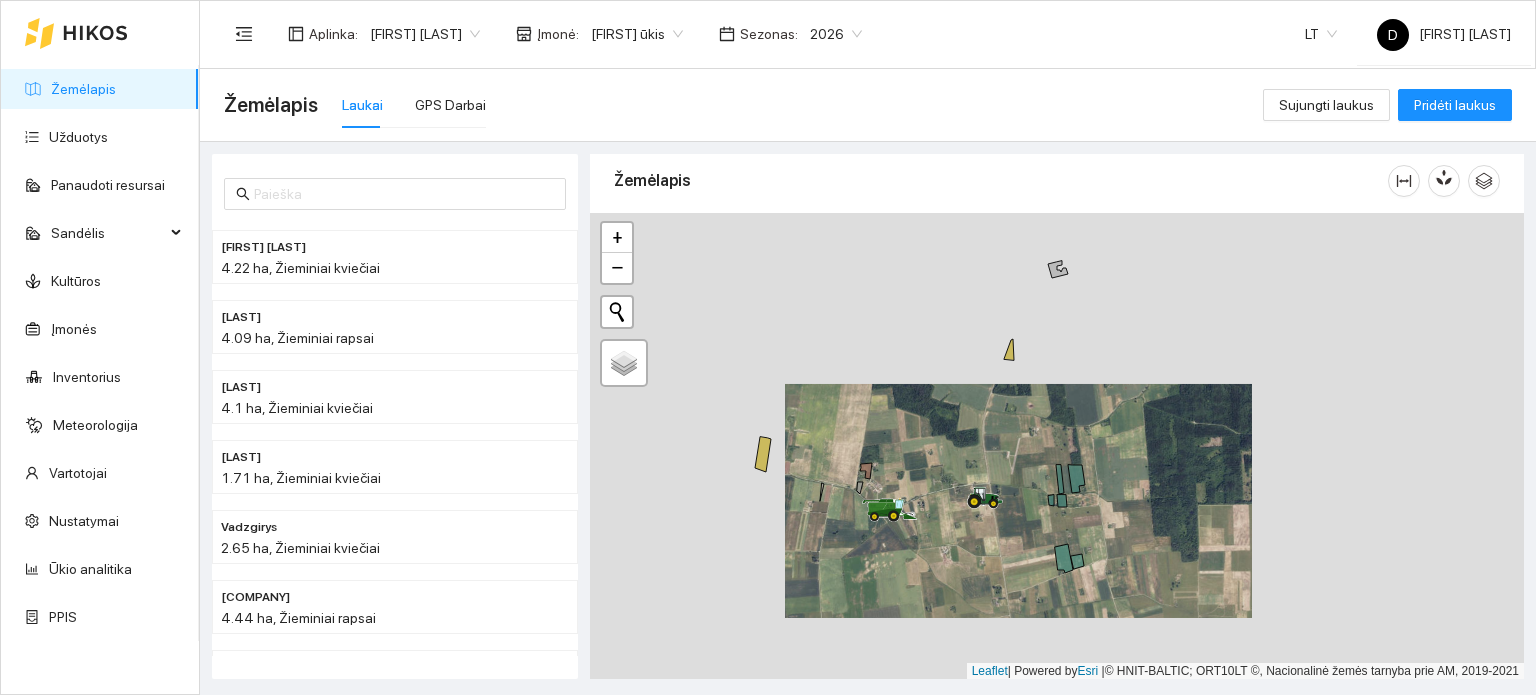 drag, startPoint x: 1003, startPoint y: 410, endPoint x: 938, endPoint y: 581, distance: 182.93715 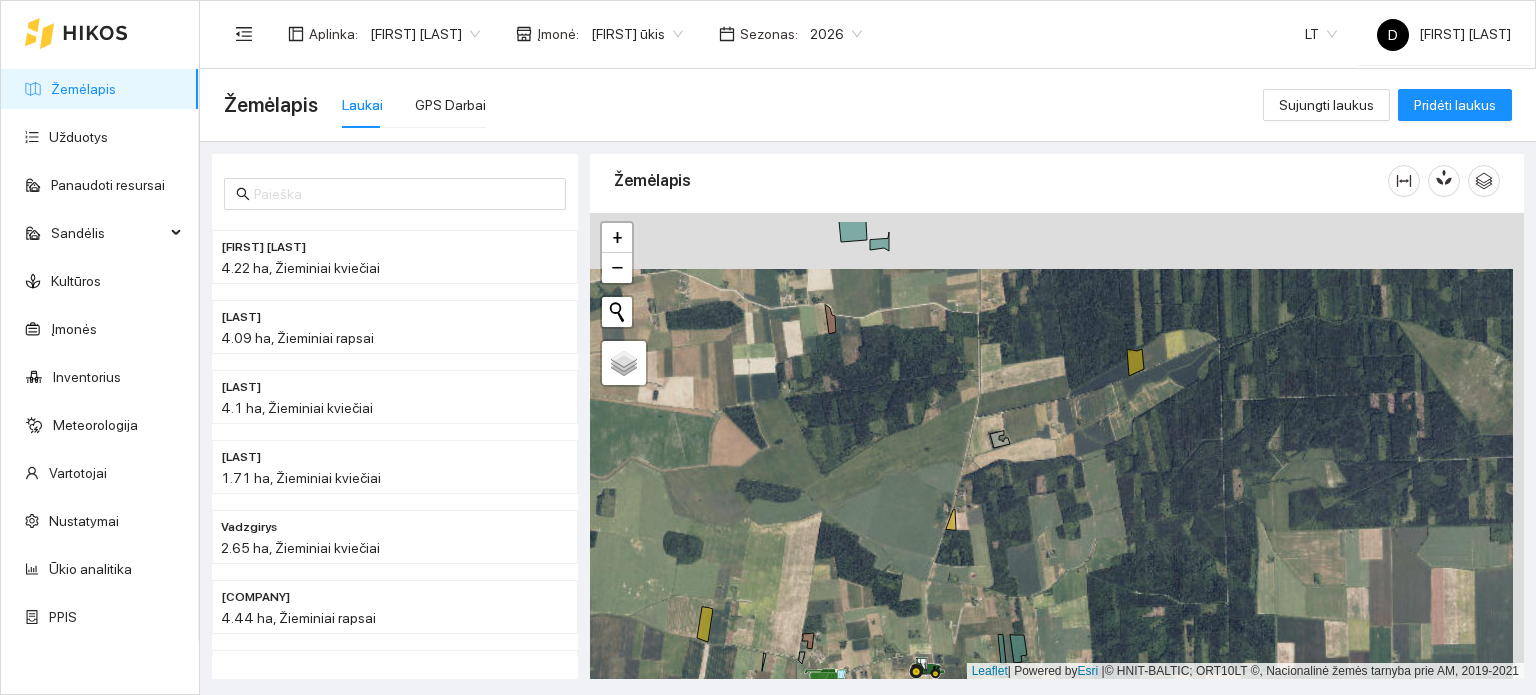 drag, startPoint x: 948, startPoint y: 333, endPoint x: 940, endPoint y: 581, distance: 248.129 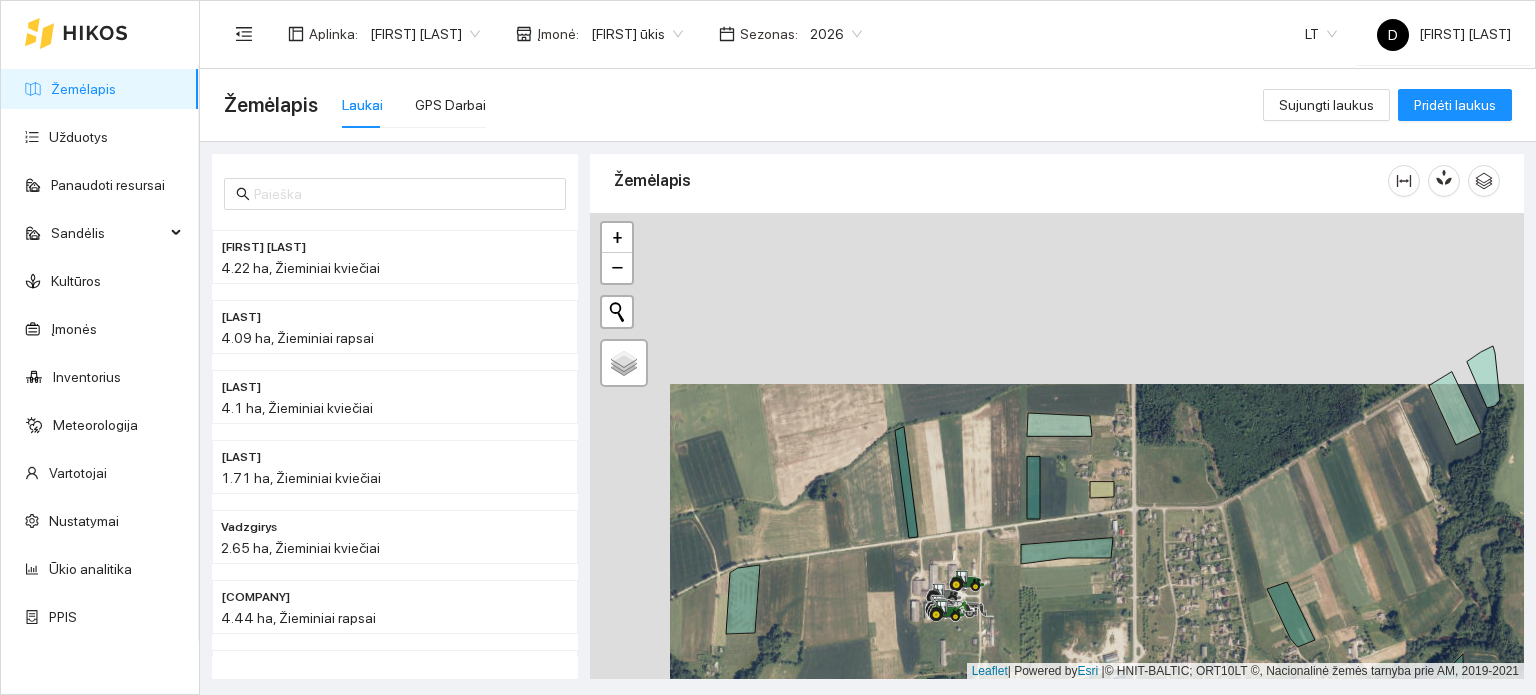 drag, startPoint x: 736, startPoint y: 393, endPoint x: 789, endPoint y: 527, distance: 144.10066 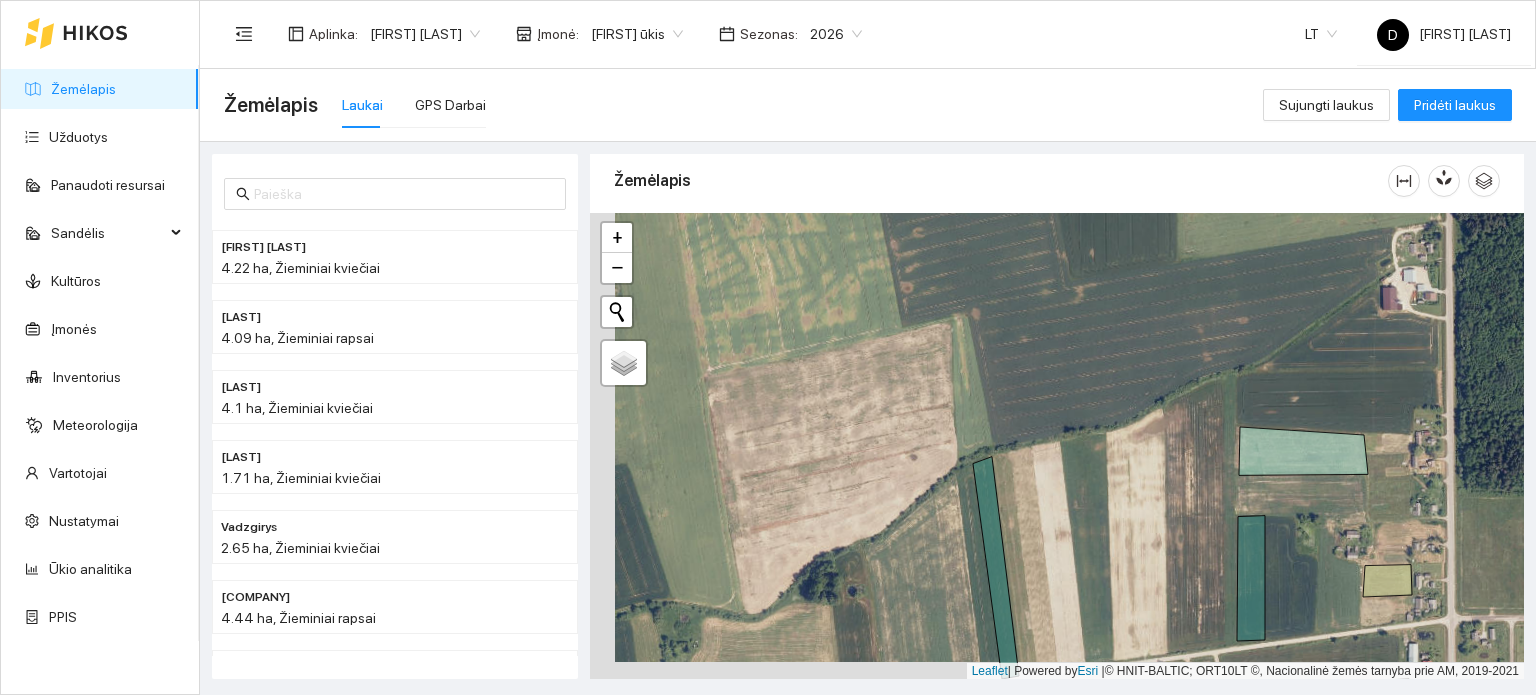 drag, startPoint x: 815, startPoint y: 424, endPoint x: 840, endPoint y: 406, distance: 30.805843 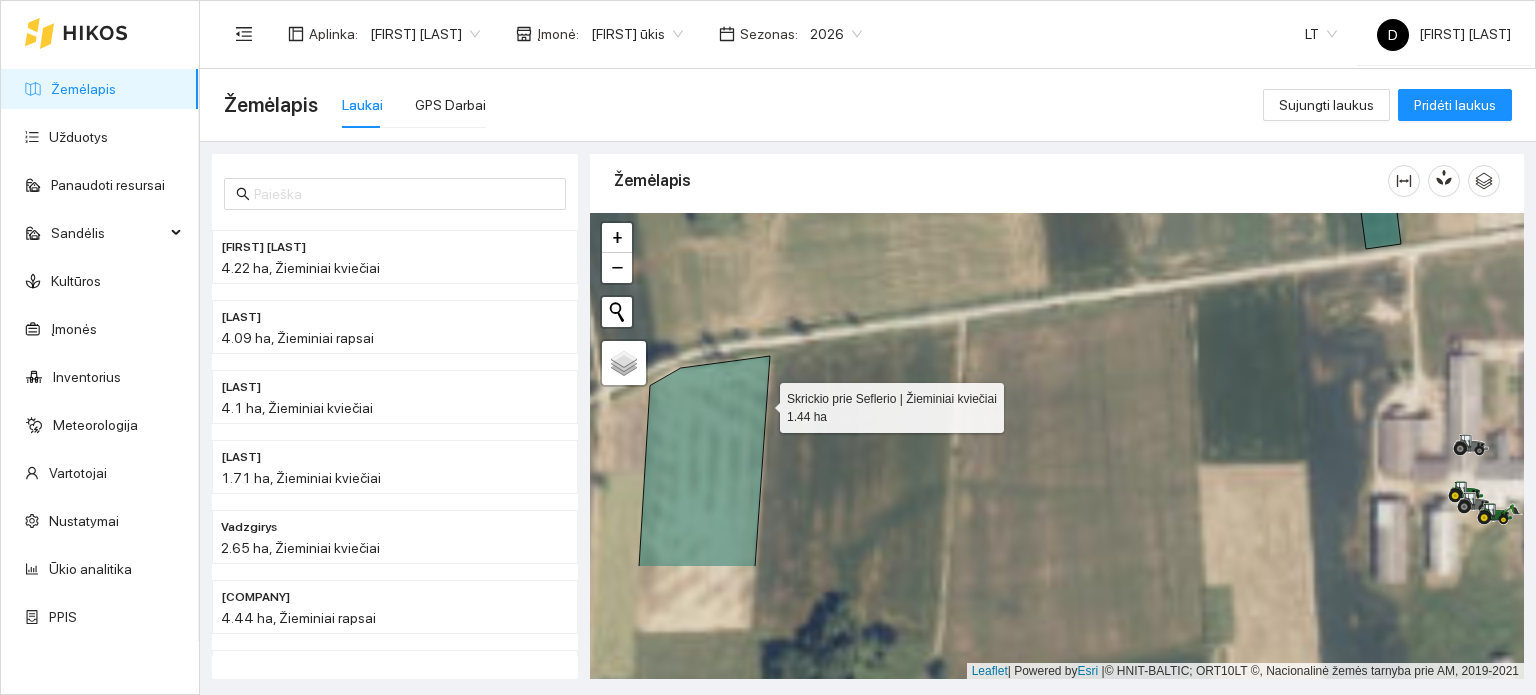 drag, startPoint x: 776, startPoint y: 563, endPoint x: 765, endPoint y: 377, distance: 186.32498 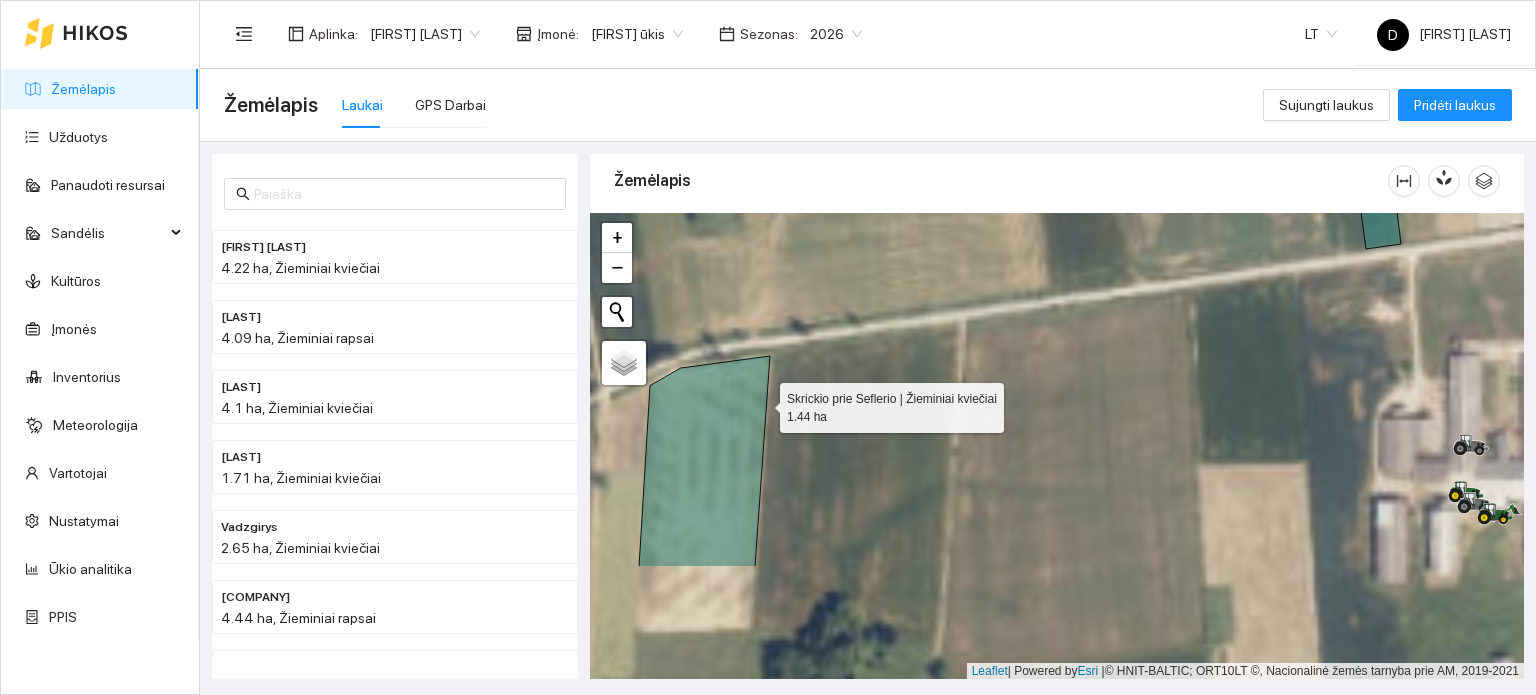 click 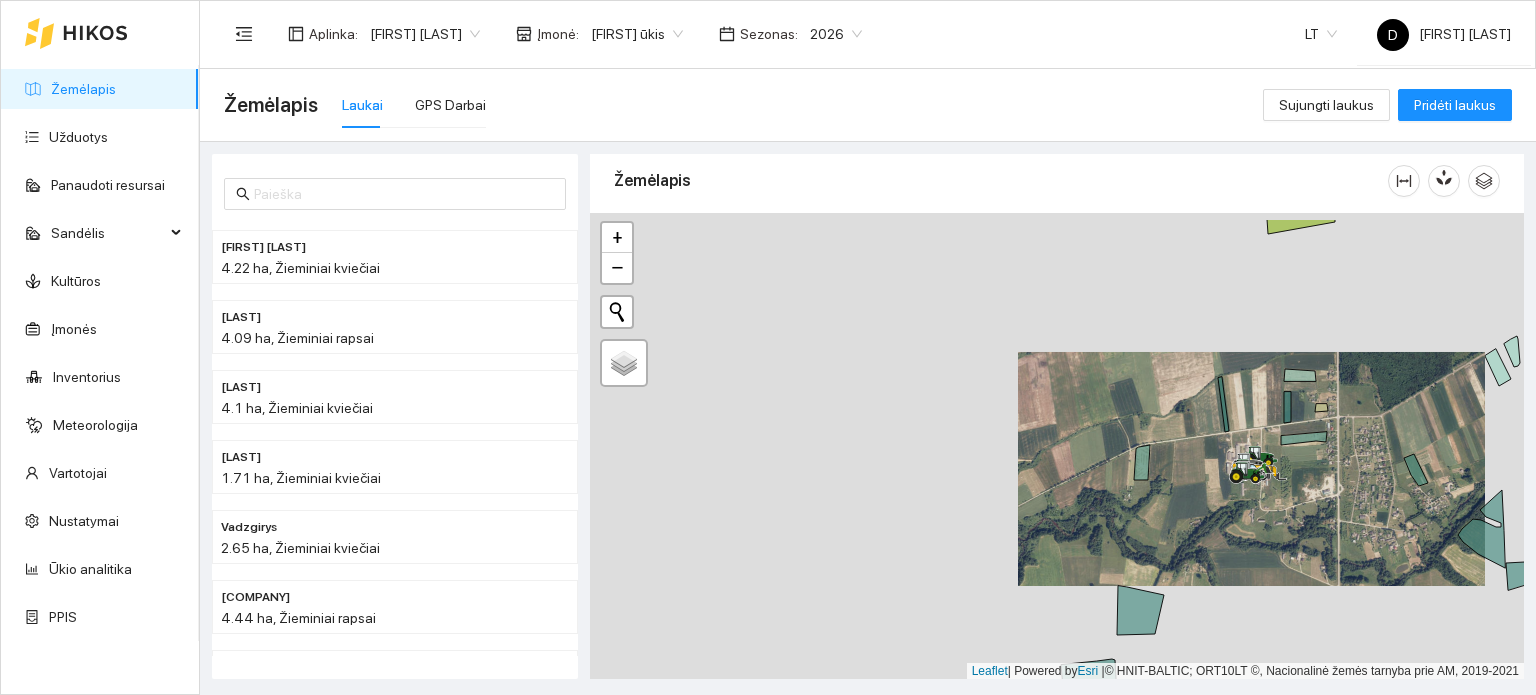 drag, startPoint x: 864, startPoint y: 397, endPoint x: 1194, endPoint y: 443, distance: 333.19064 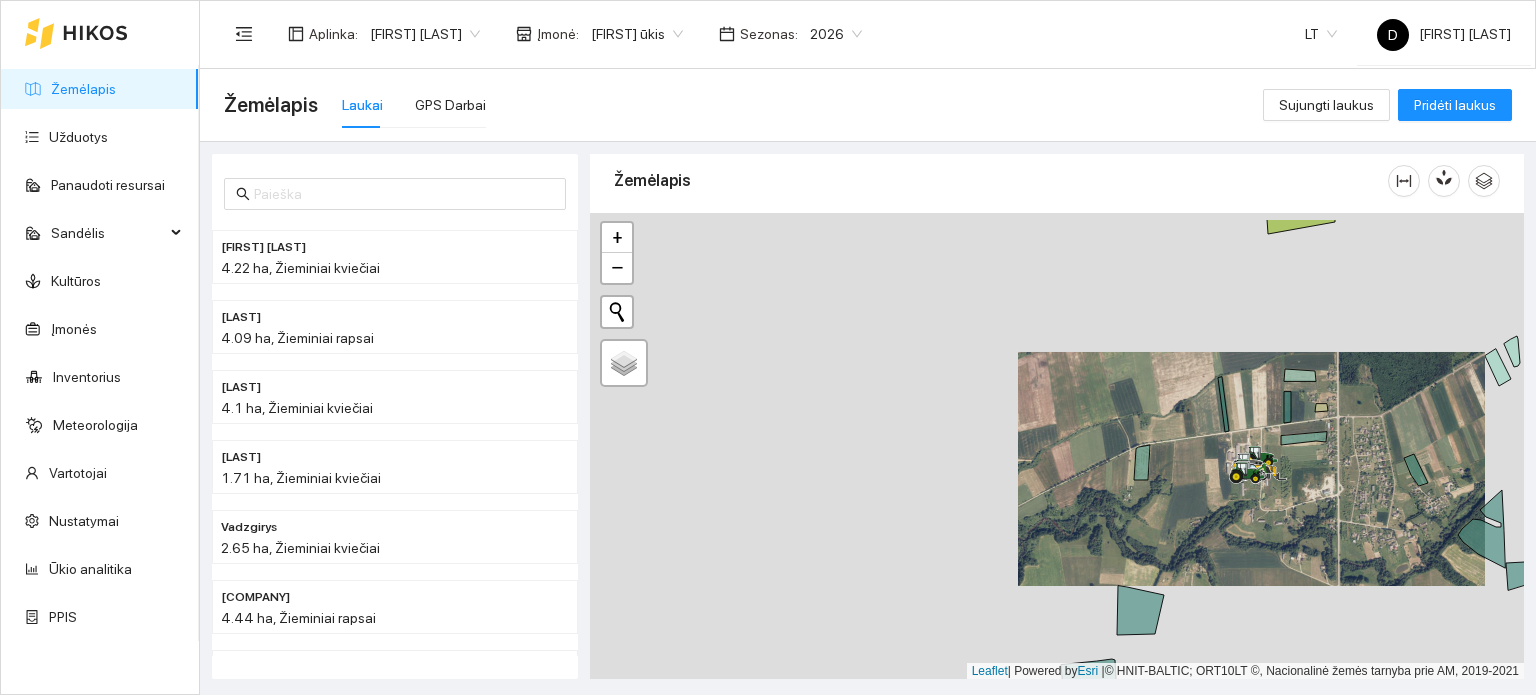 click 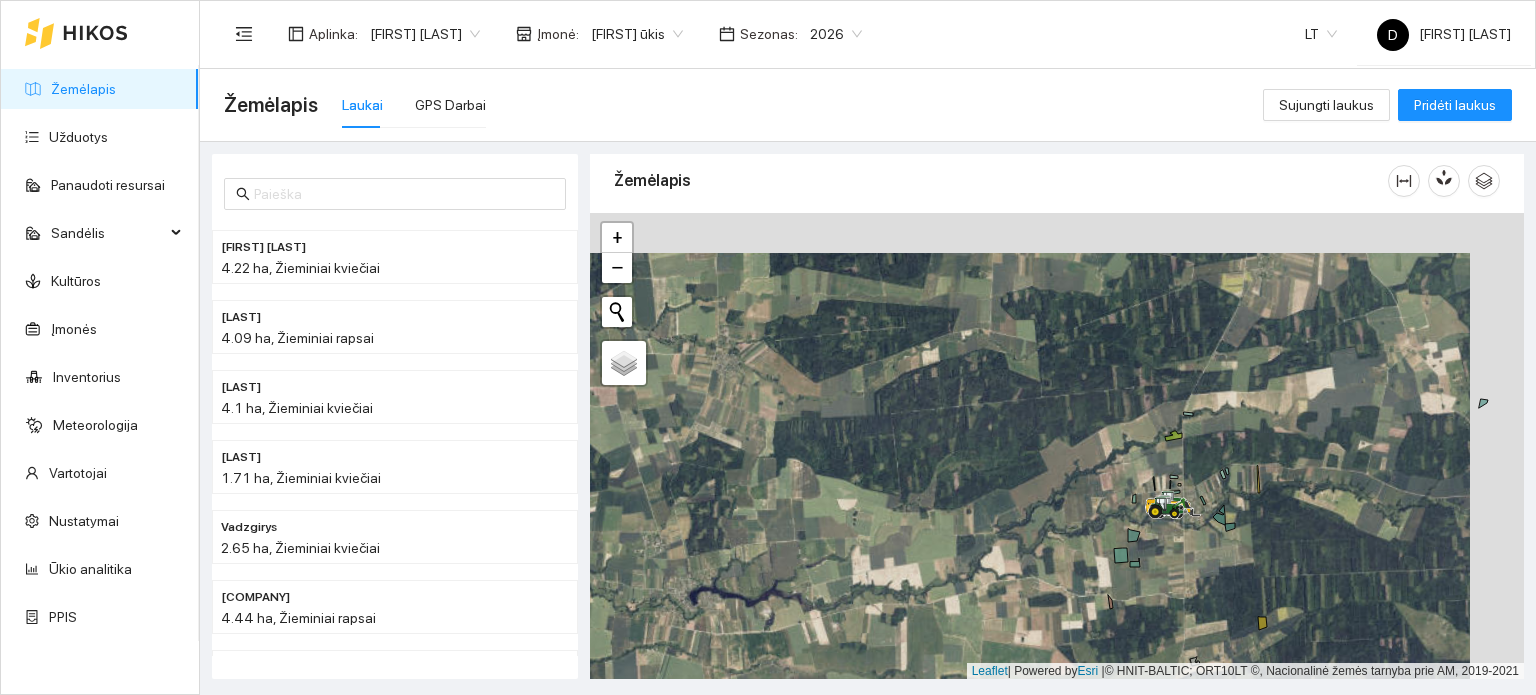 drag, startPoint x: 1246, startPoint y: 431, endPoint x: 1193, endPoint y: 471, distance: 66.4003 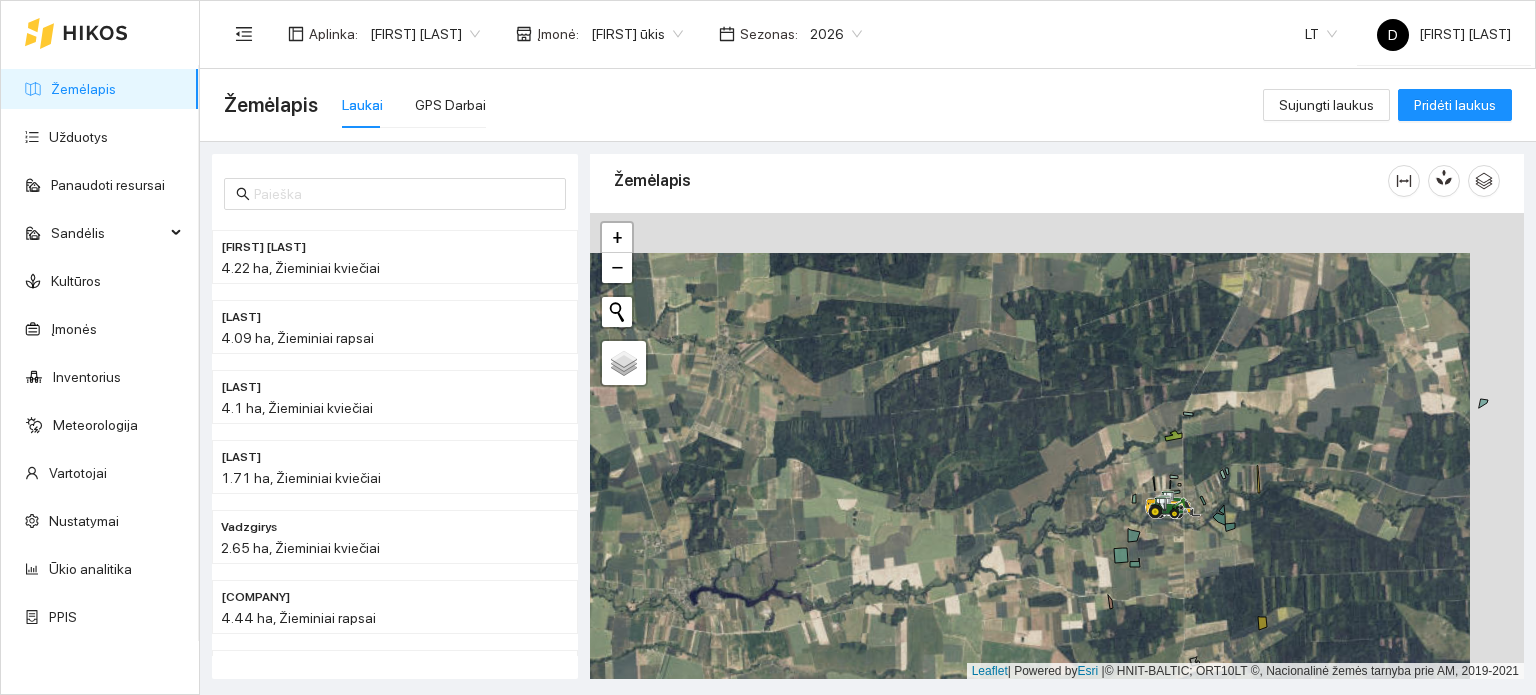 click at bounding box center (1057, 446) 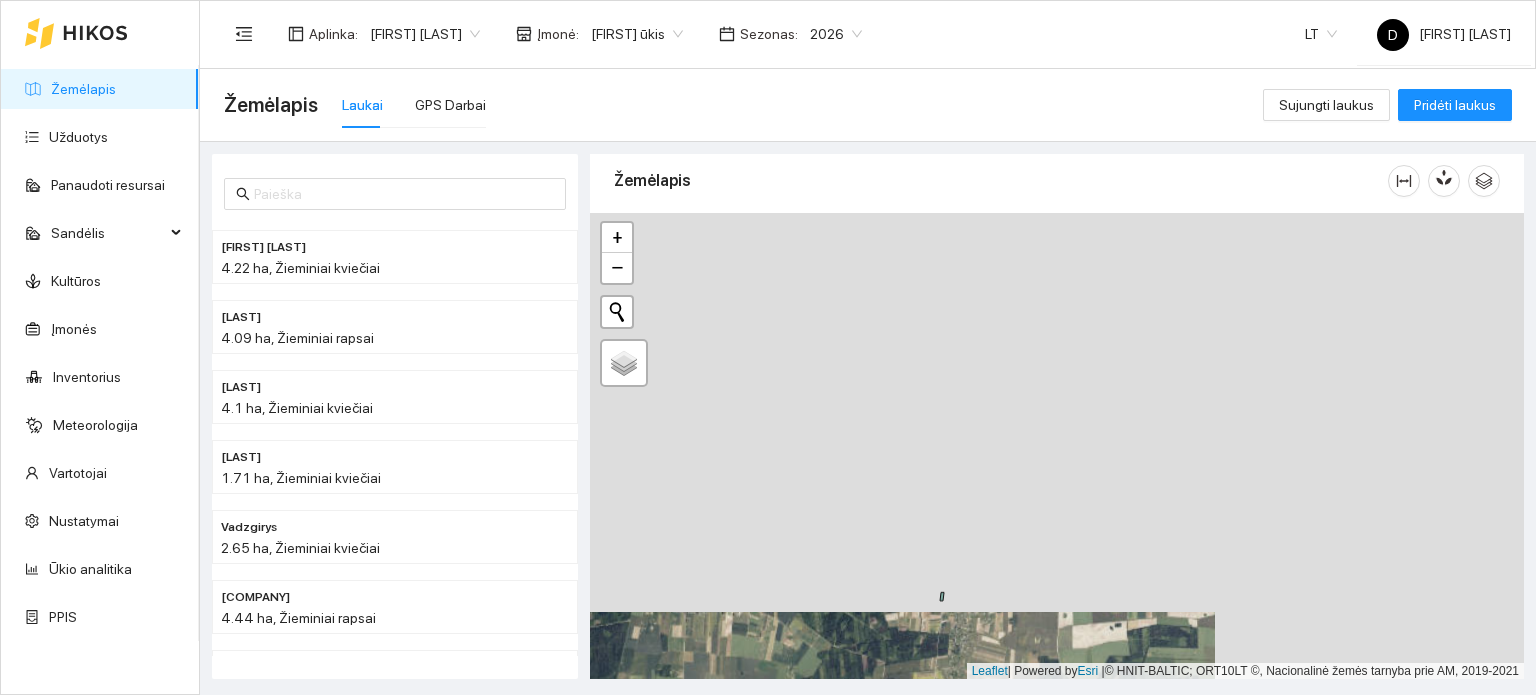 drag, startPoint x: 1261, startPoint y: 327, endPoint x: 952, endPoint y: 730, distance: 507.8287 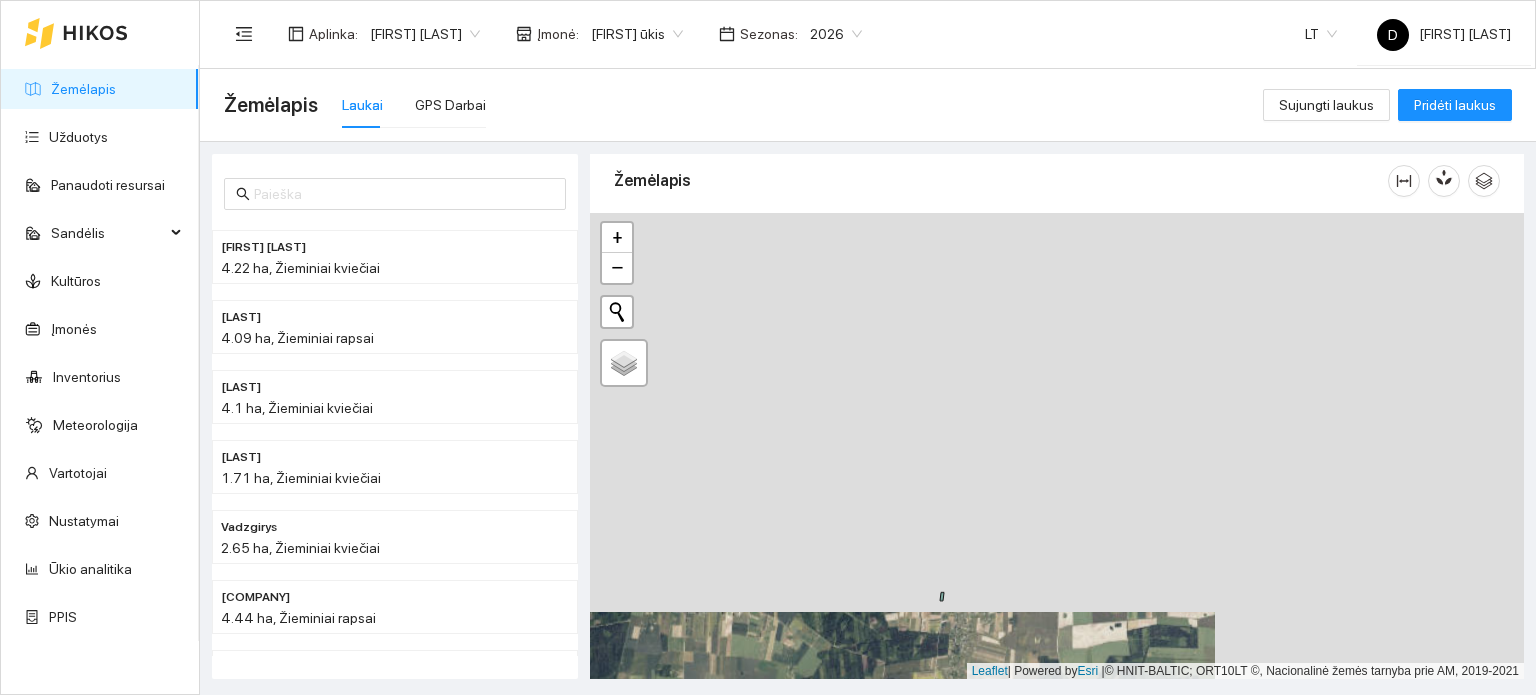 click on "Žemėlapis Žemėlapis [FIRST] [LAST]   Žemėlapis Laukai GPS Darbai Sujungti laukus Pridėti laukus [LAST] [AREA], Žieminiai kviečiai Zacizas Augeniuko [AREA], Žieminiai rapsai Griskaitienes [AREA], Žieminiai kviečiai Neverdauskienes [AREA], Žieminiai kviečiai Vadzgirys [AREA], Žieminiai kviečiai Agrowill jakaiciai [AREA], Žieminiai rapsai Neringos keles [AREA], Žieminiai kvietrugiai [LAST] [AREA], Žieminiai kviečiai Žemėlapis" at bounding box center (768, 347) 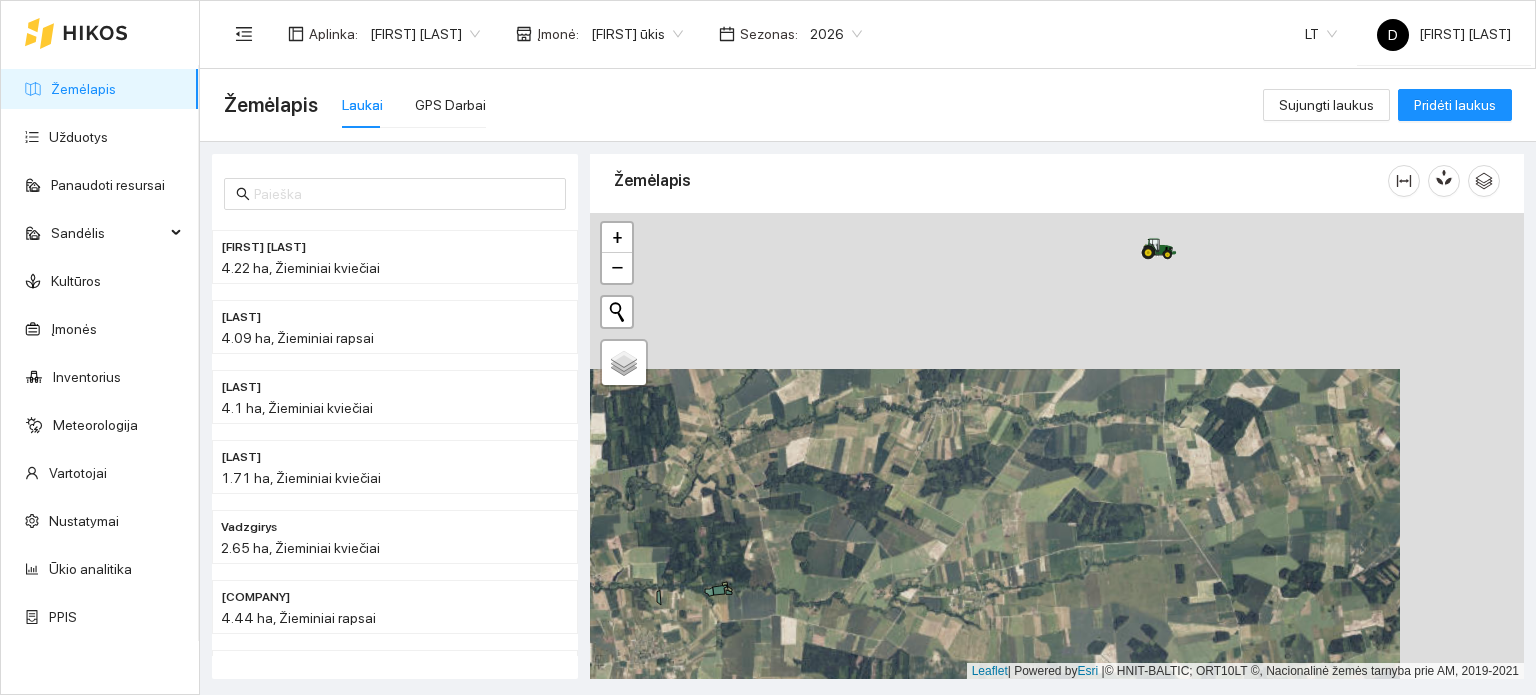drag, startPoint x: 1152, startPoint y: 395, endPoint x: 1008, endPoint y: 563, distance: 221.26907 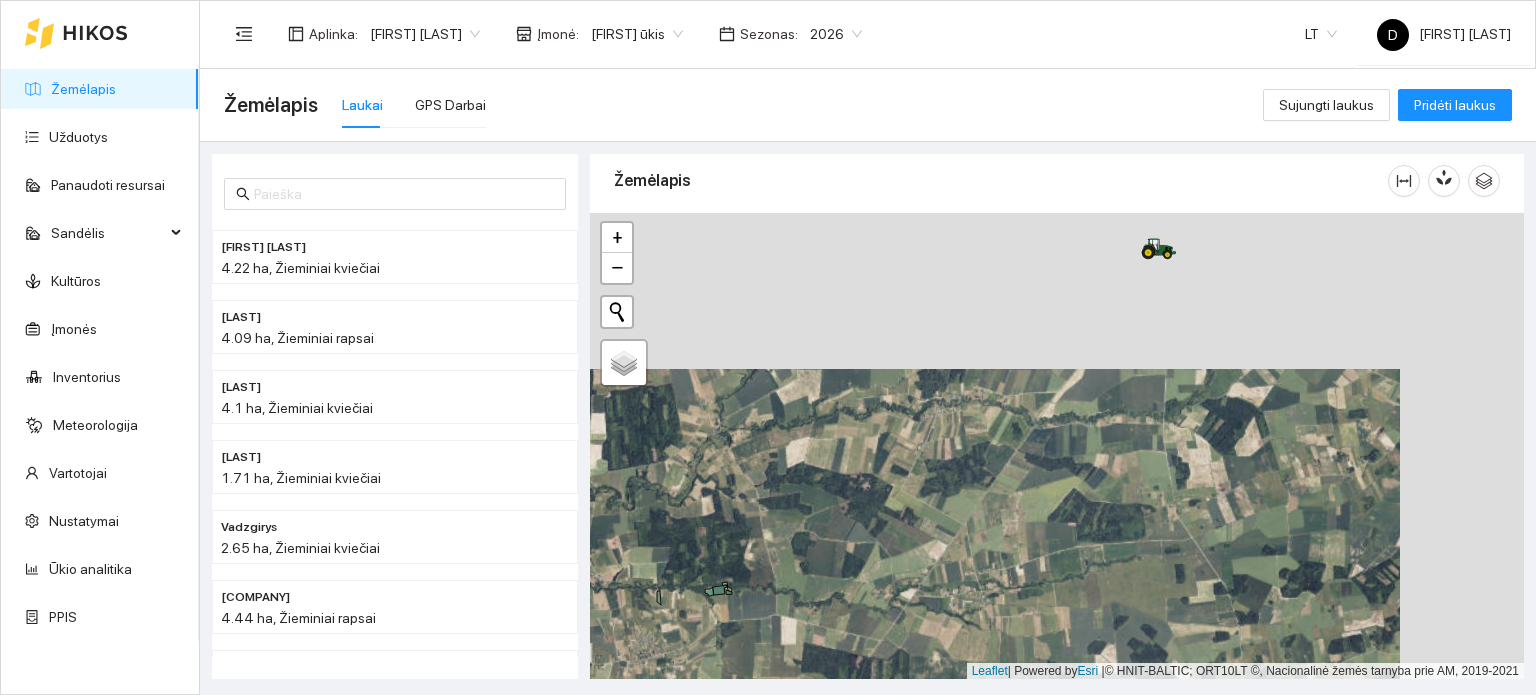 click at bounding box center (1057, 446) 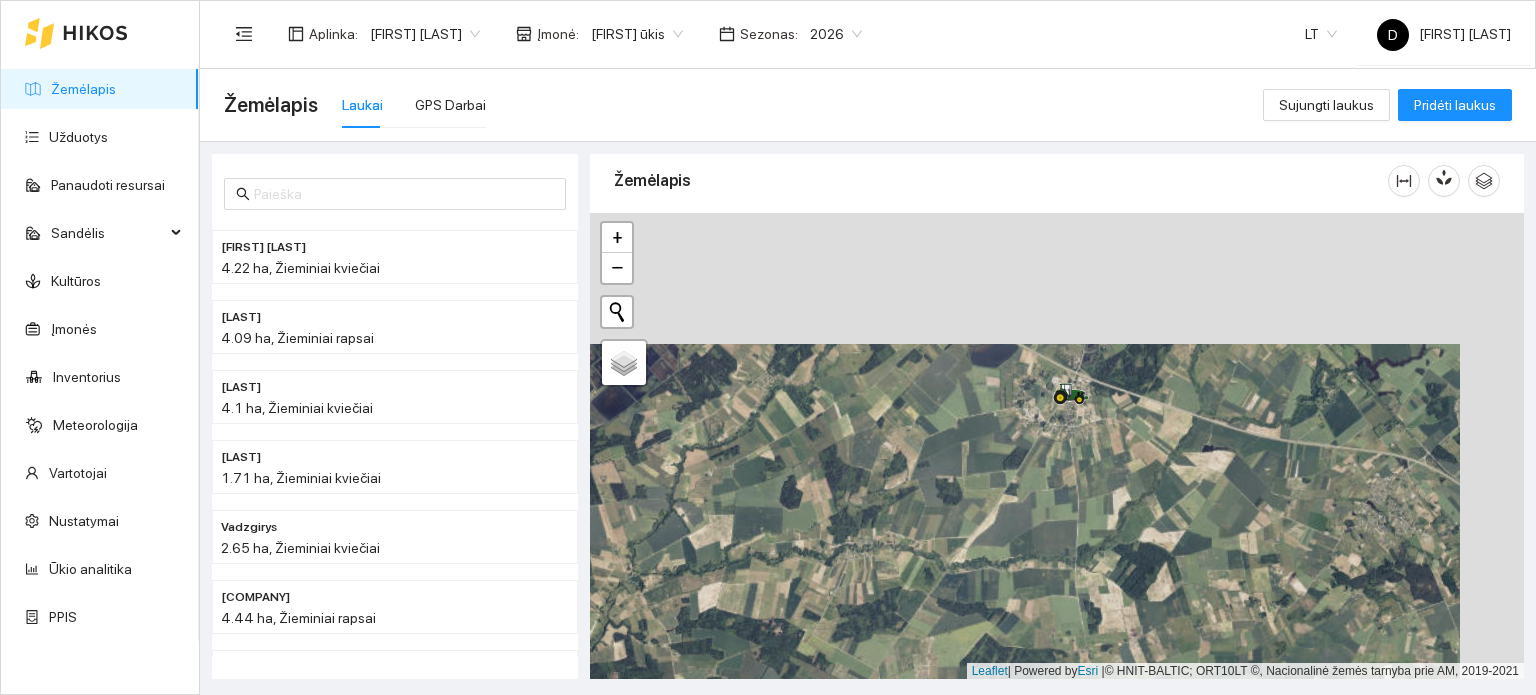 drag, startPoint x: 1147, startPoint y: 322, endPoint x: 1082, endPoint y: 451, distance: 144.45068 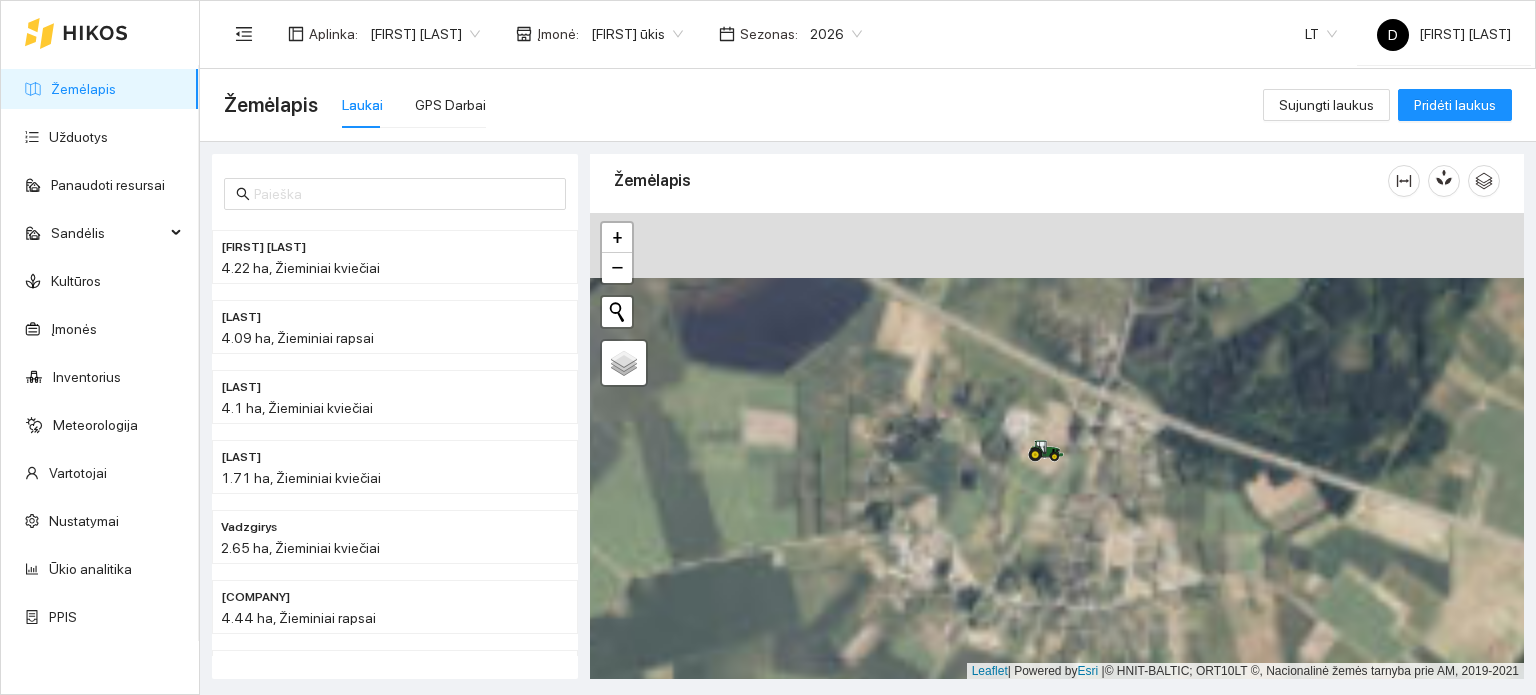 drag, startPoint x: 1073, startPoint y: 459, endPoint x: 1080, endPoint y: 496, distance: 37.65634 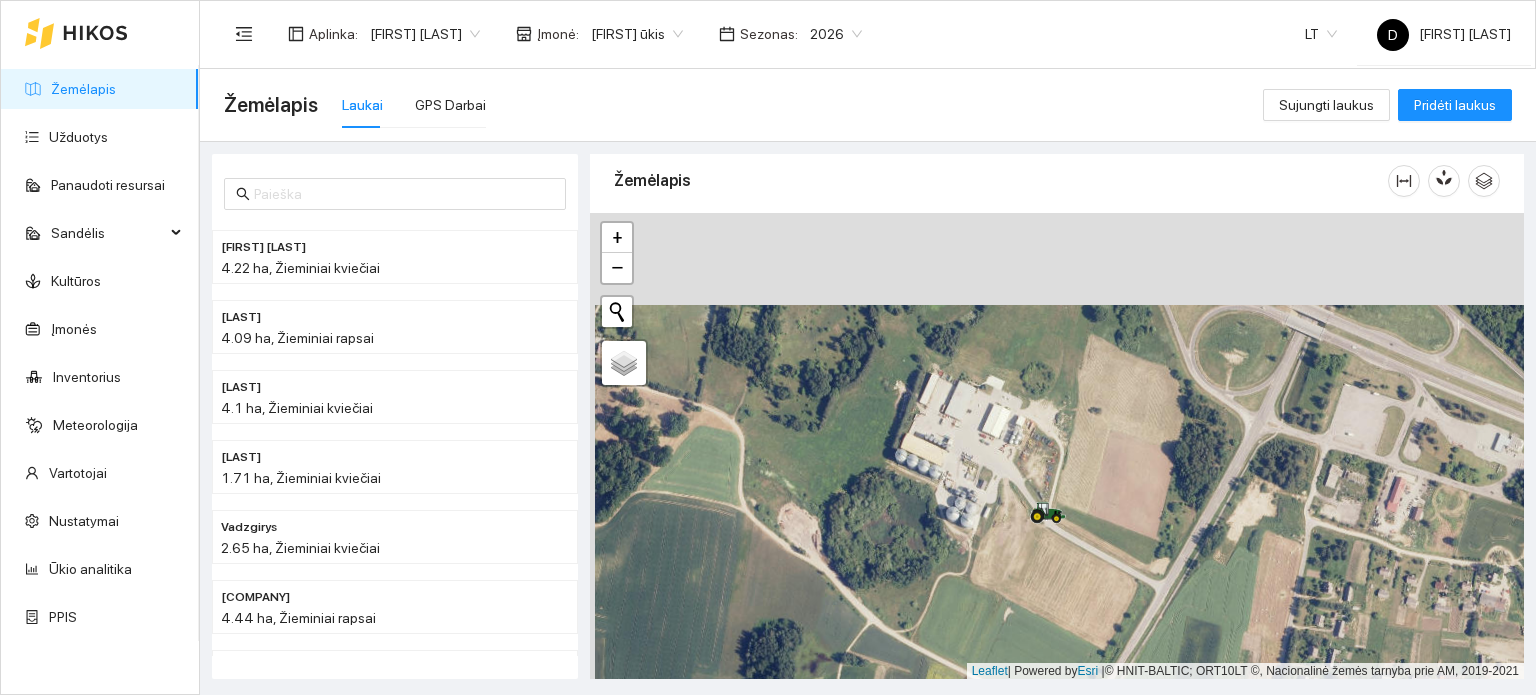 drag, startPoint x: 883, startPoint y: 311, endPoint x: 892, endPoint y: 454, distance: 143.28294 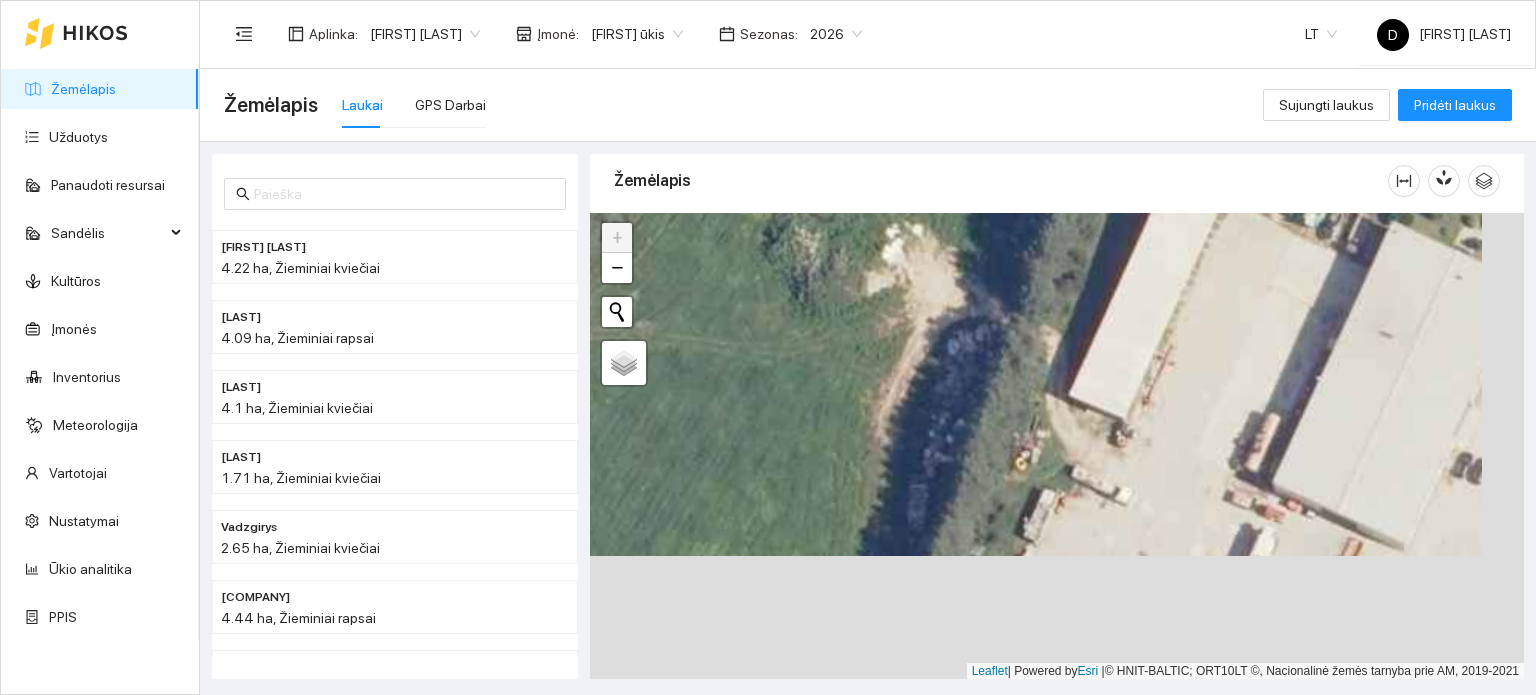 drag, startPoint x: 943, startPoint y: 479, endPoint x: 908, endPoint y: 315, distance: 167.69318 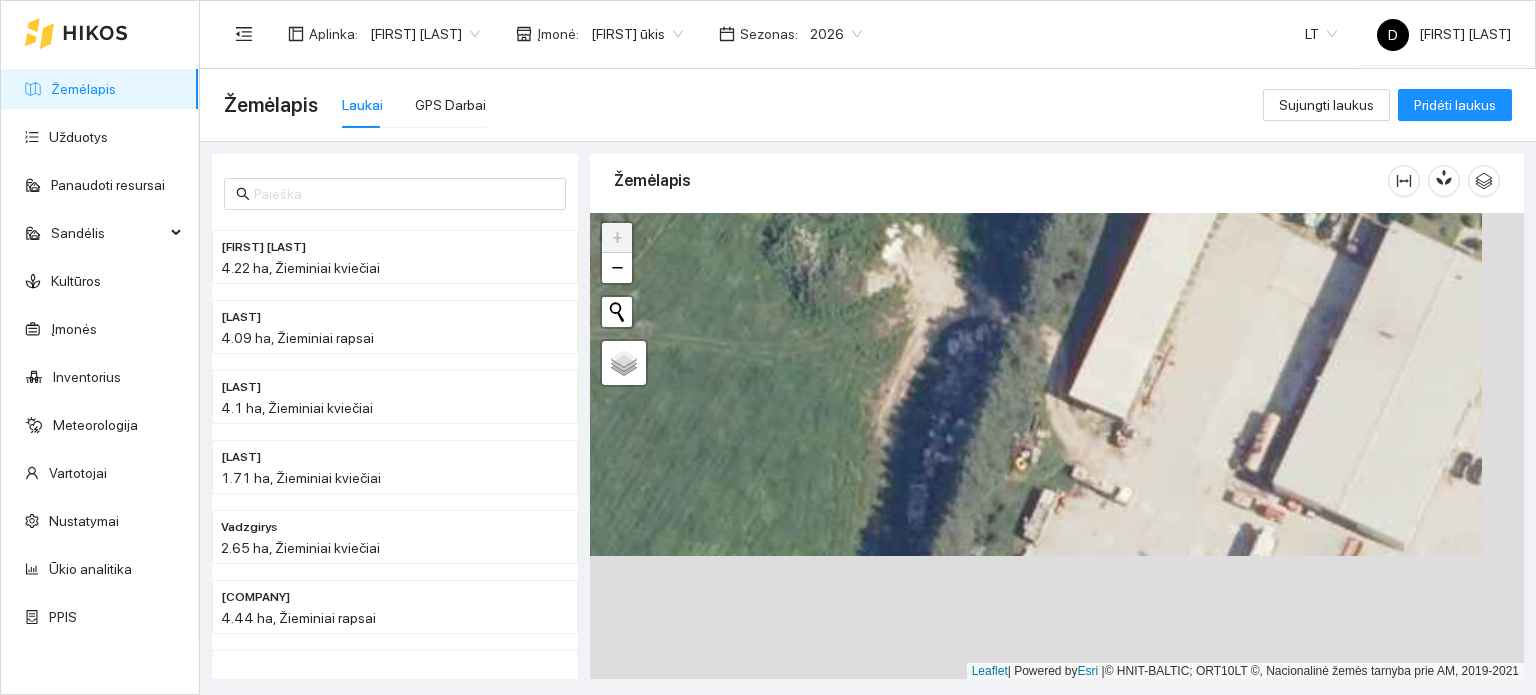 click at bounding box center (1057, 446) 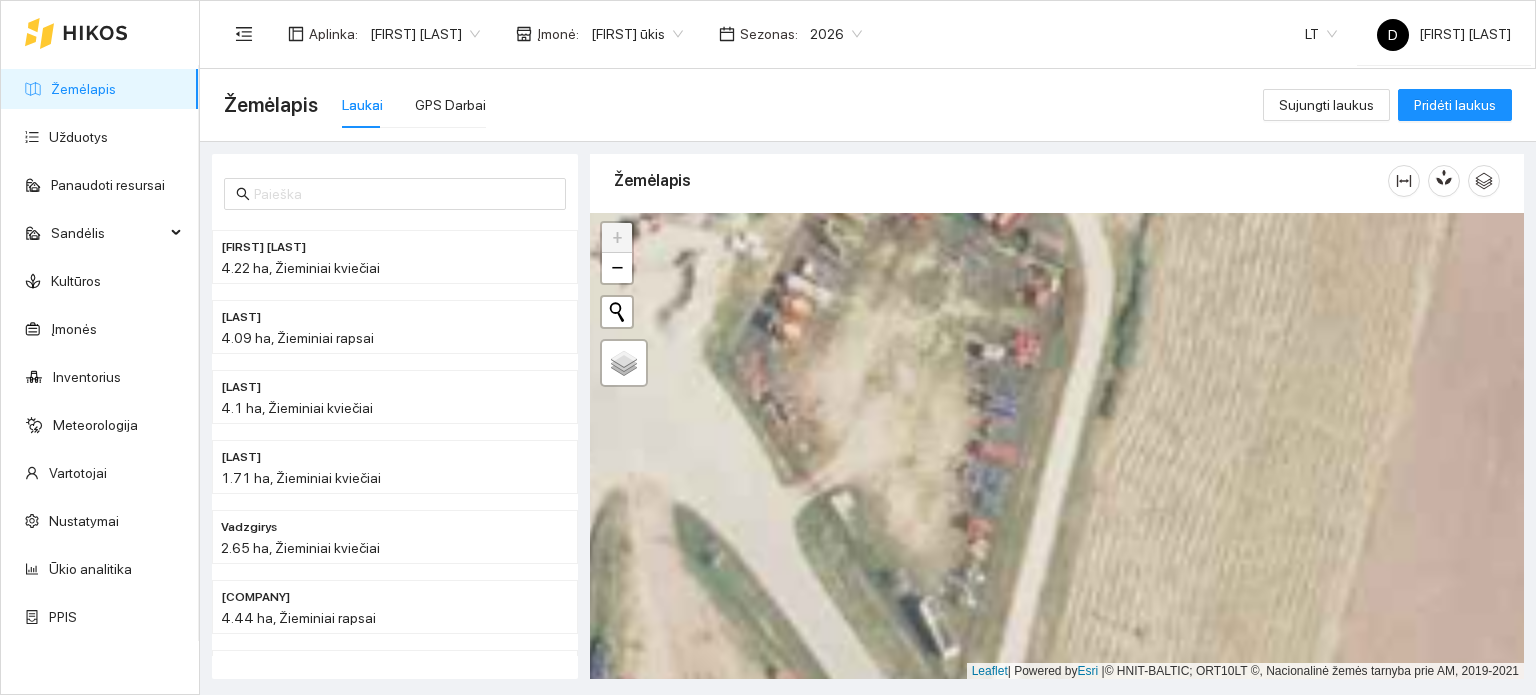 drag, startPoint x: 1206, startPoint y: 483, endPoint x: 928, endPoint y: 407, distance: 288.20132 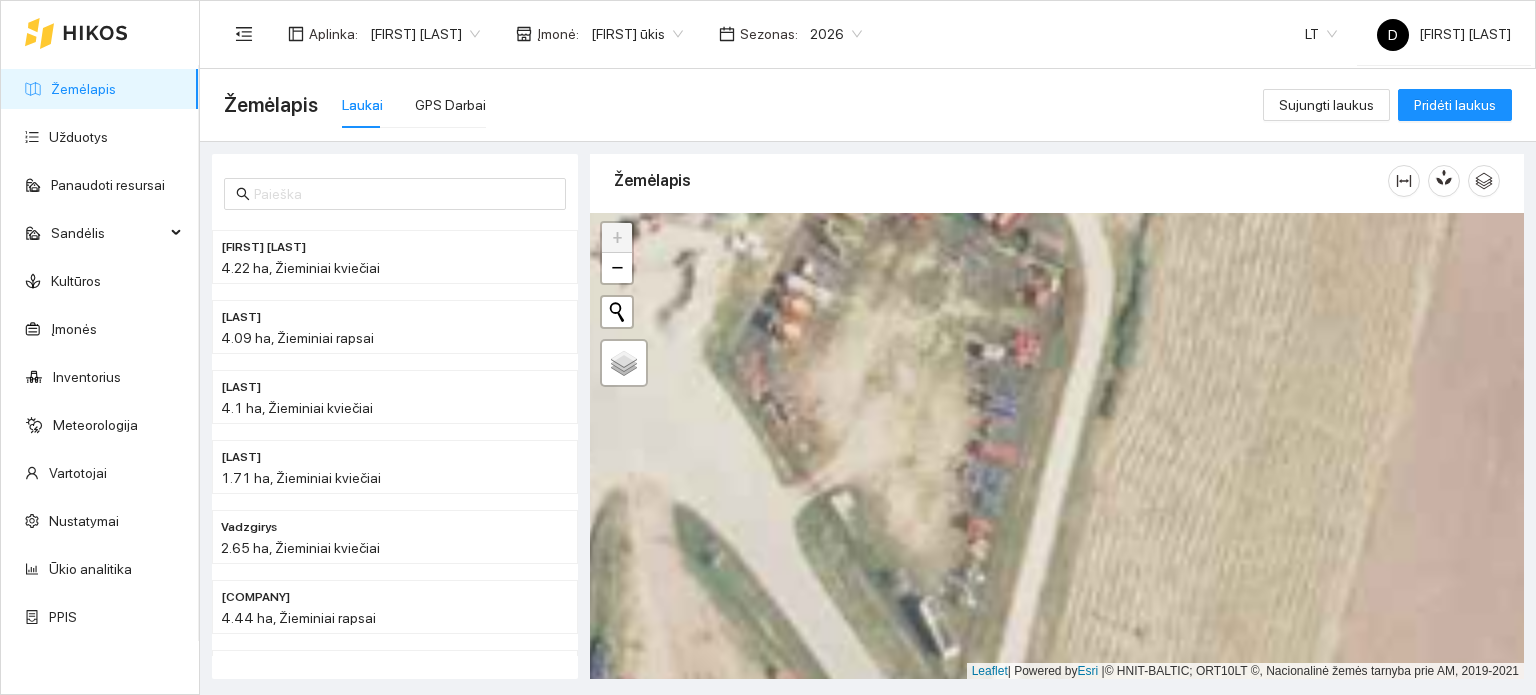 click at bounding box center (1057, 446) 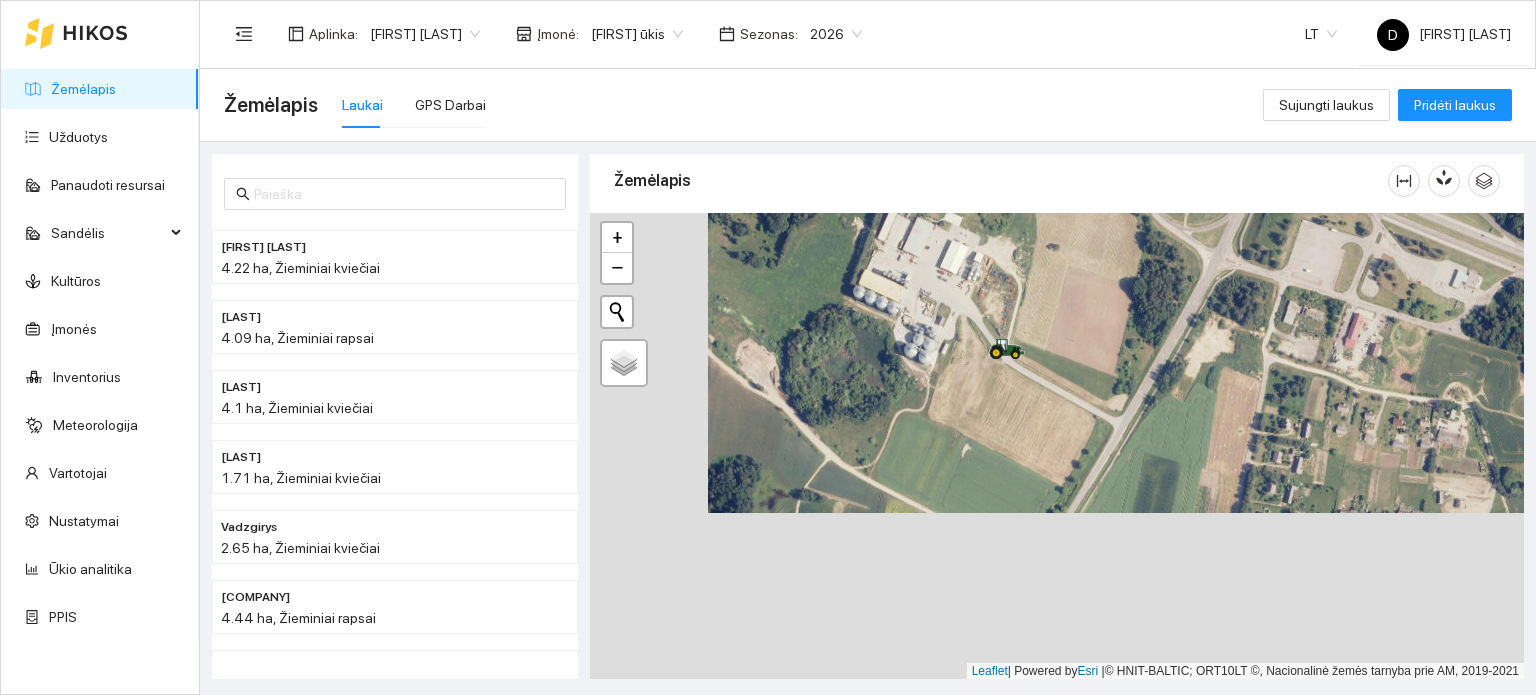 drag, startPoint x: 828, startPoint y: 582, endPoint x: 948, endPoint y: 414, distance: 206.45581 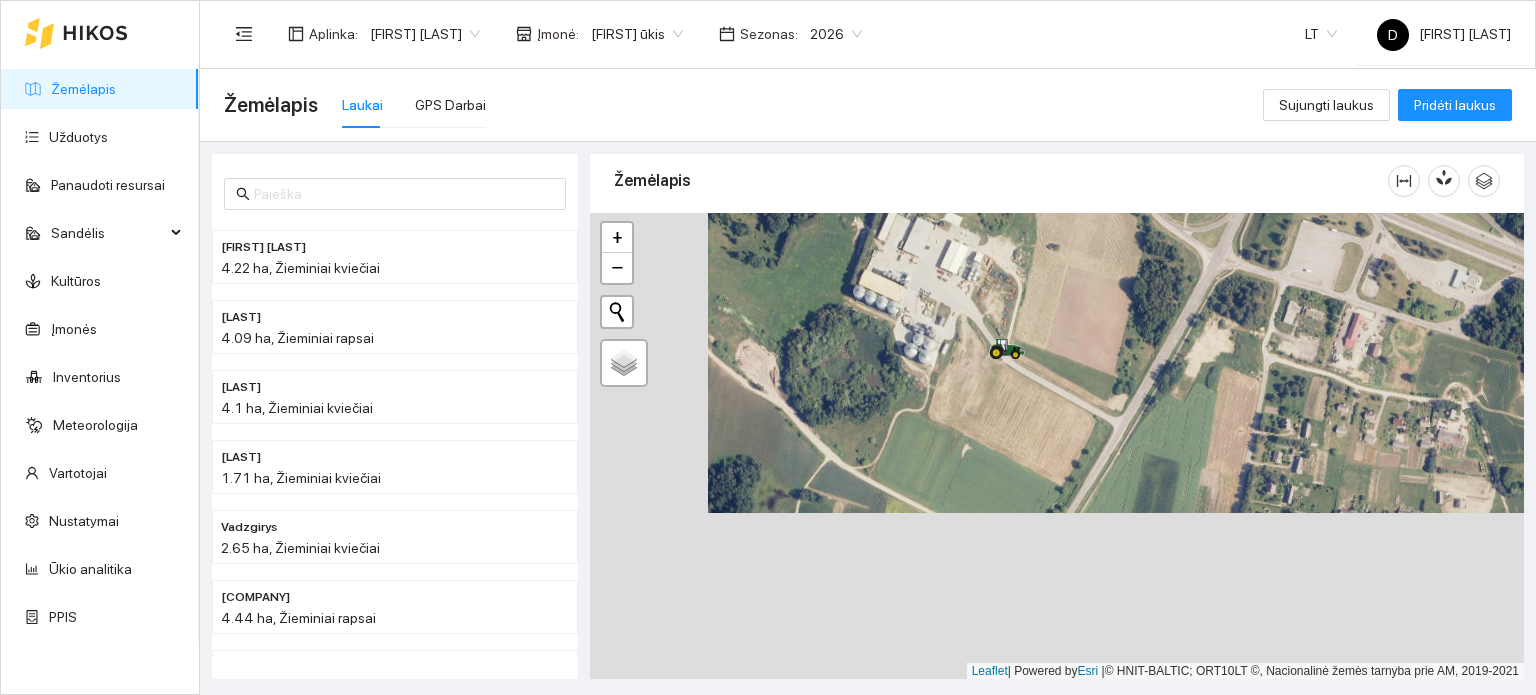 click at bounding box center (1057, 446) 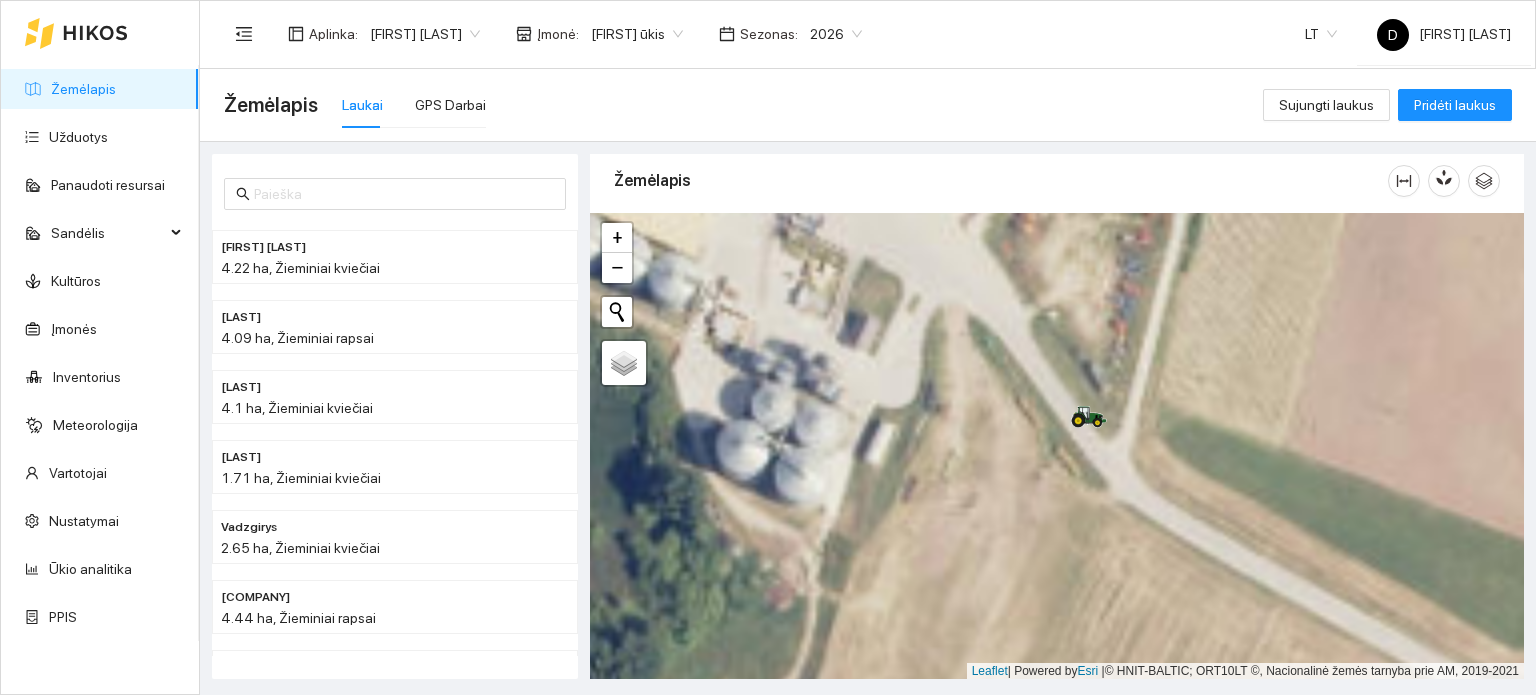 drag, startPoint x: 969, startPoint y: 363, endPoint x: 964, endPoint y: 527, distance: 164.0762 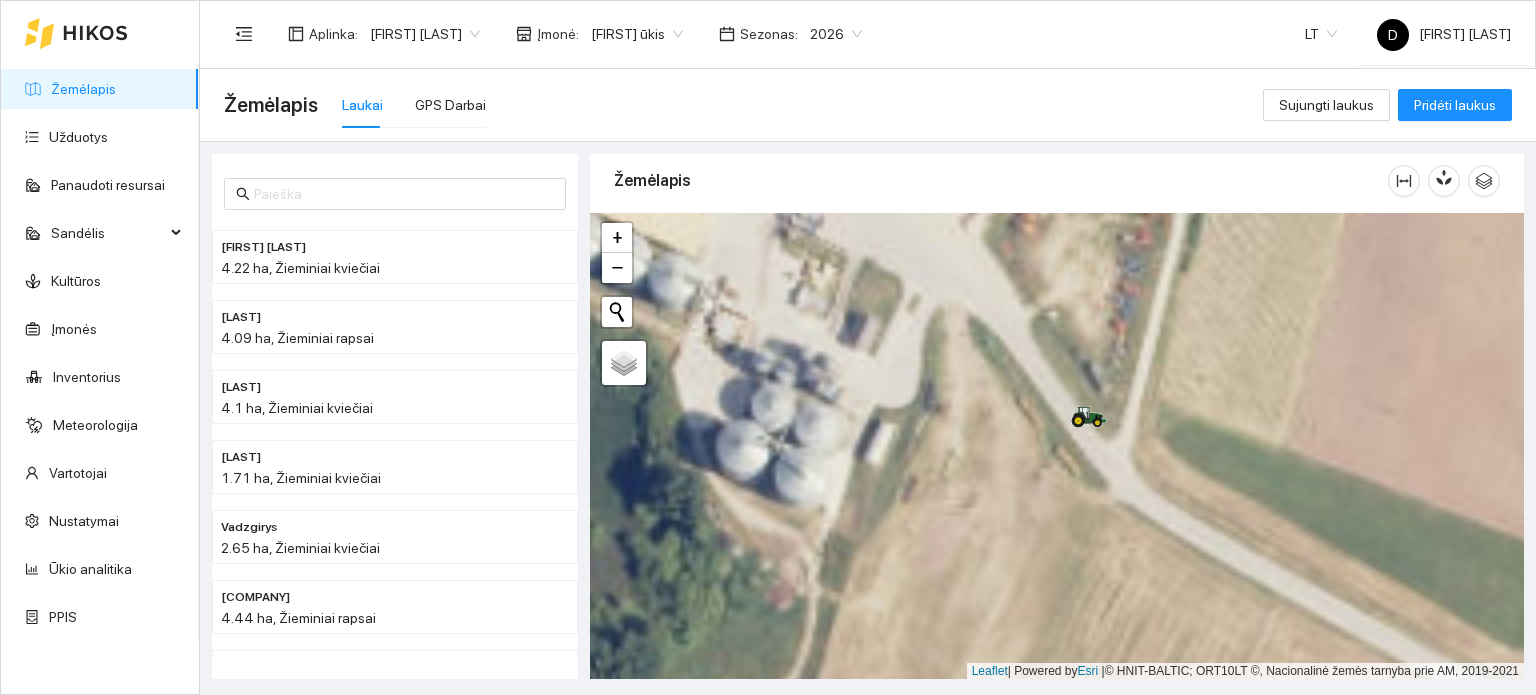 click at bounding box center (1057, 446) 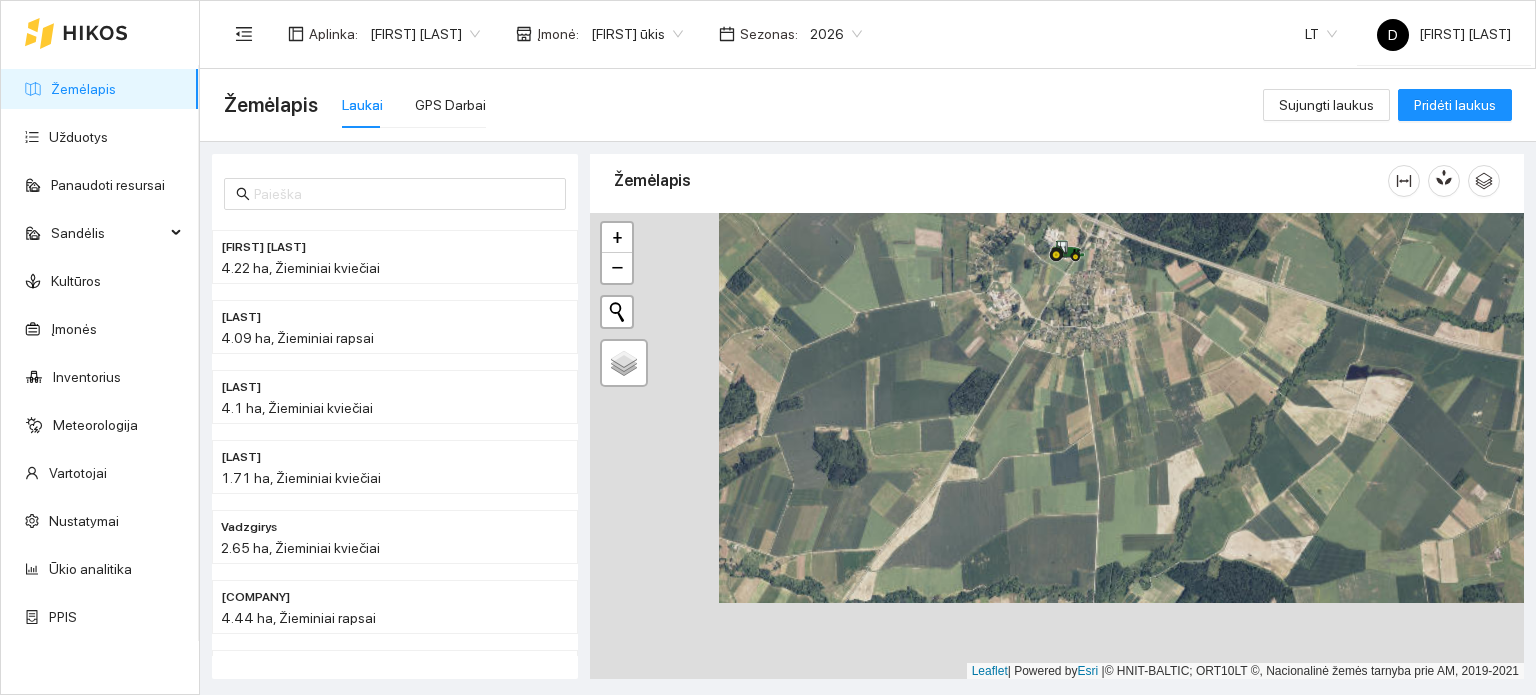 drag, startPoint x: 960, startPoint y: 447, endPoint x: 1157, endPoint y: 178, distance: 333.42166 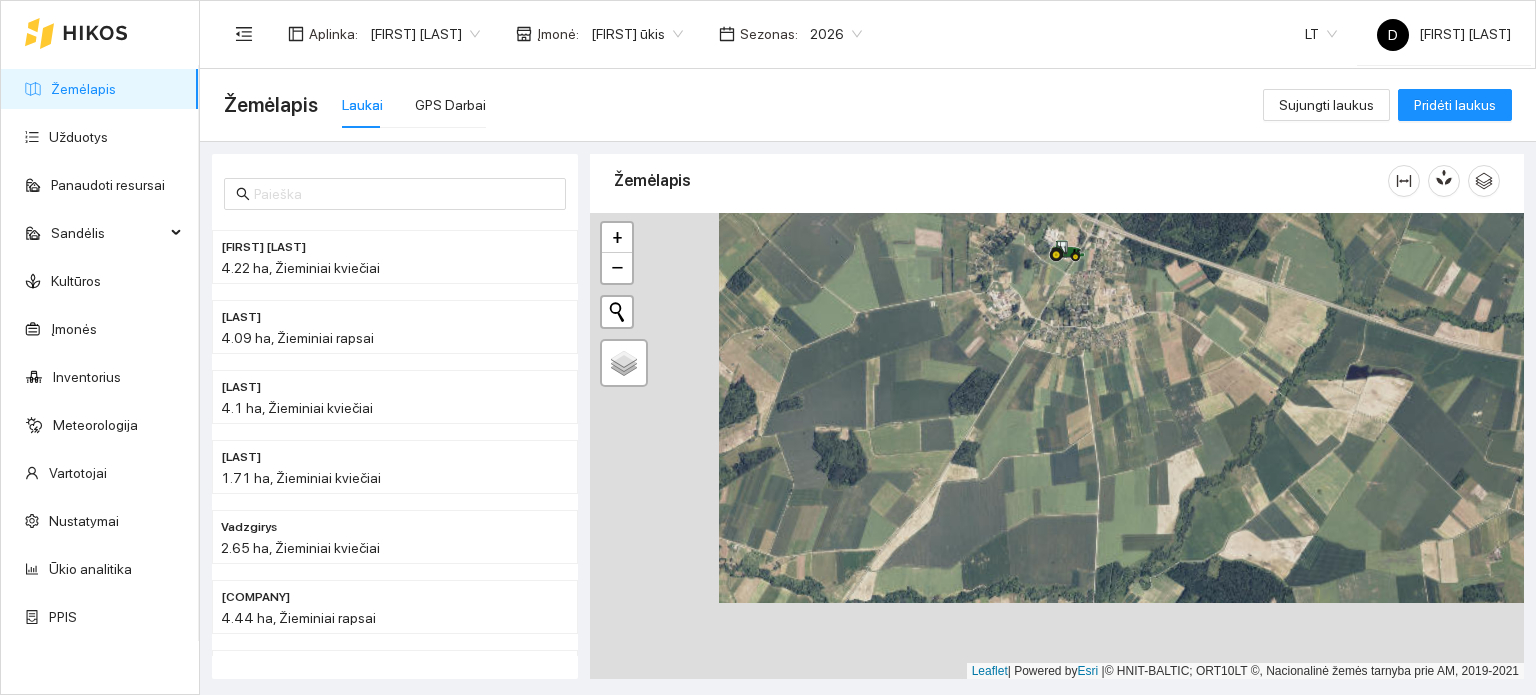 click on "Žemėlapis" at bounding box center [1057, 411] 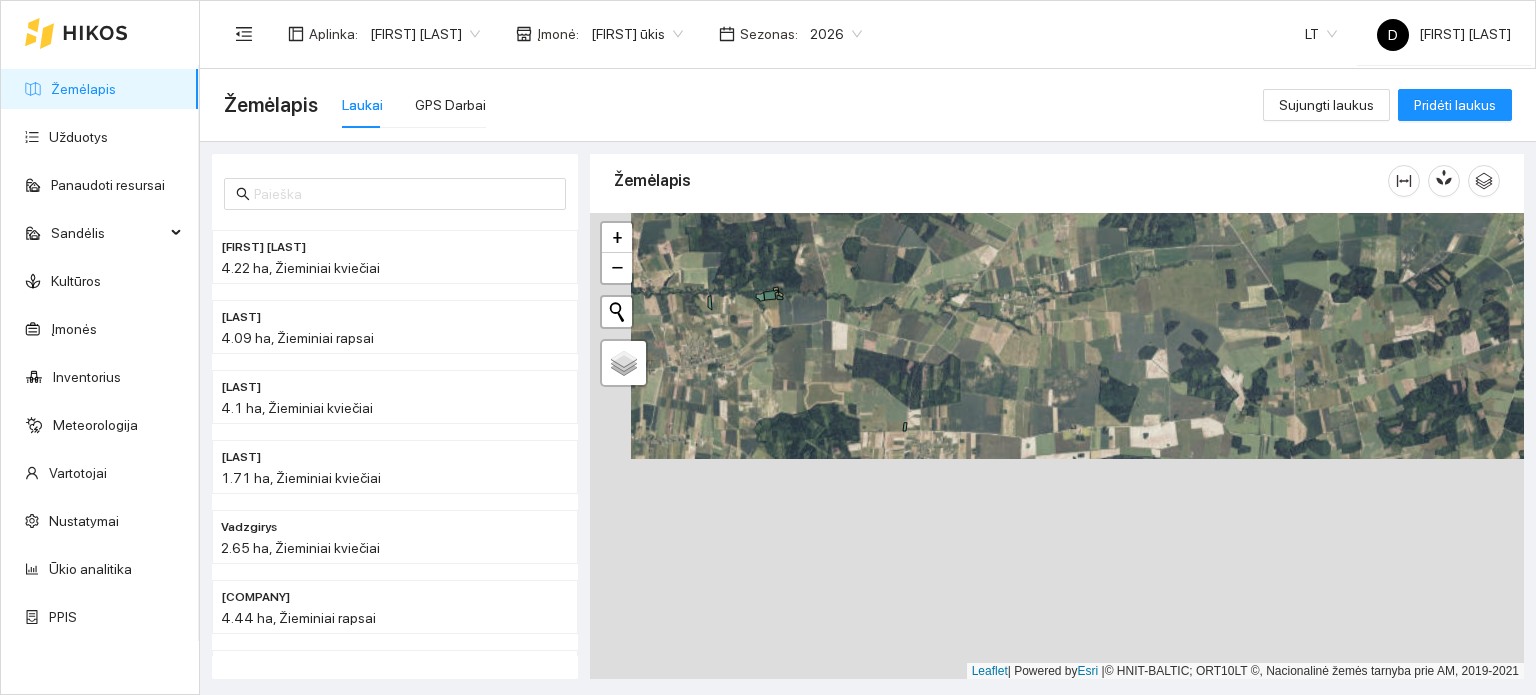 drag, startPoint x: 928, startPoint y: 473, endPoint x: 964, endPoint y: 271, distance: 205.18285 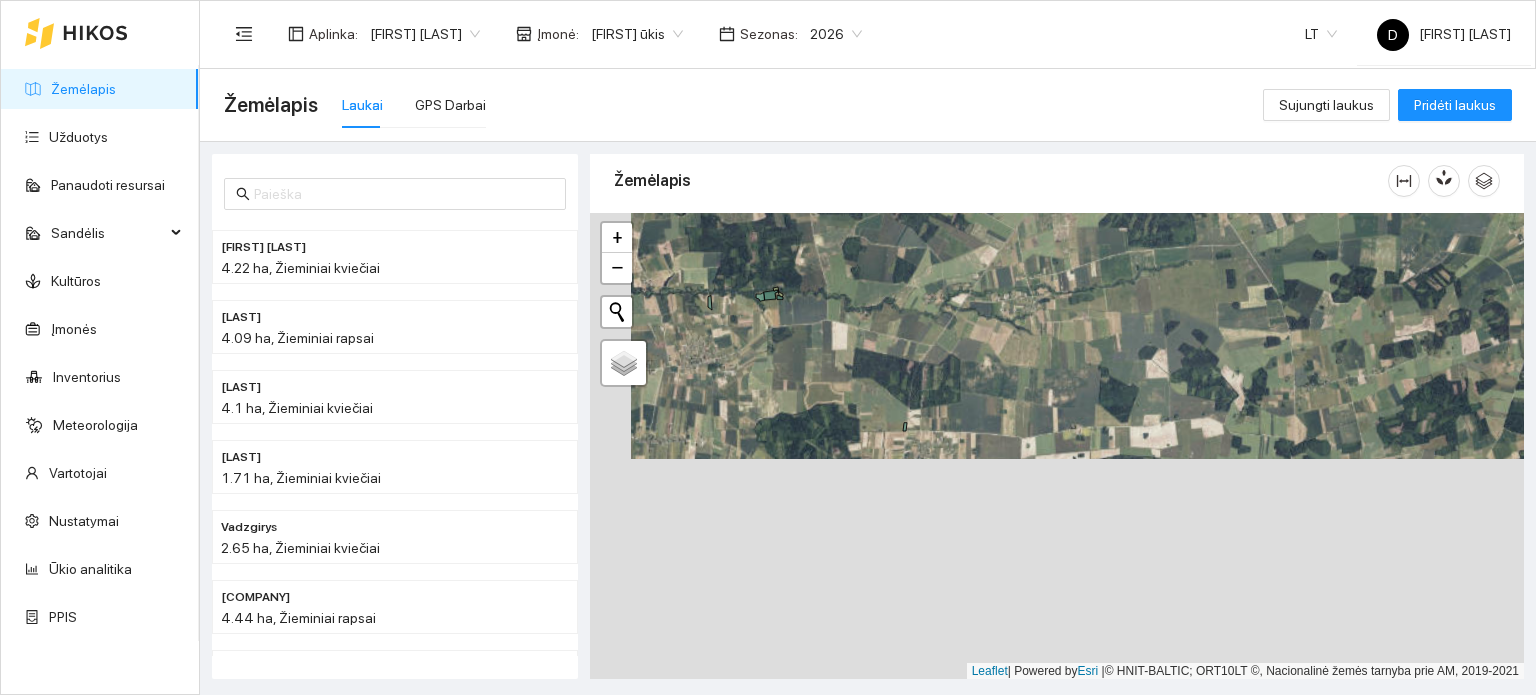 click at bounding box center [1057, 446] 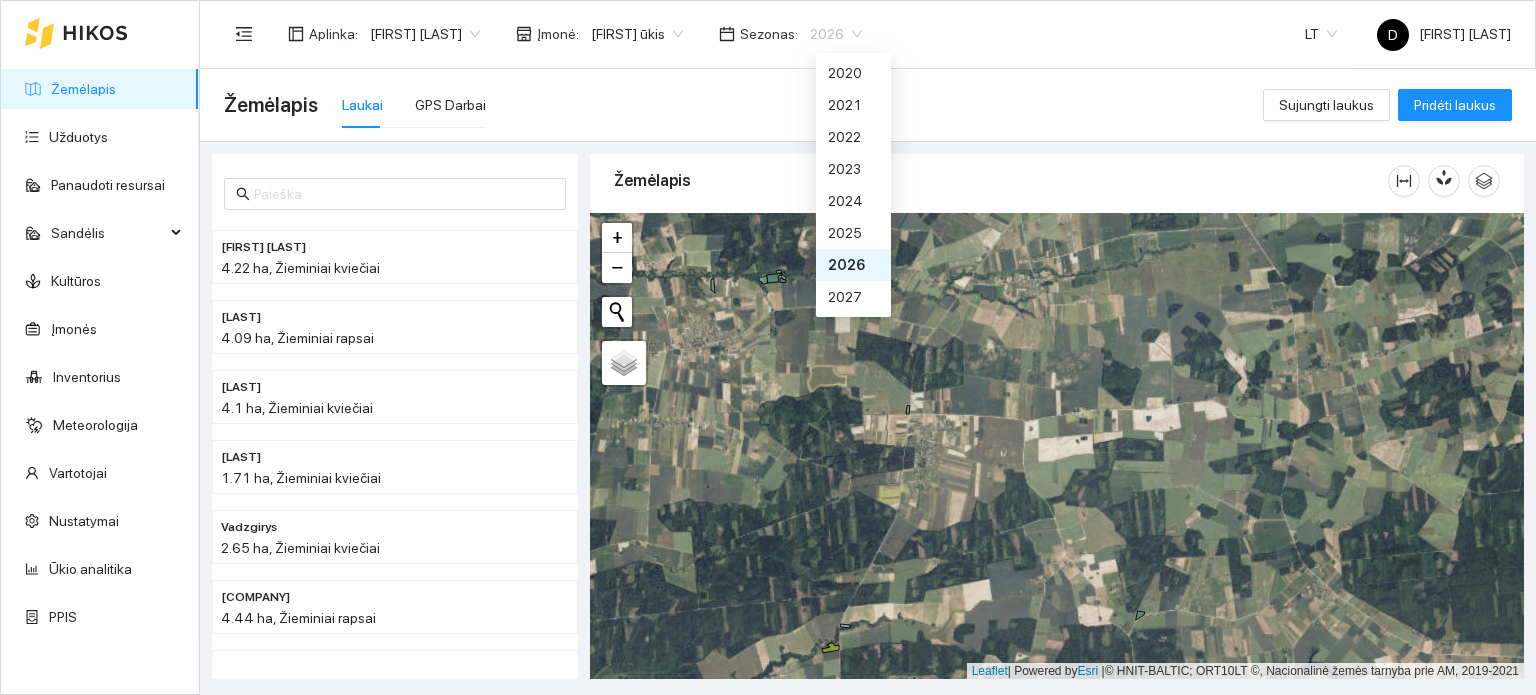 click on "2026" at bounding box center (836, 34) 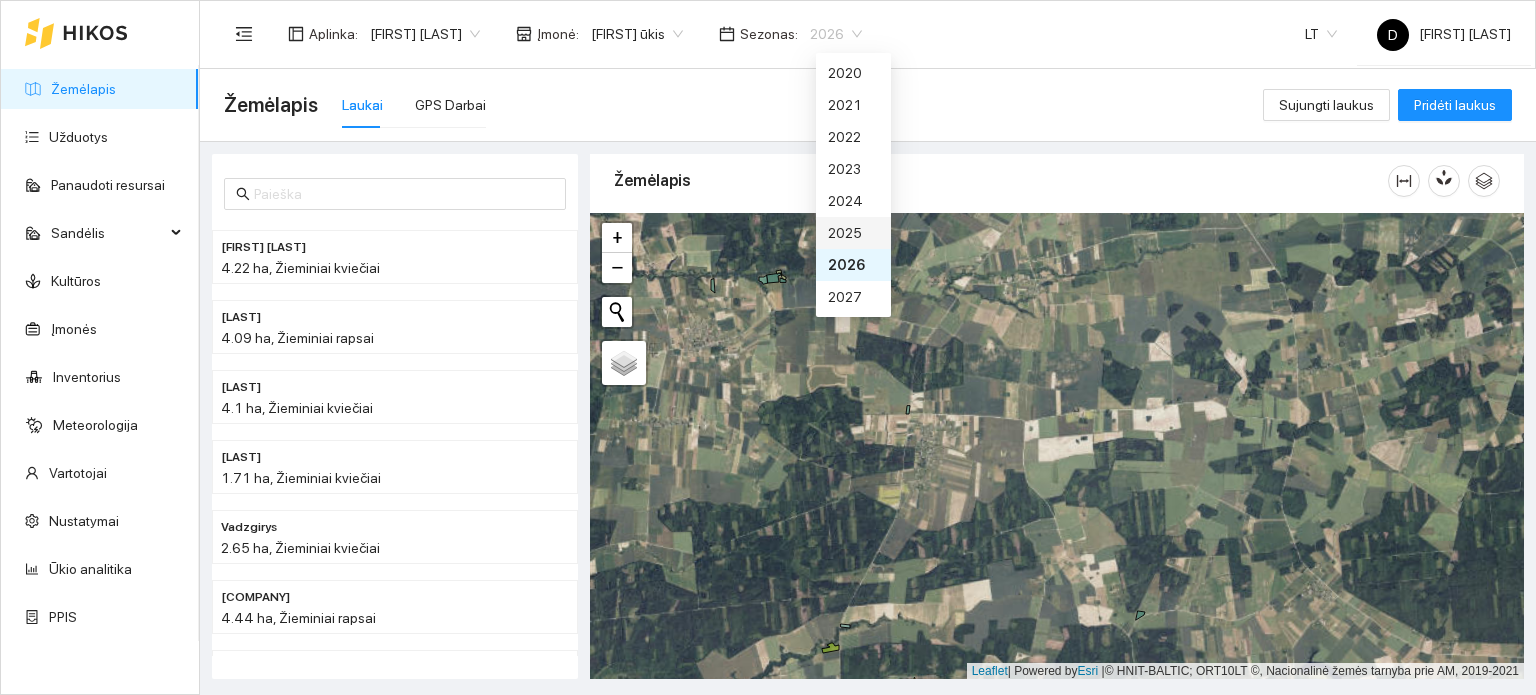 click on "2025" at bounding box center [853, 233] 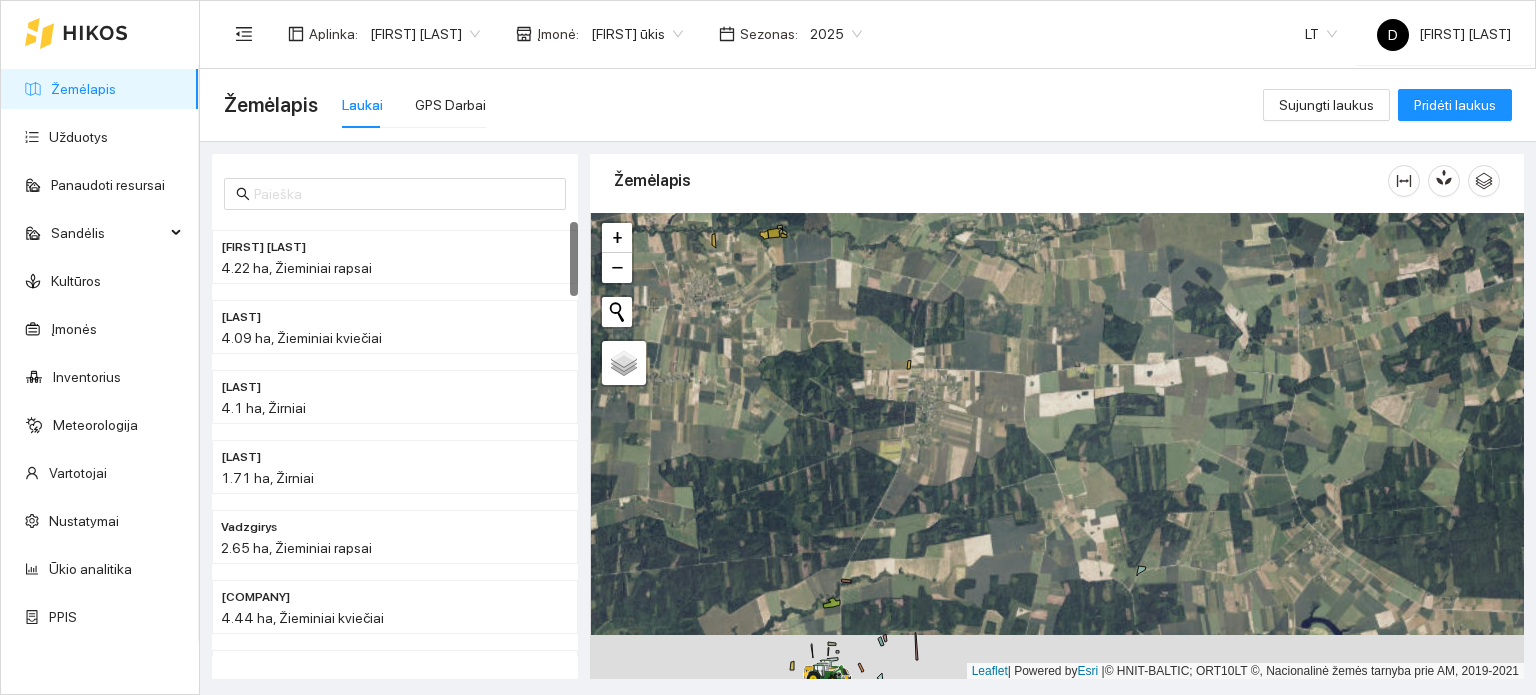 drag, startPoint x: 907, startPoint y: 521, endPoint x: 956, endPoint y: 350, distance: 177.88199 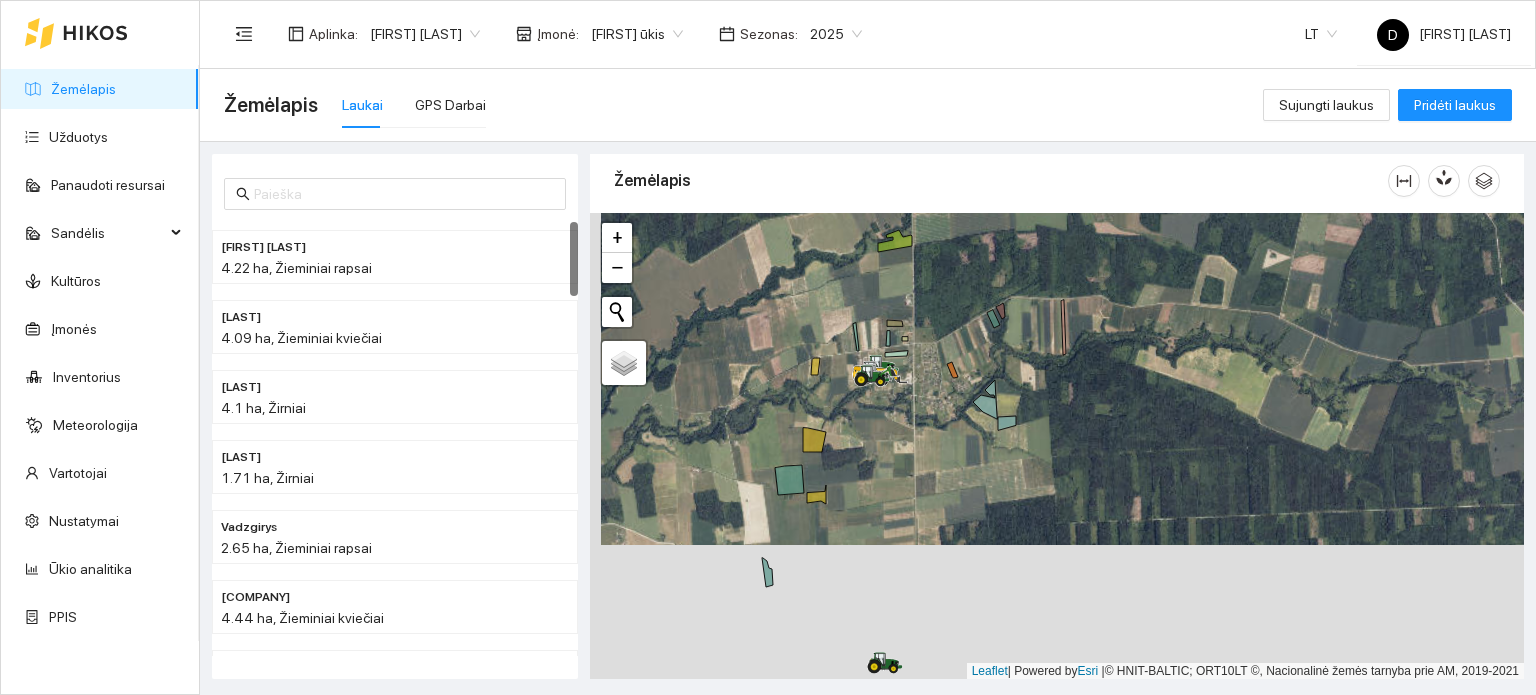 drag, startPoint x: 893, startPoint y: 540, endPoint x: 907, endPoint y: 403, distance: 137.71347 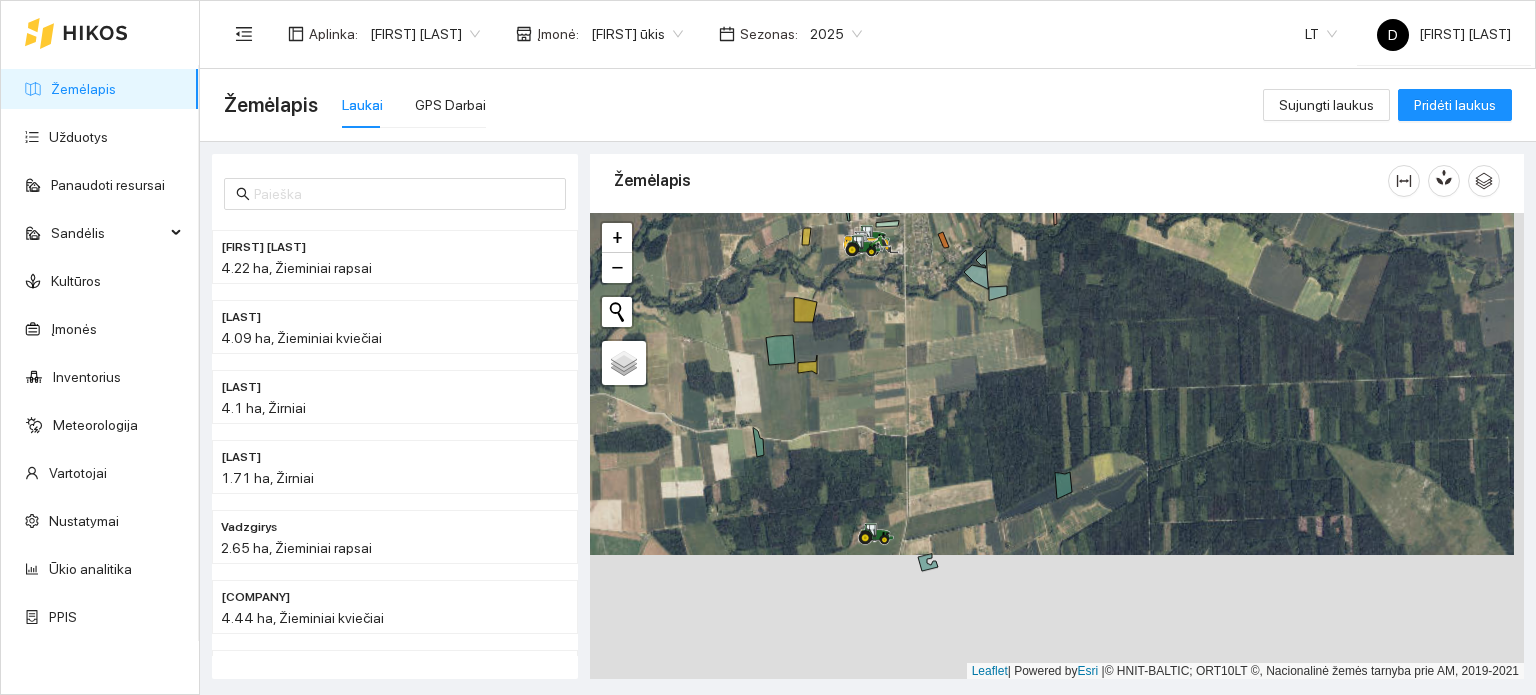 drag, startPoint x: 902, startPoint y: 508, endPoint x: 894, endPoint y: 371, distance: 137.23338 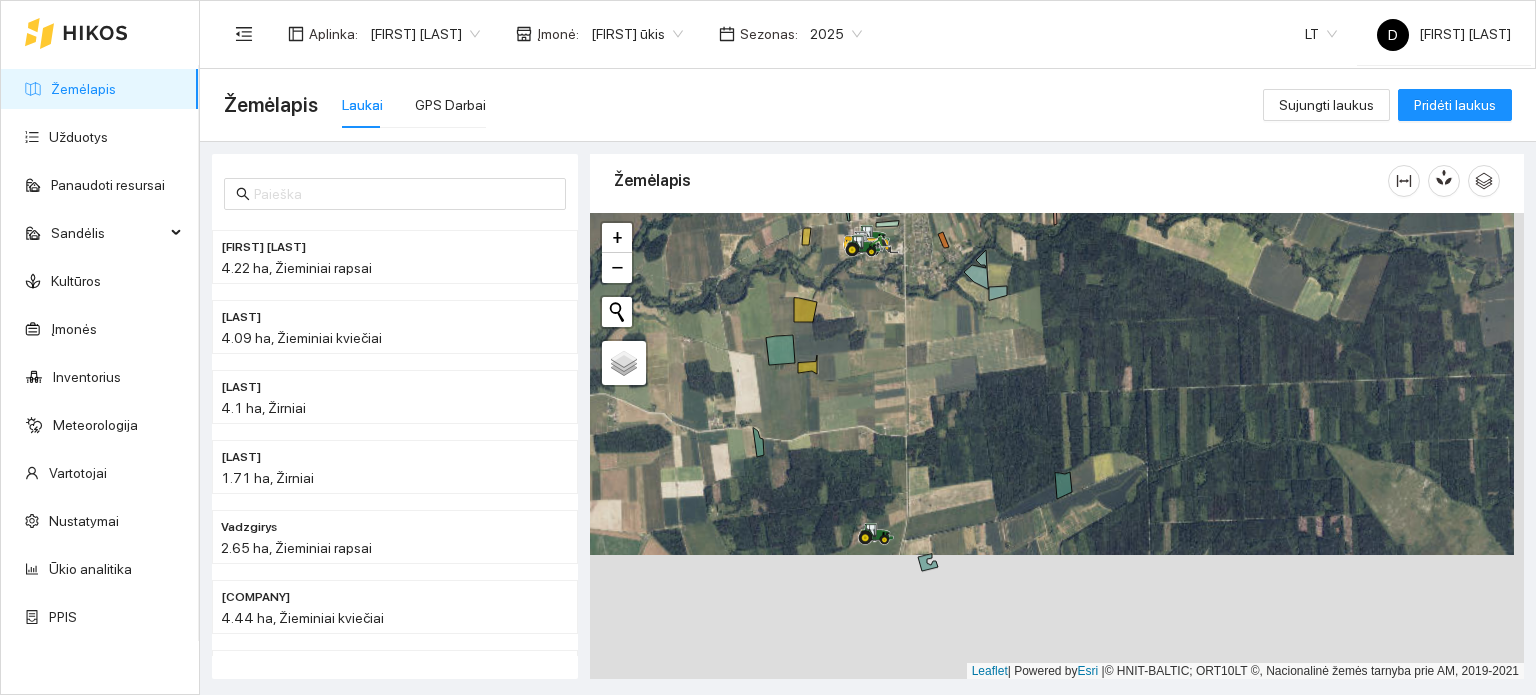 click at bounding box center (1057, 446) 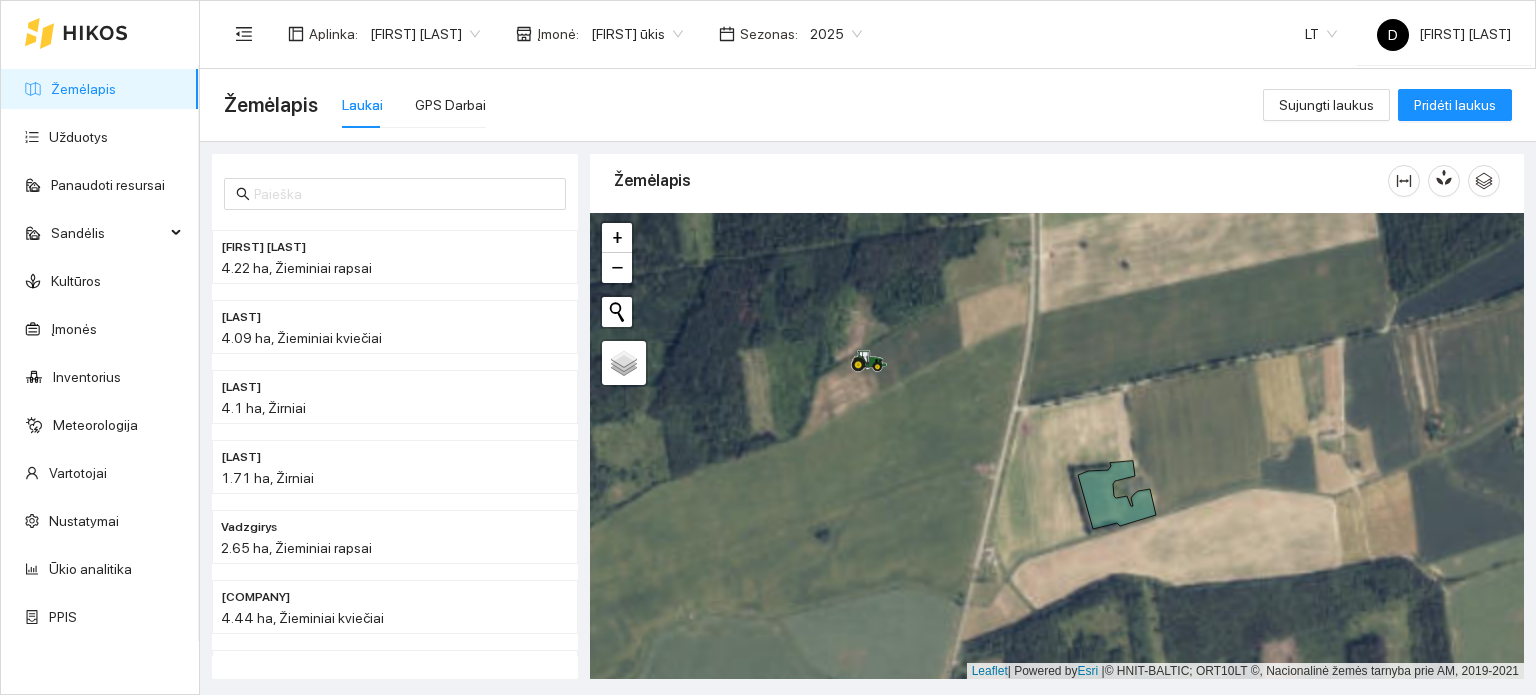 drag, startPoint x: 821, startPoint y: 462, endPoint x: 794, endPoint y: 283, distance: 181.02486 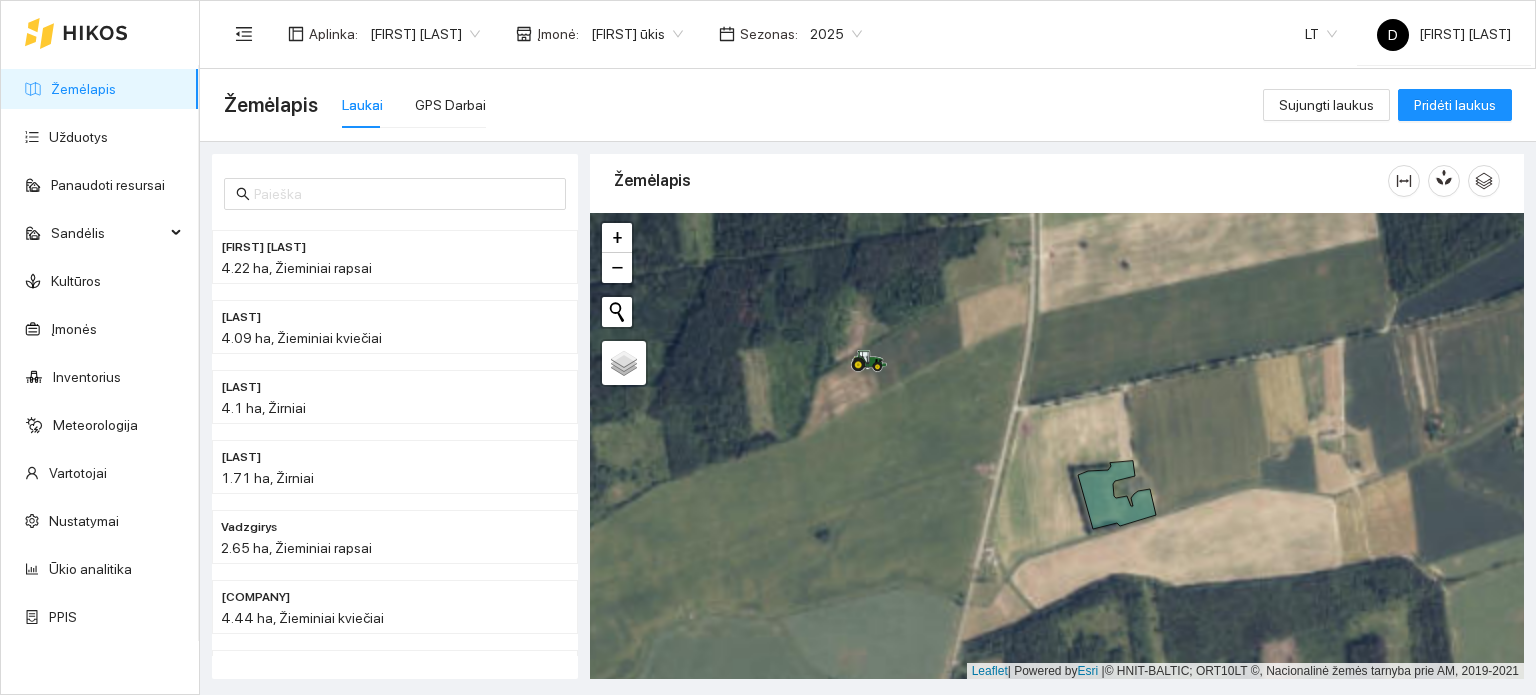 click at bounding box center [1057, 446] 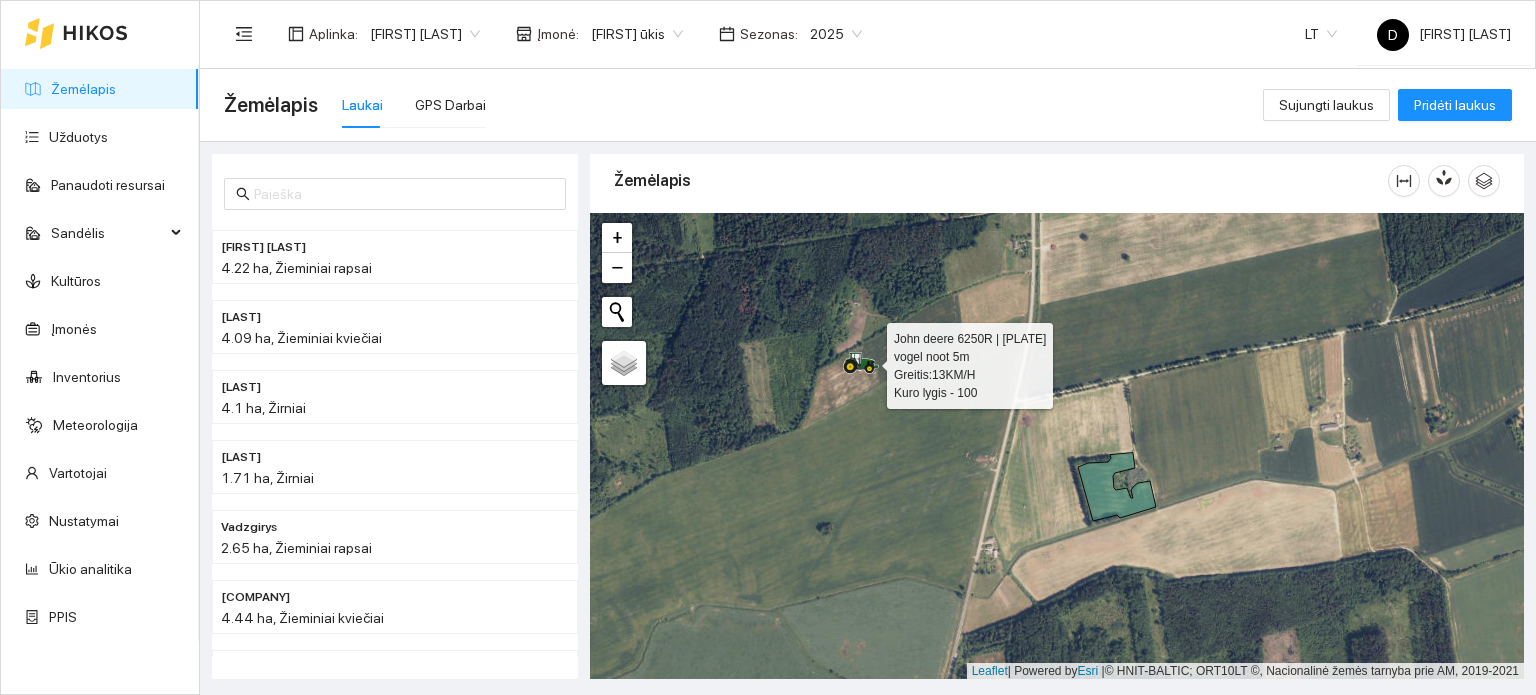 click 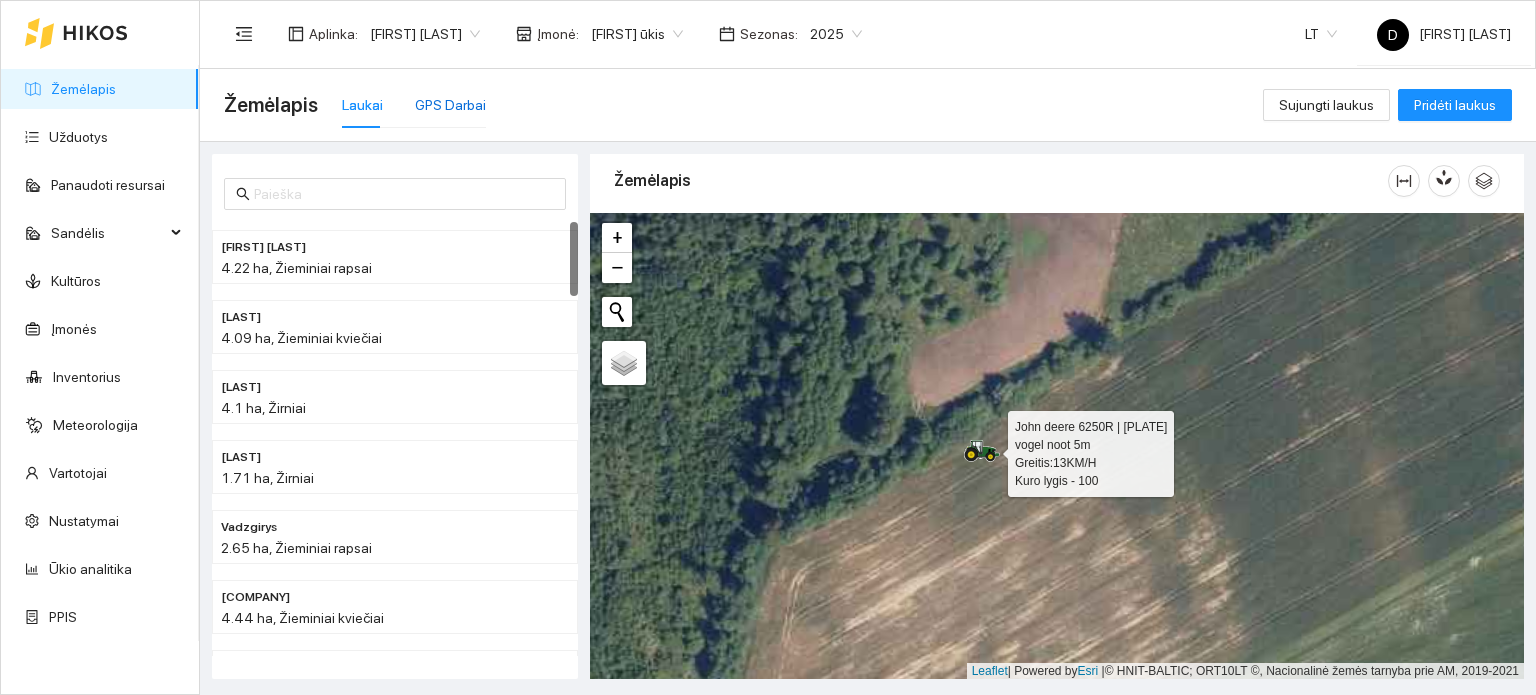 click on "GPS Darbai" at bounding box center (450, 105) 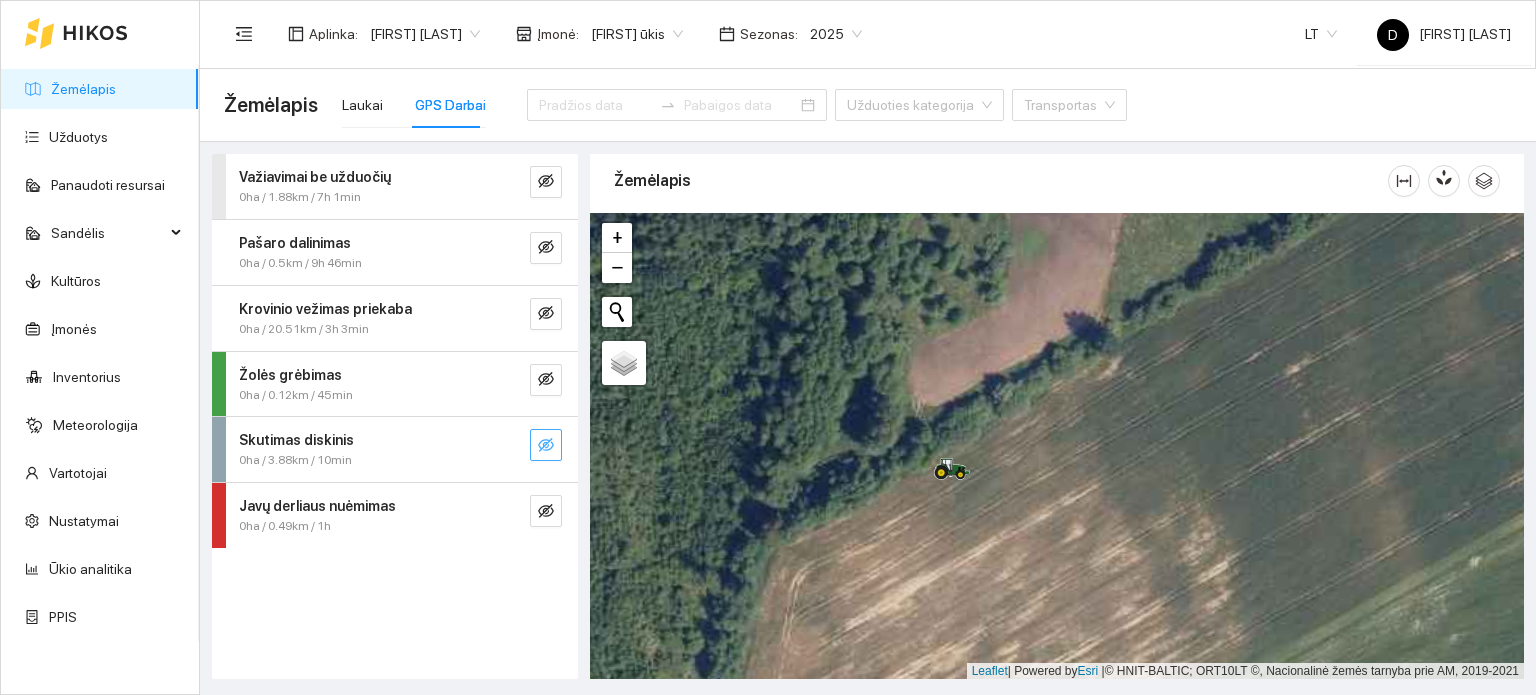 click 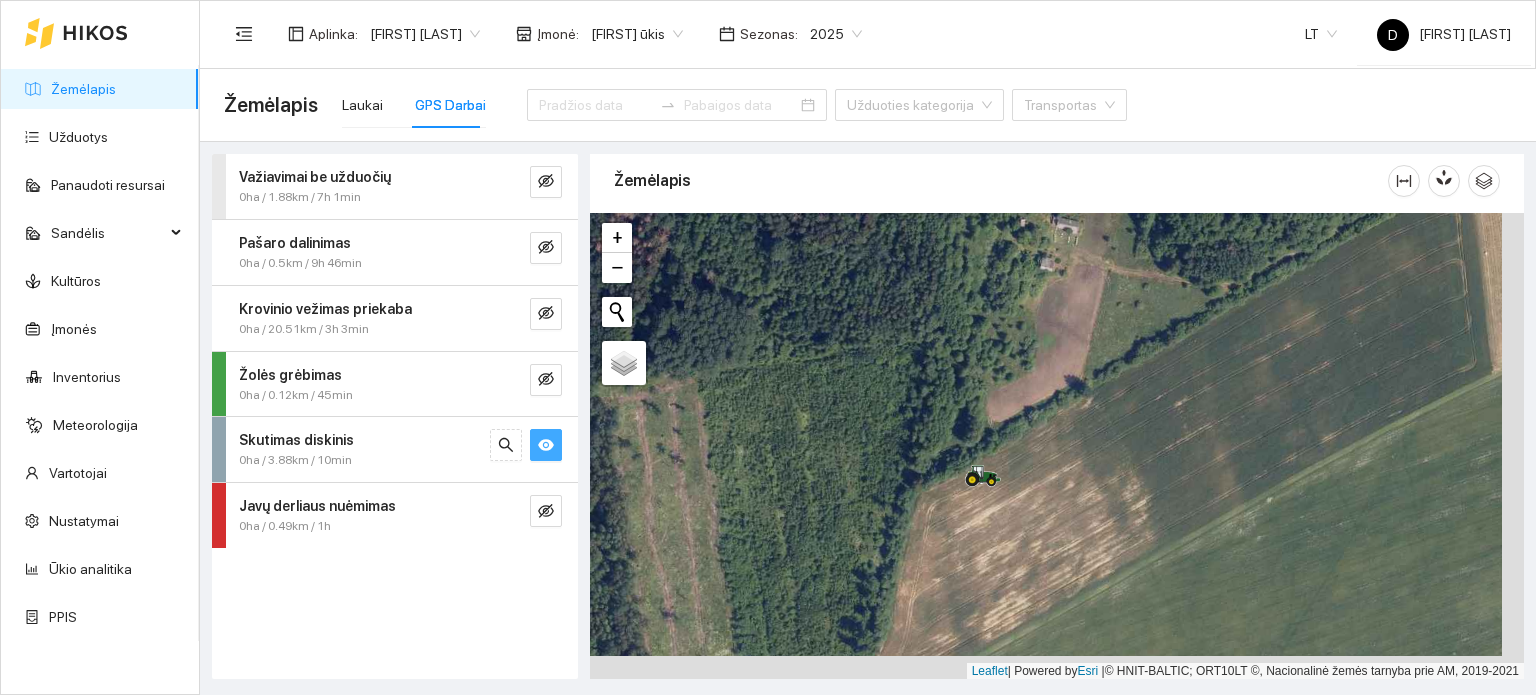 drag, startPoint x: 1146, startPoint y: 513, endPoint x: 1101, endPoint y: 469, distance: 62.936478 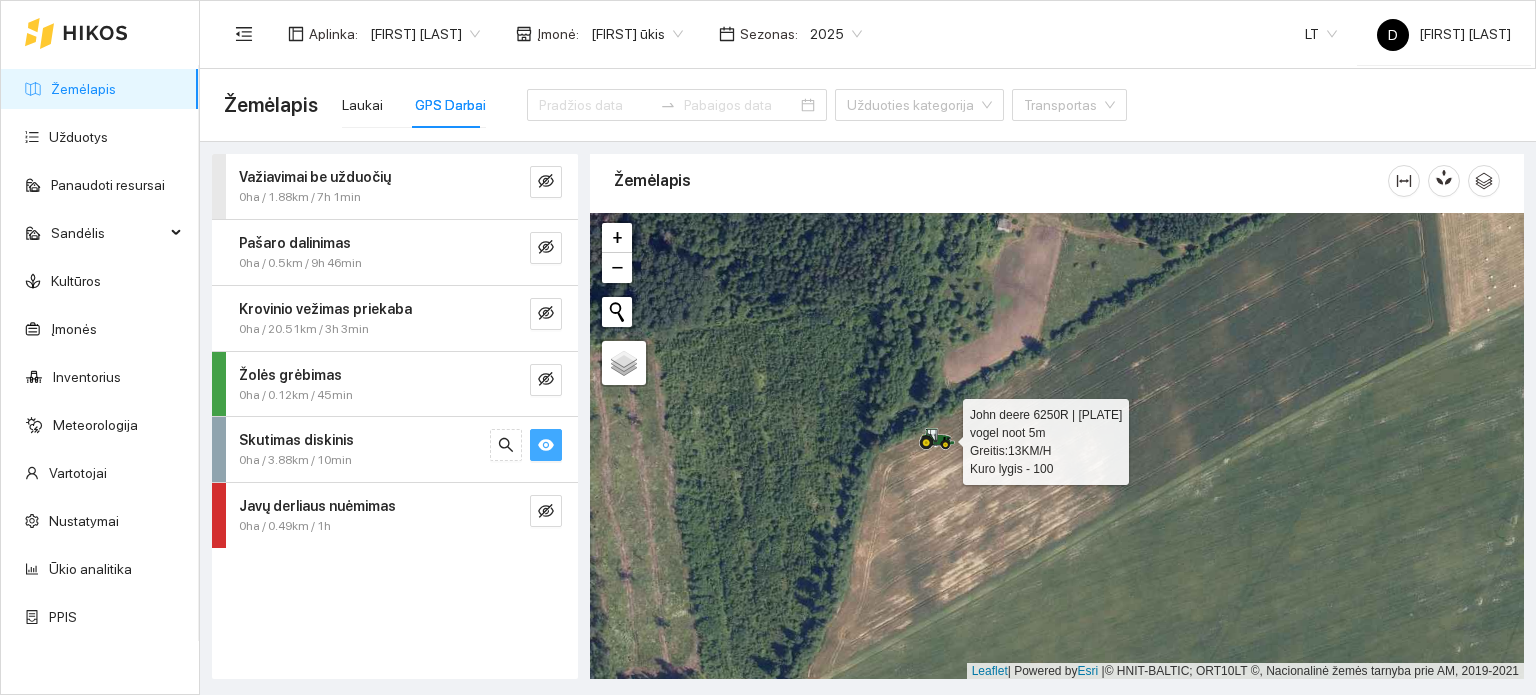click 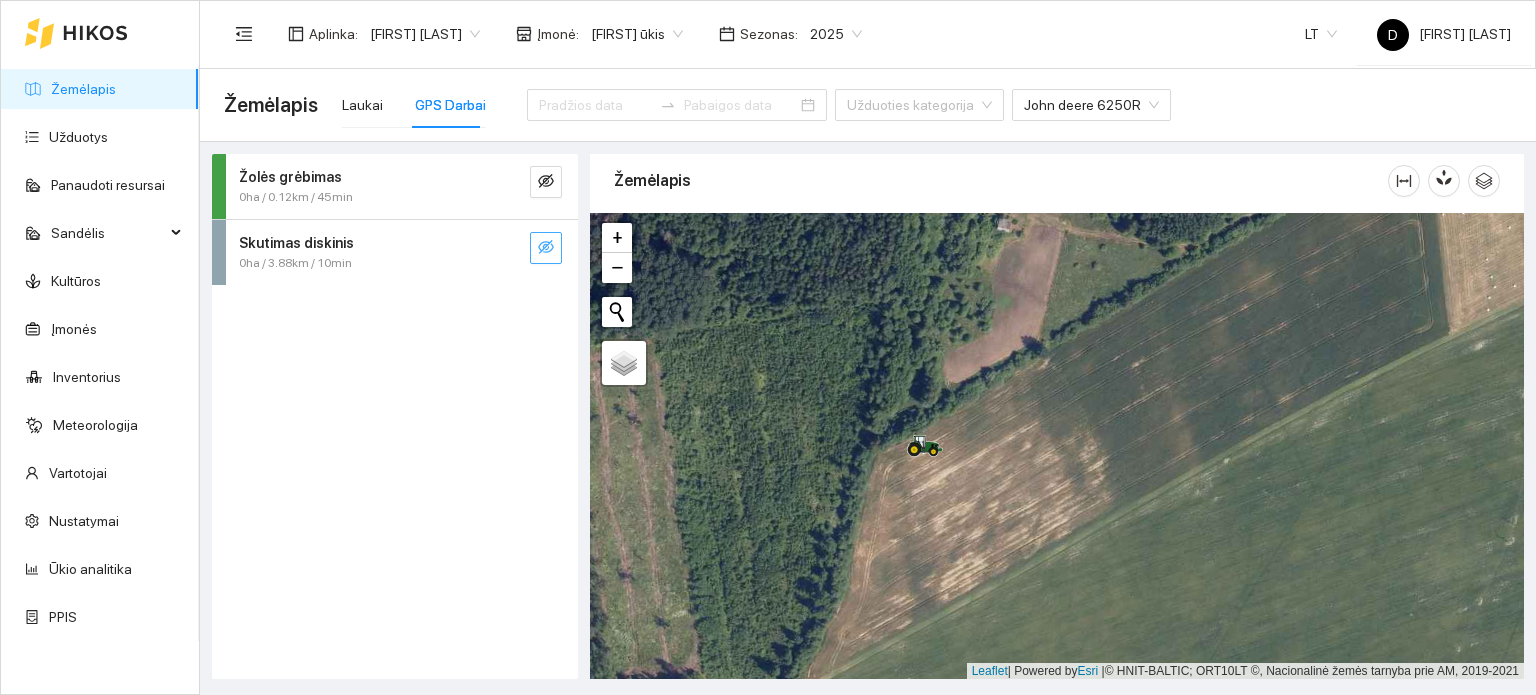 click at bounding box center [546, 248] 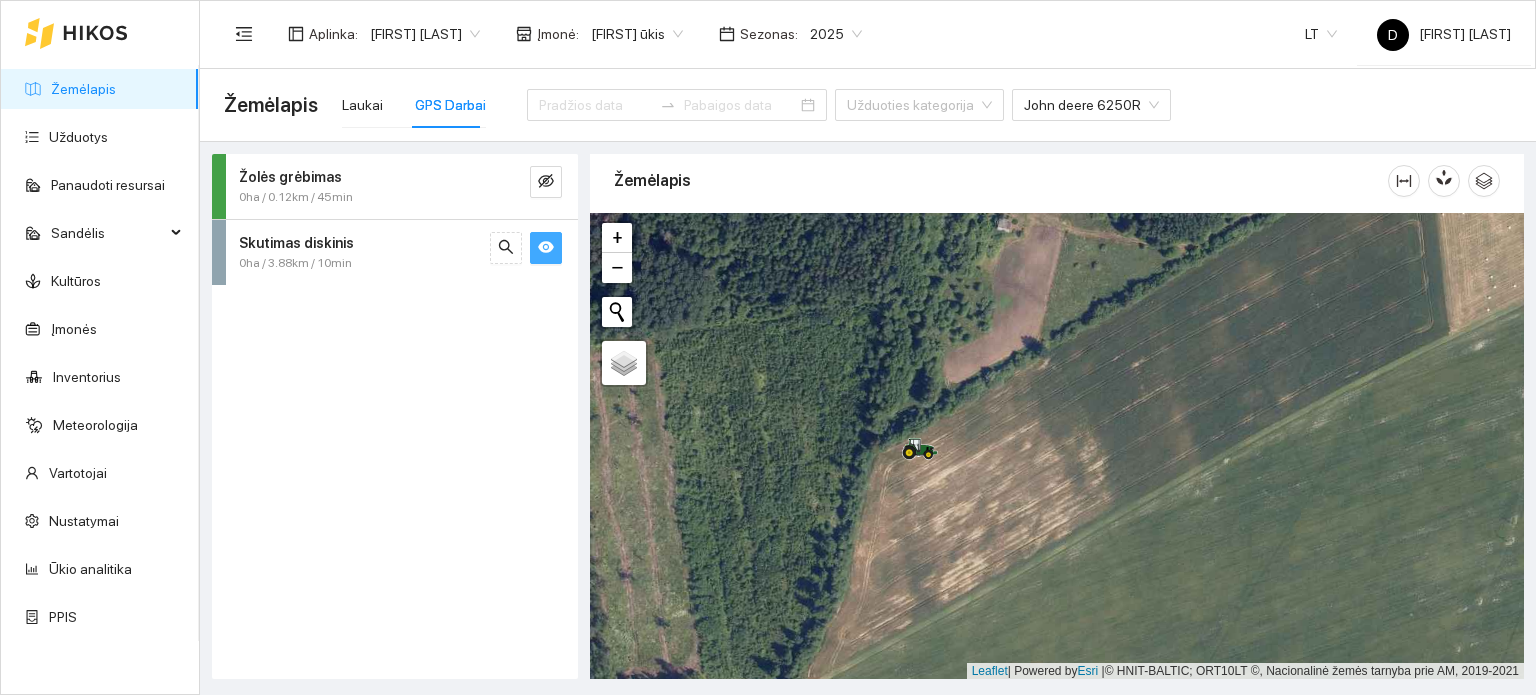 click at bounding box center (546, 248) 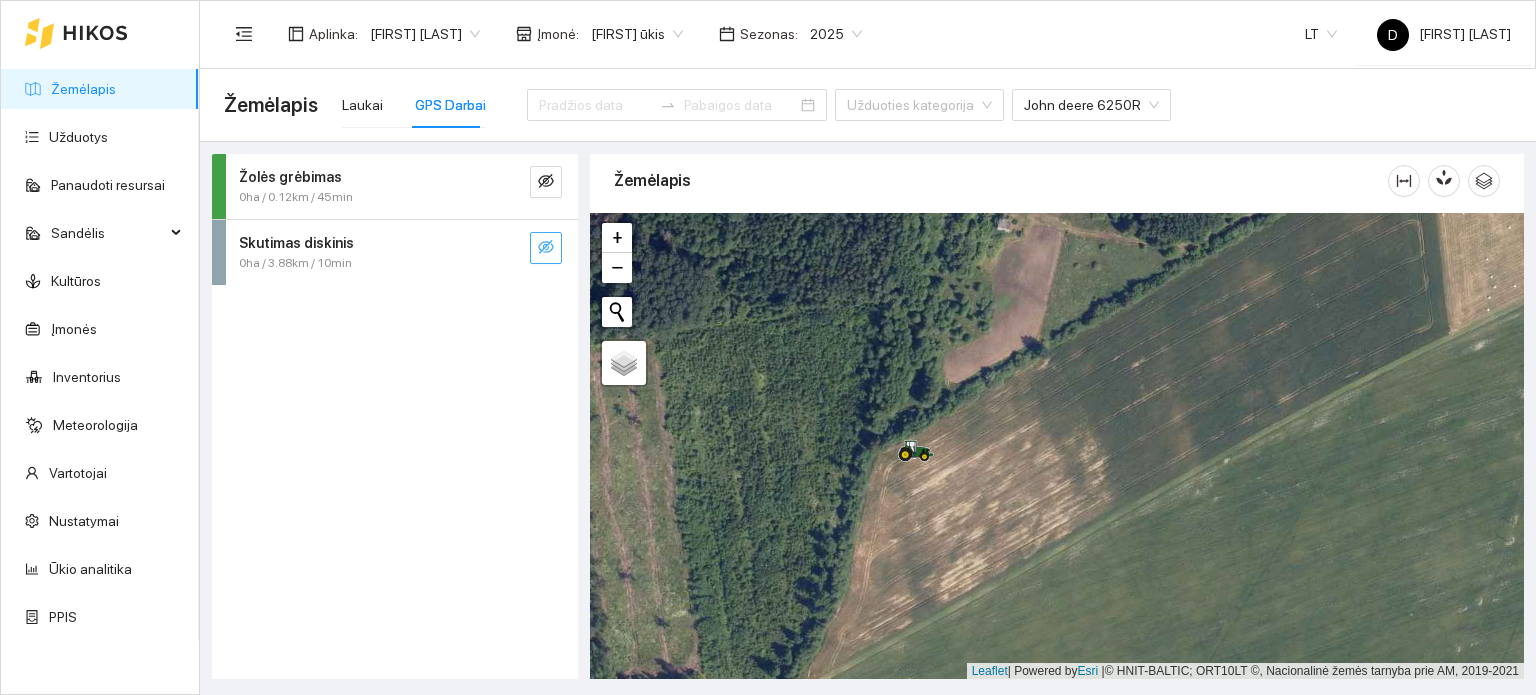 click at bounding box center [546, 248] 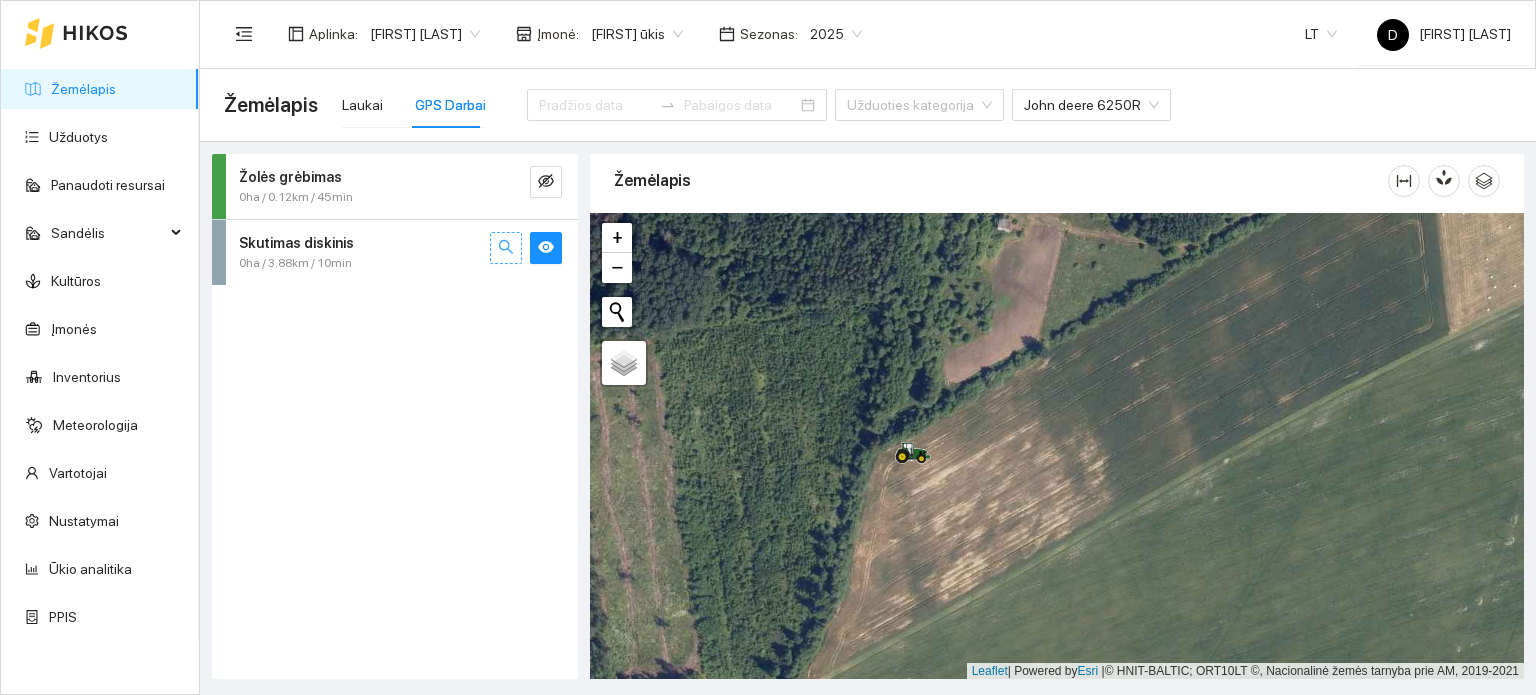 click 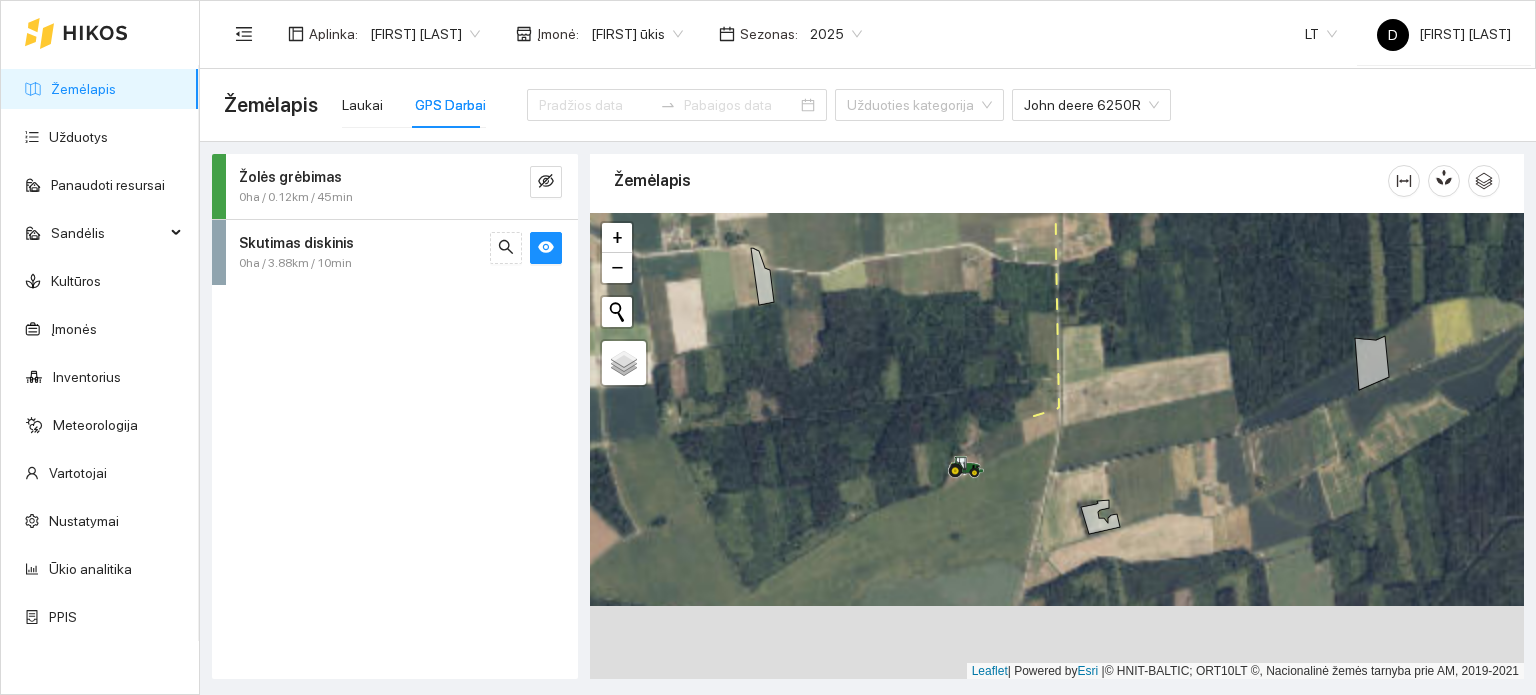 drag, startPoint x: 1050, startPoint y: 576, endPoint x: 980, endPoint y: 388, distance: 200.60907 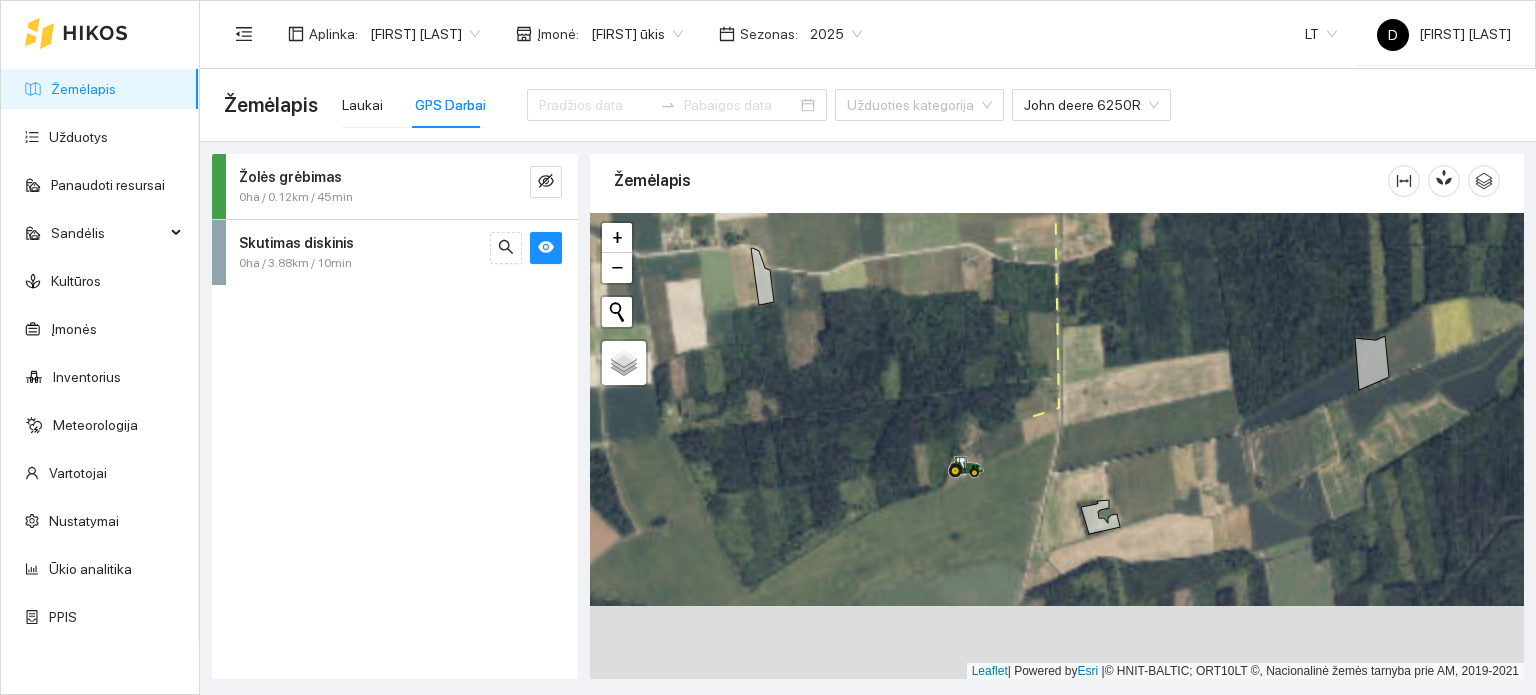 click at bounding box center (1057, 446) 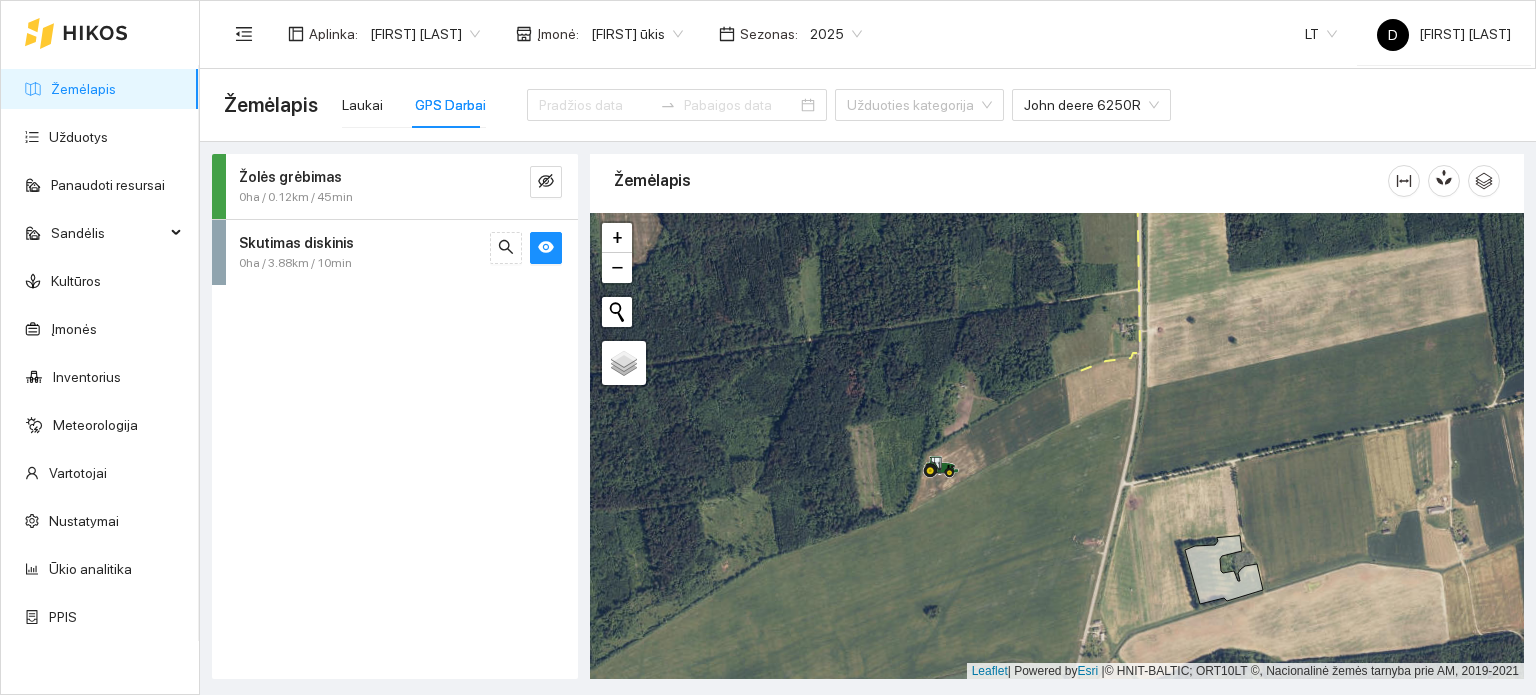 click on "2025" at bounding box center [836, 34] 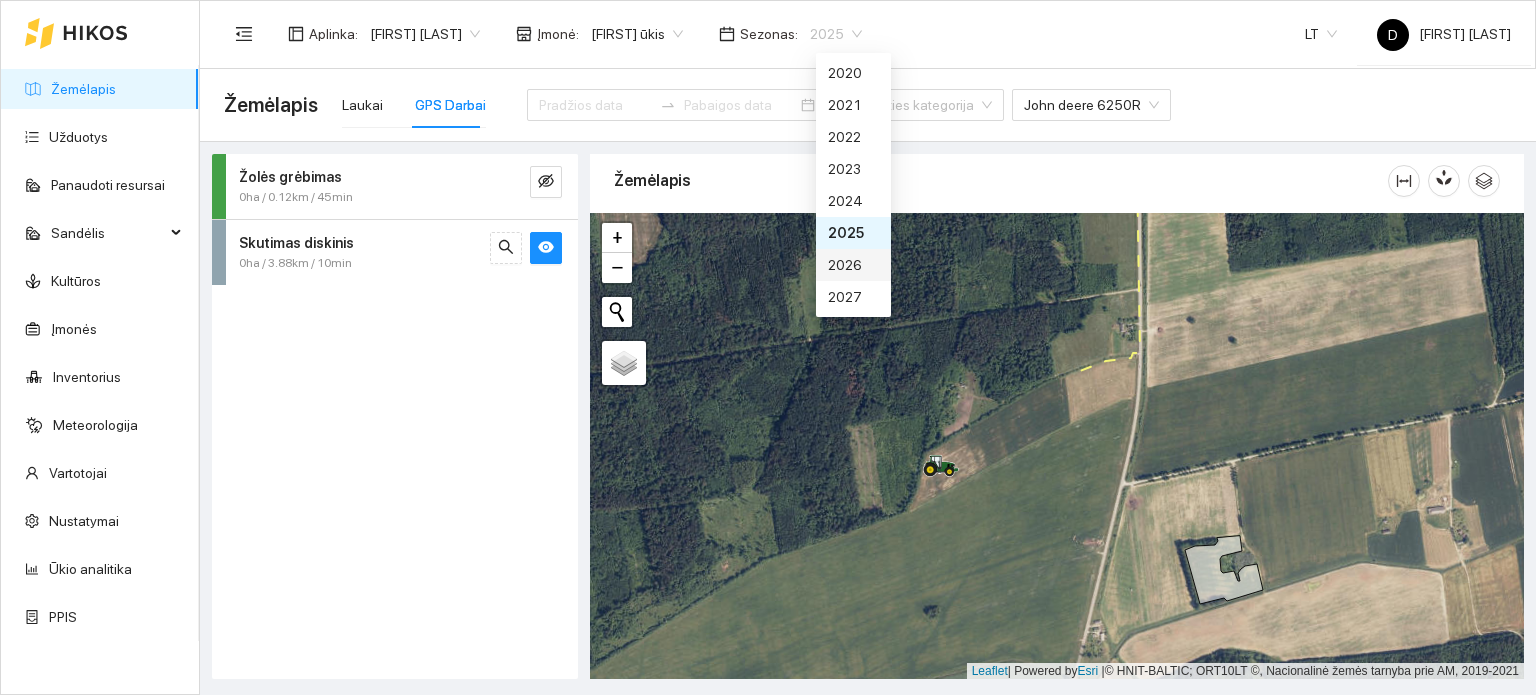 click on "2026" at bounding box center [853, 265] 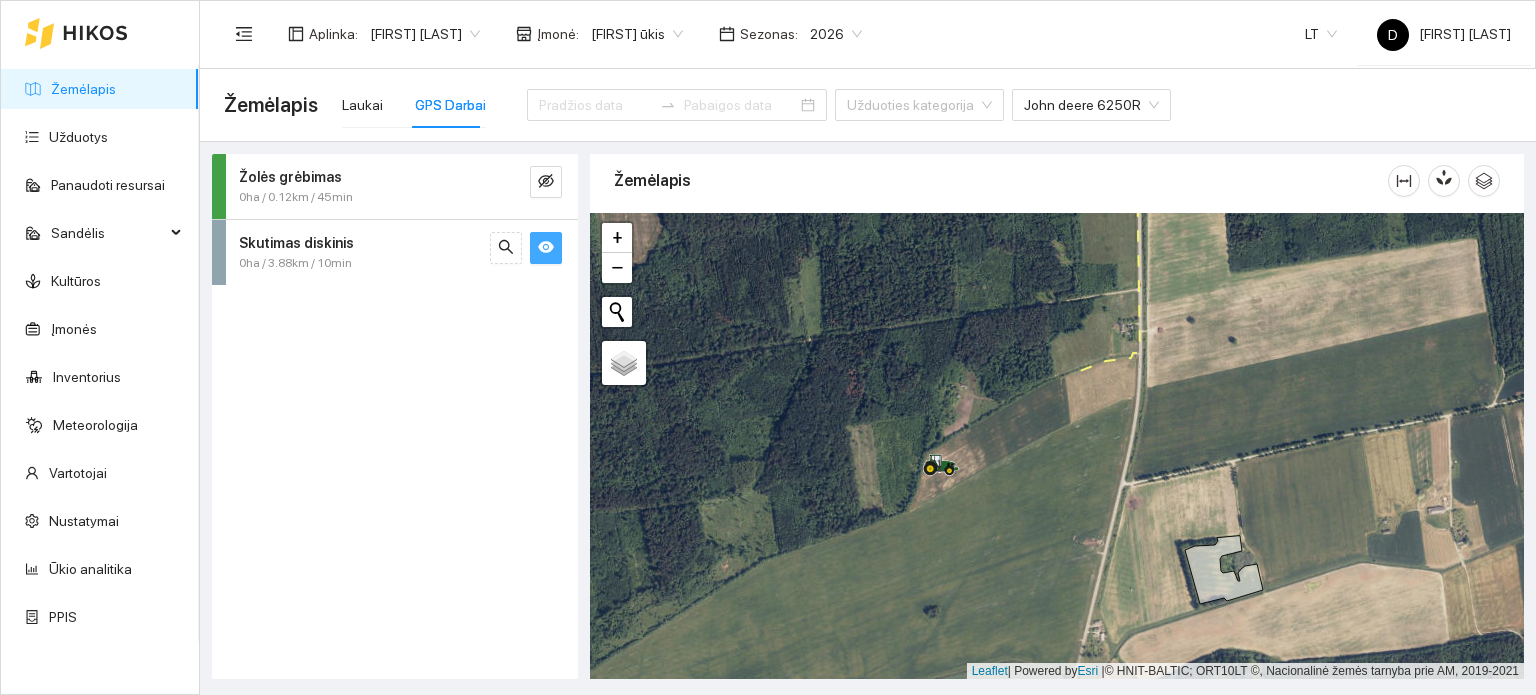 click 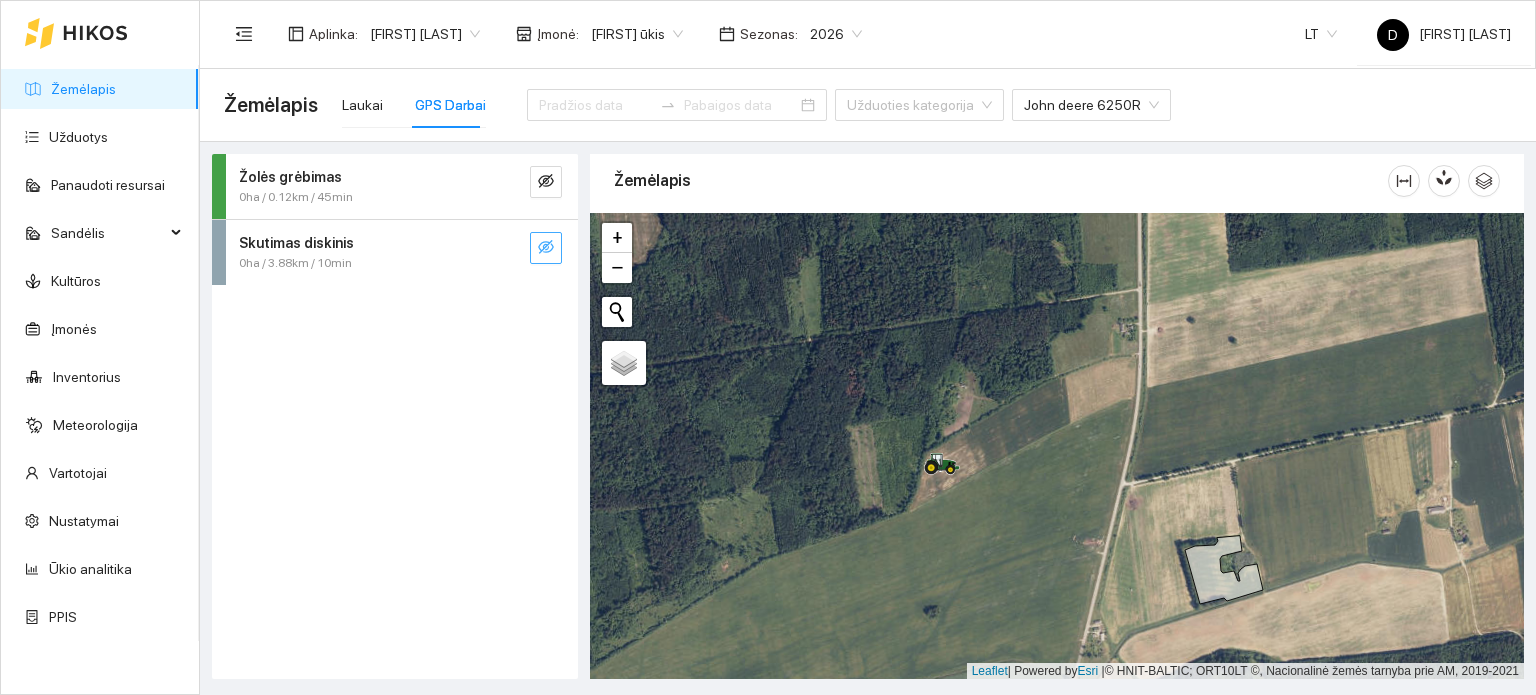 drag, startPoint x: 904, startPoint y: 376, endPoint x: 865, endPoint y: 351, distance: 46.32494 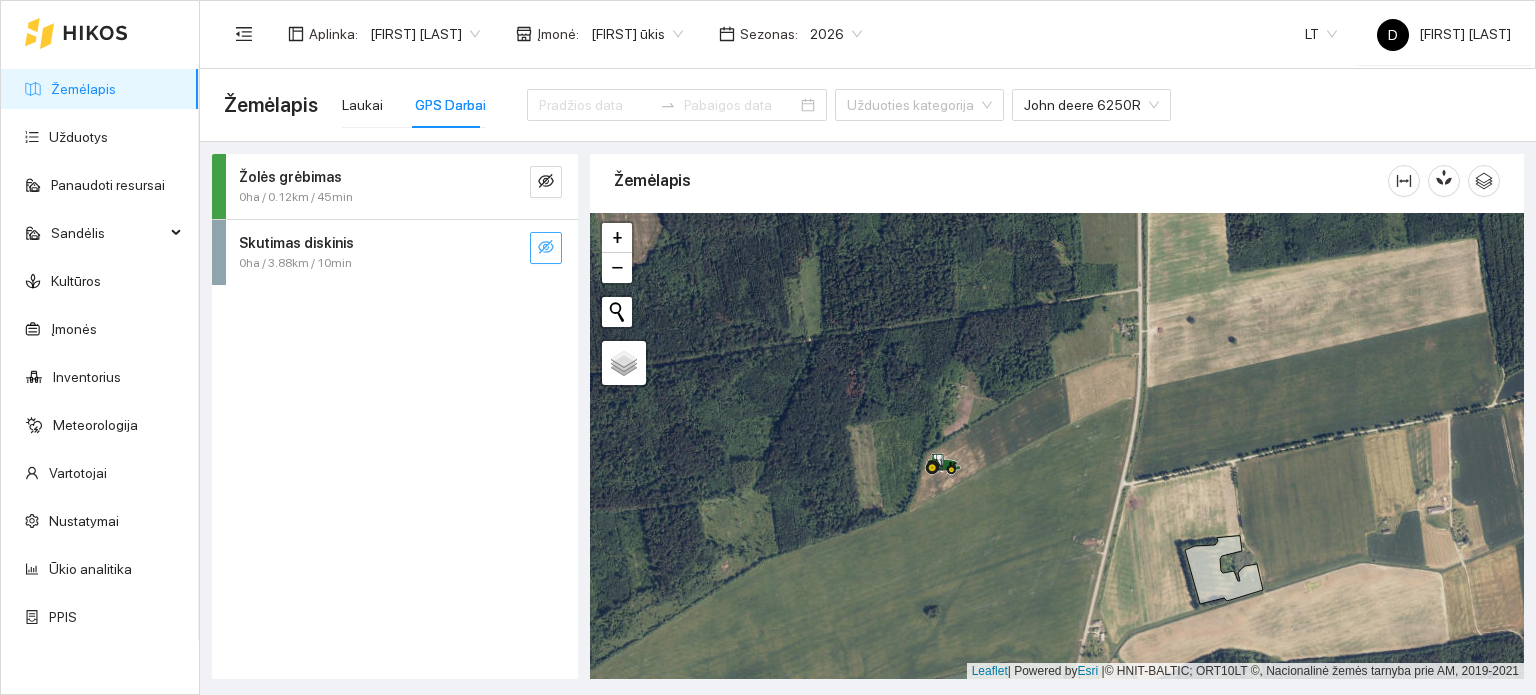 click on "[FIRST] ūkis" at bounding box center [637, 34] 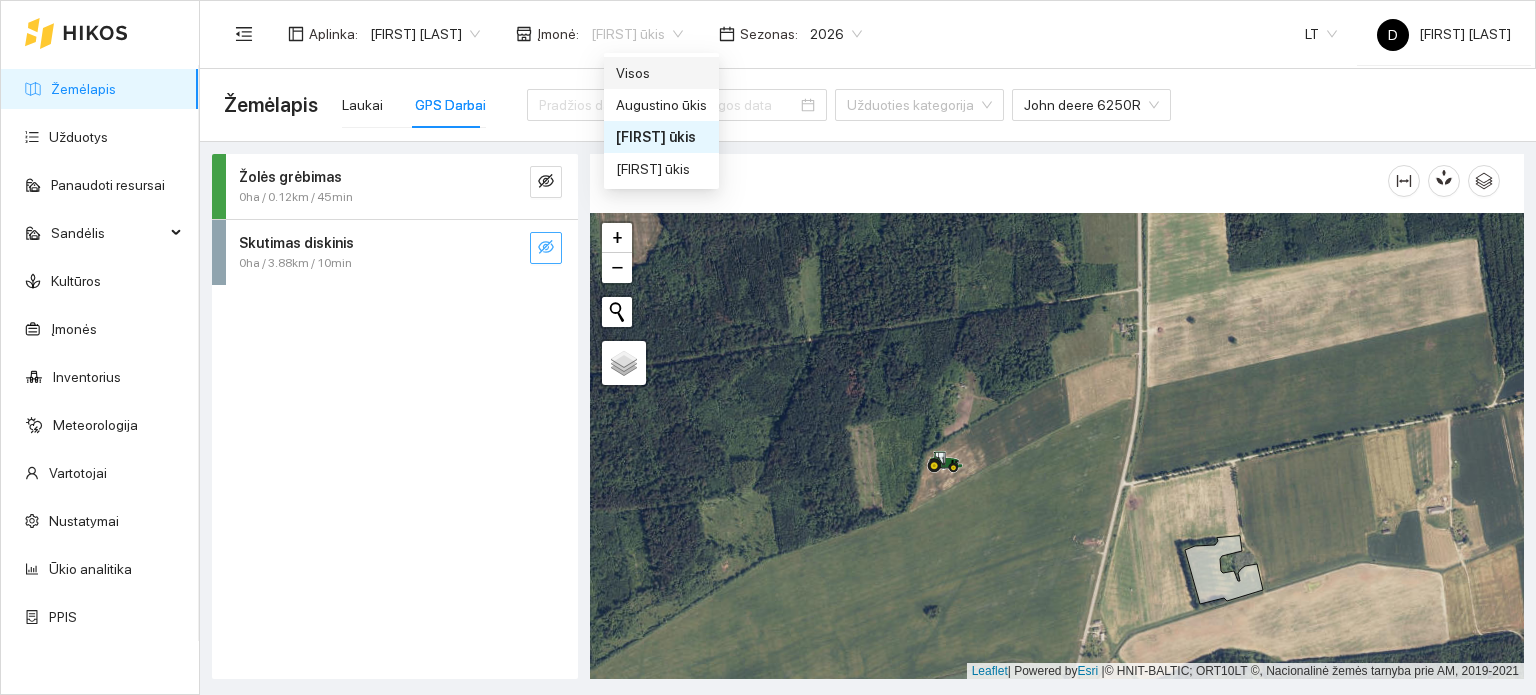 click on "Visos" at bounding box center [661, 73] 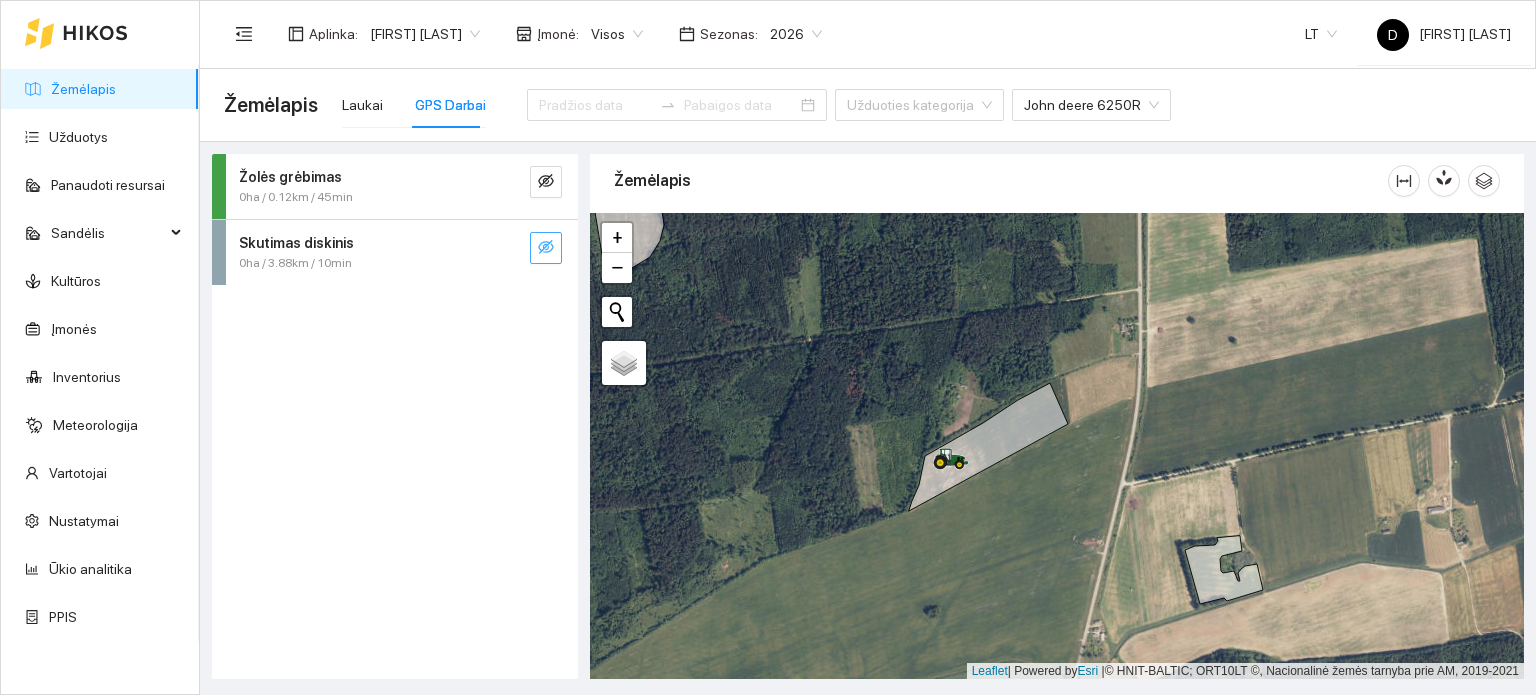 click 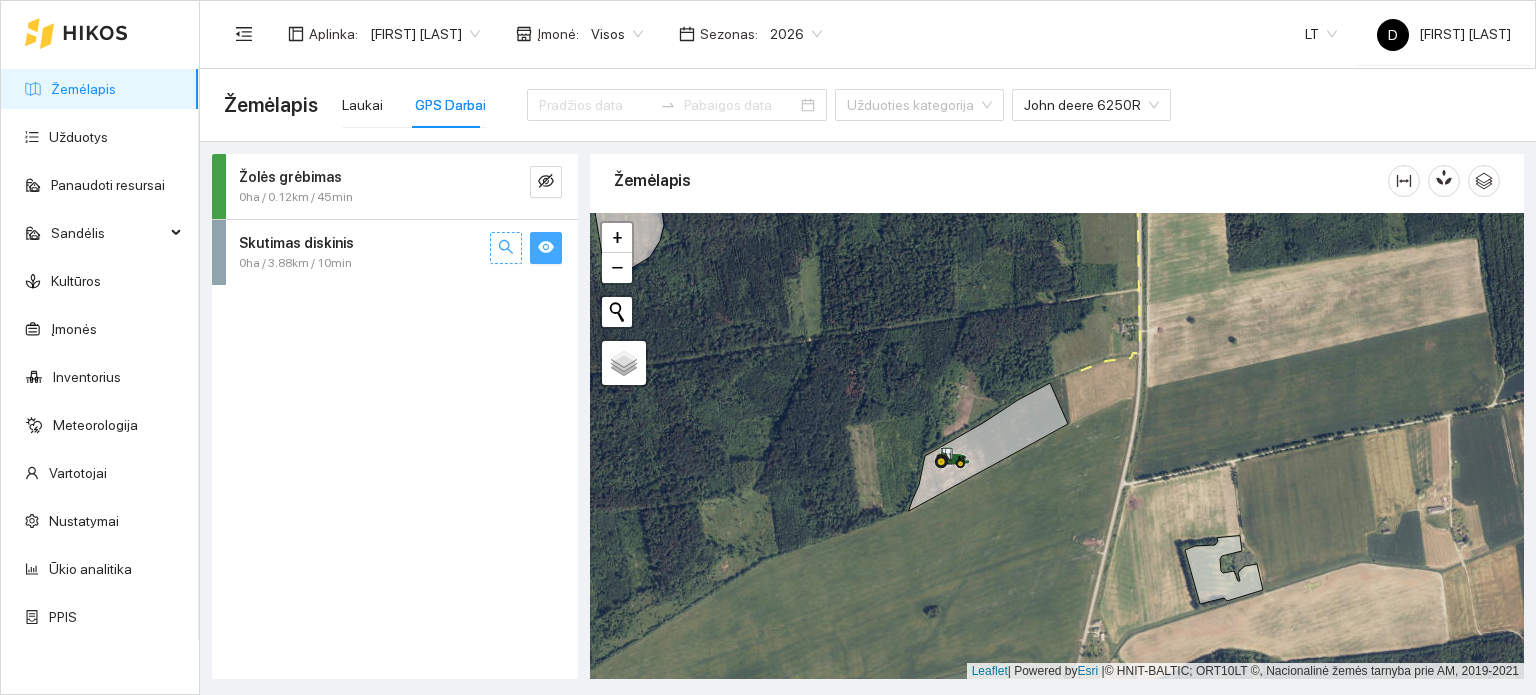 click 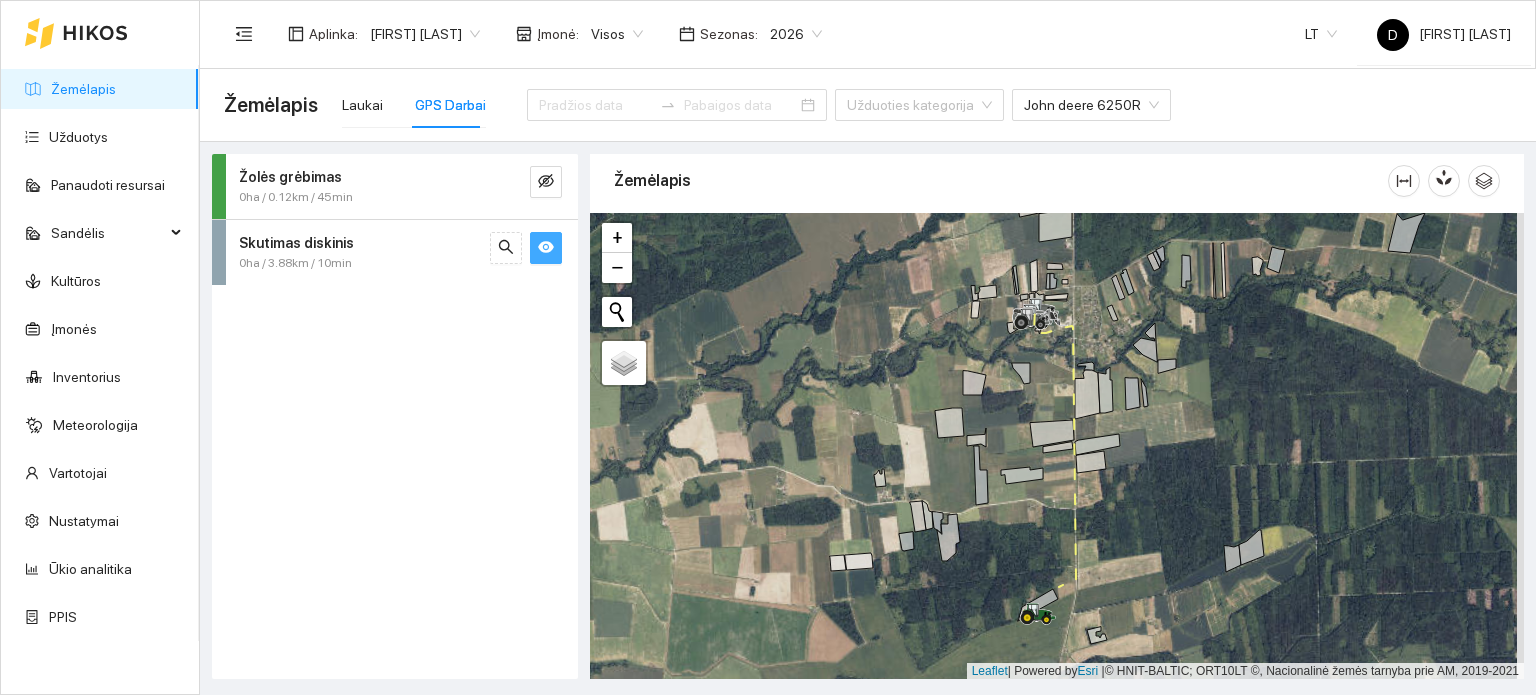 drag, startPoint x: 1170, startPoint y: 515, endPoint x: 1100, endPoint y: 350, distance: 179.23448 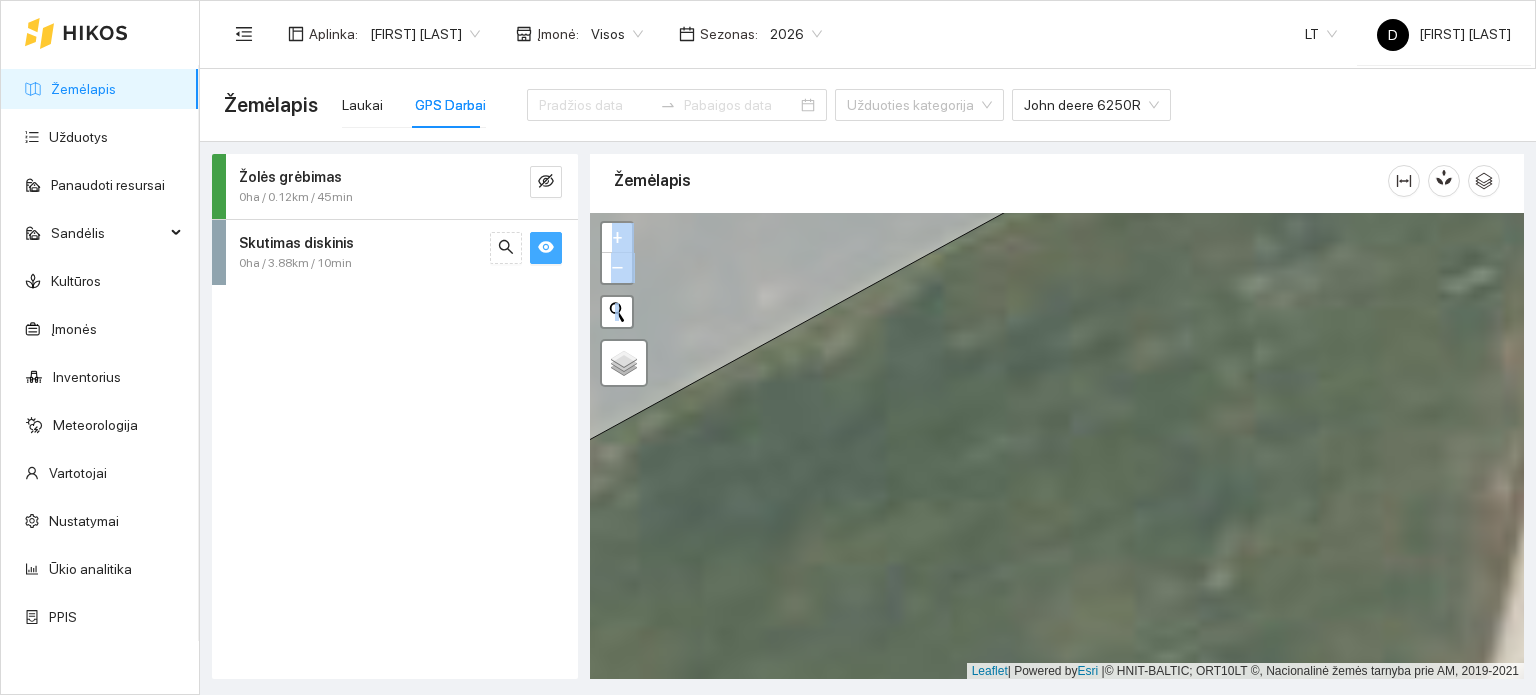 drag, startPoint x: 1046, startPoint y: 351, endPoint x: 1061, endPoint y: 555, distance: 204.55072 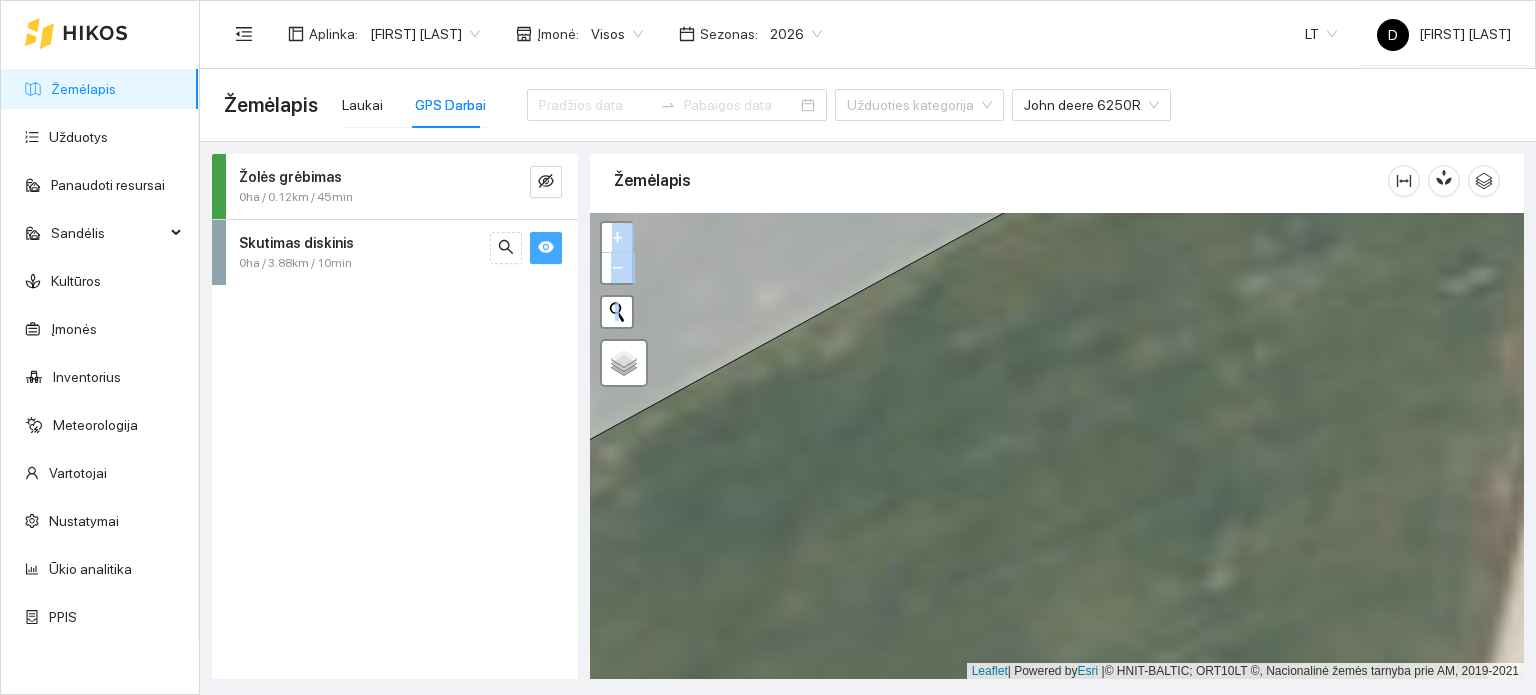 click at bounding box center (1057, 446) 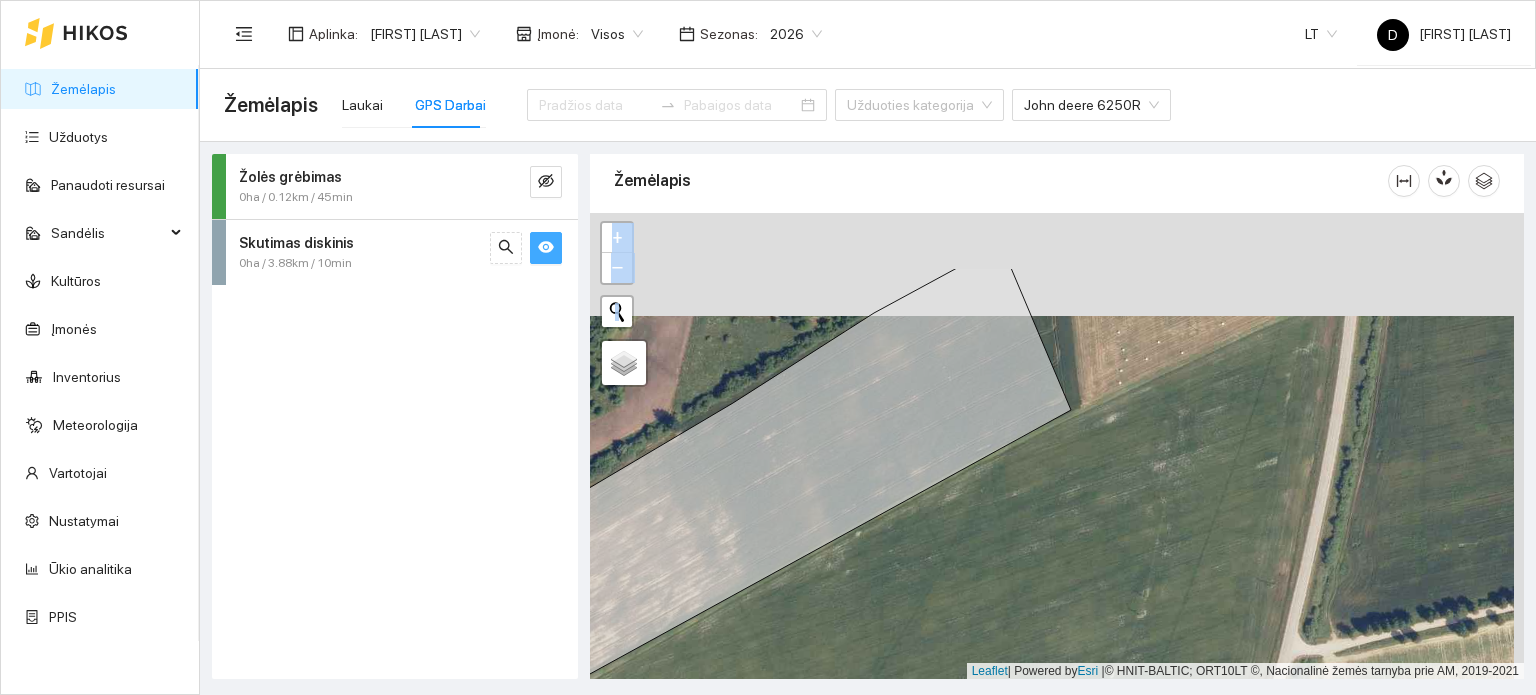 drag, startPoint x: 1117, startPoint y: 398, endPoint x: 1106, endPoint y: 503, distance: 105.574615 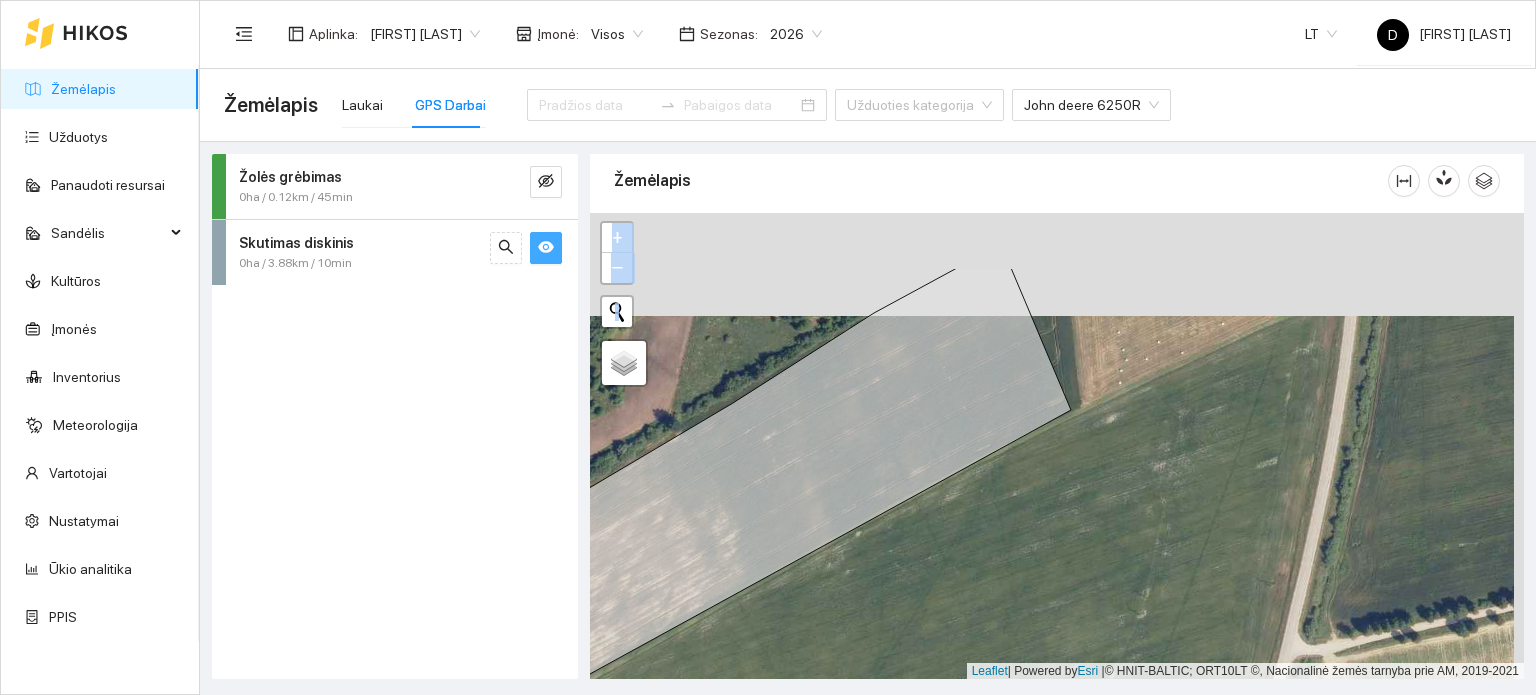 click at bounding box center (1057, 446) 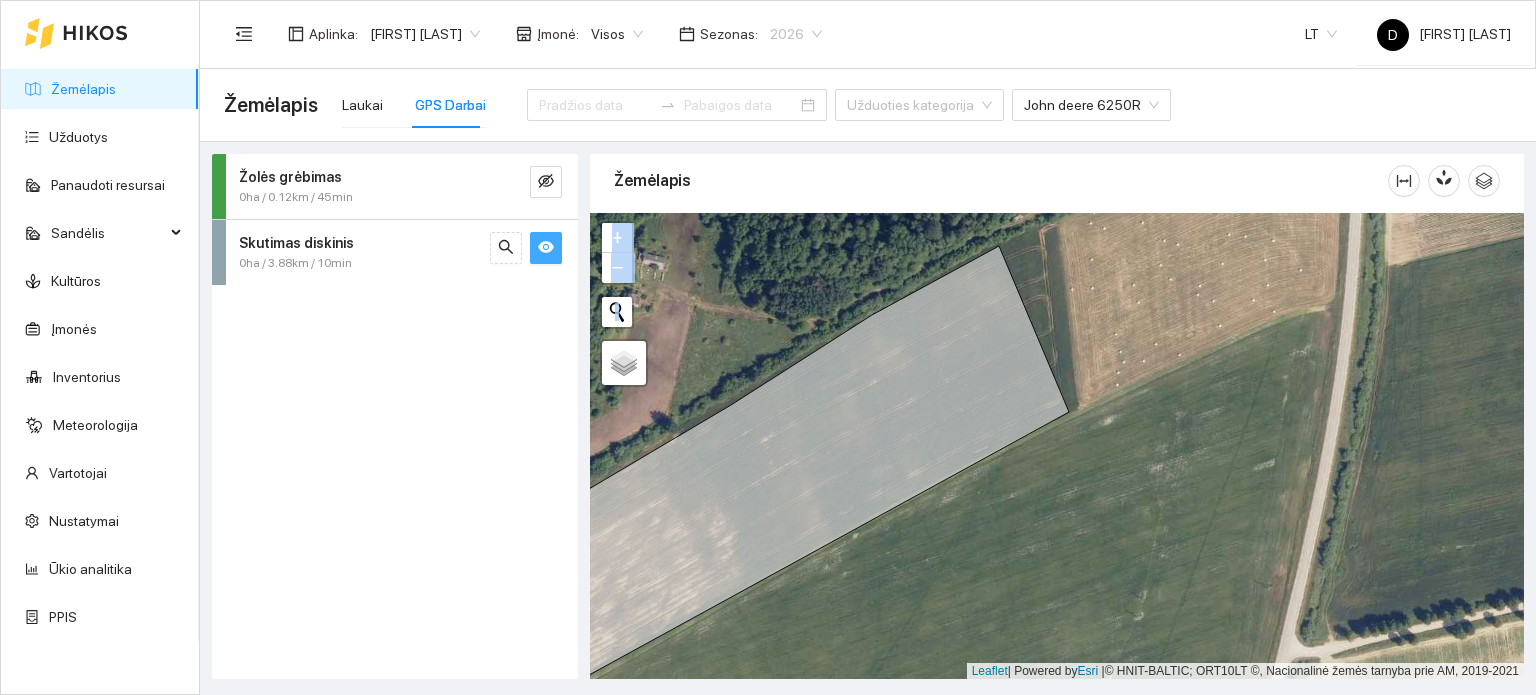 click on "2026" at bounding box center [796, 34] 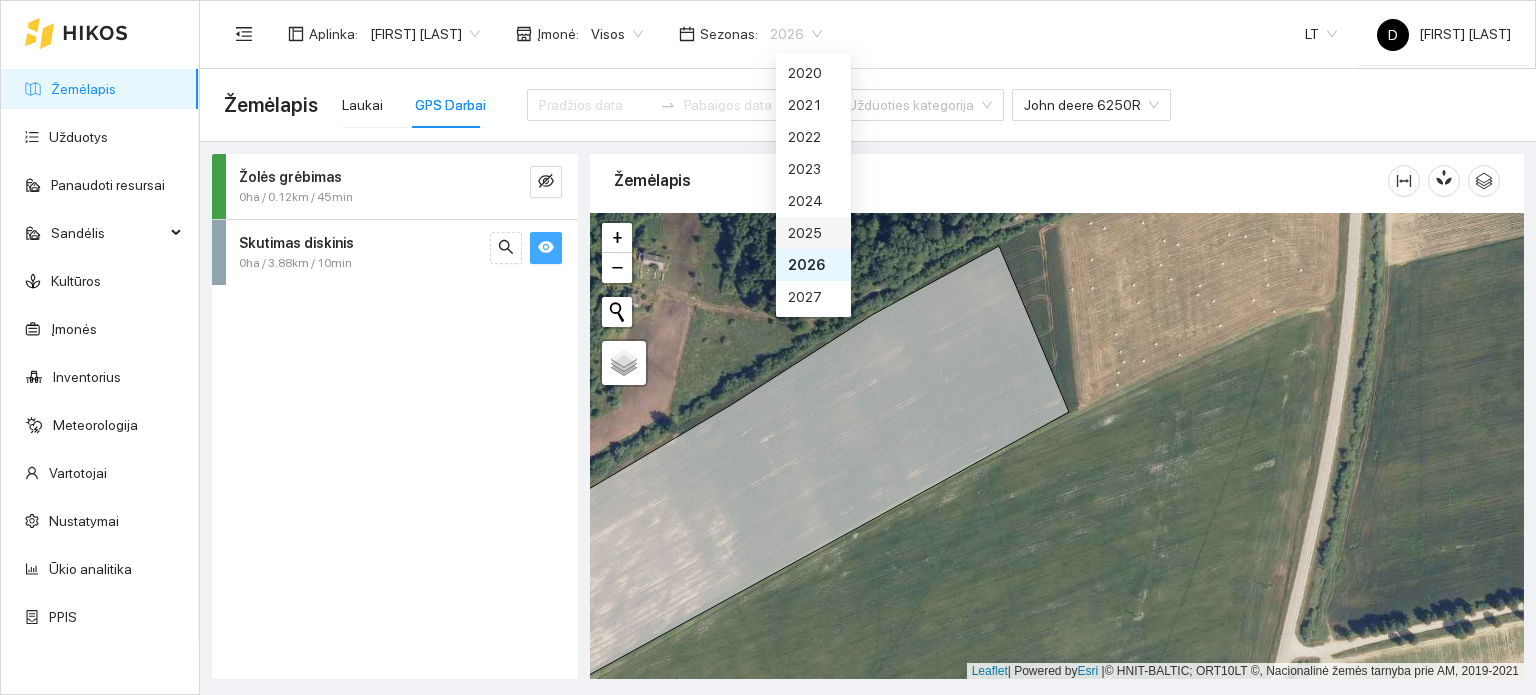 click on "2025" at bounding box center (813, 233) 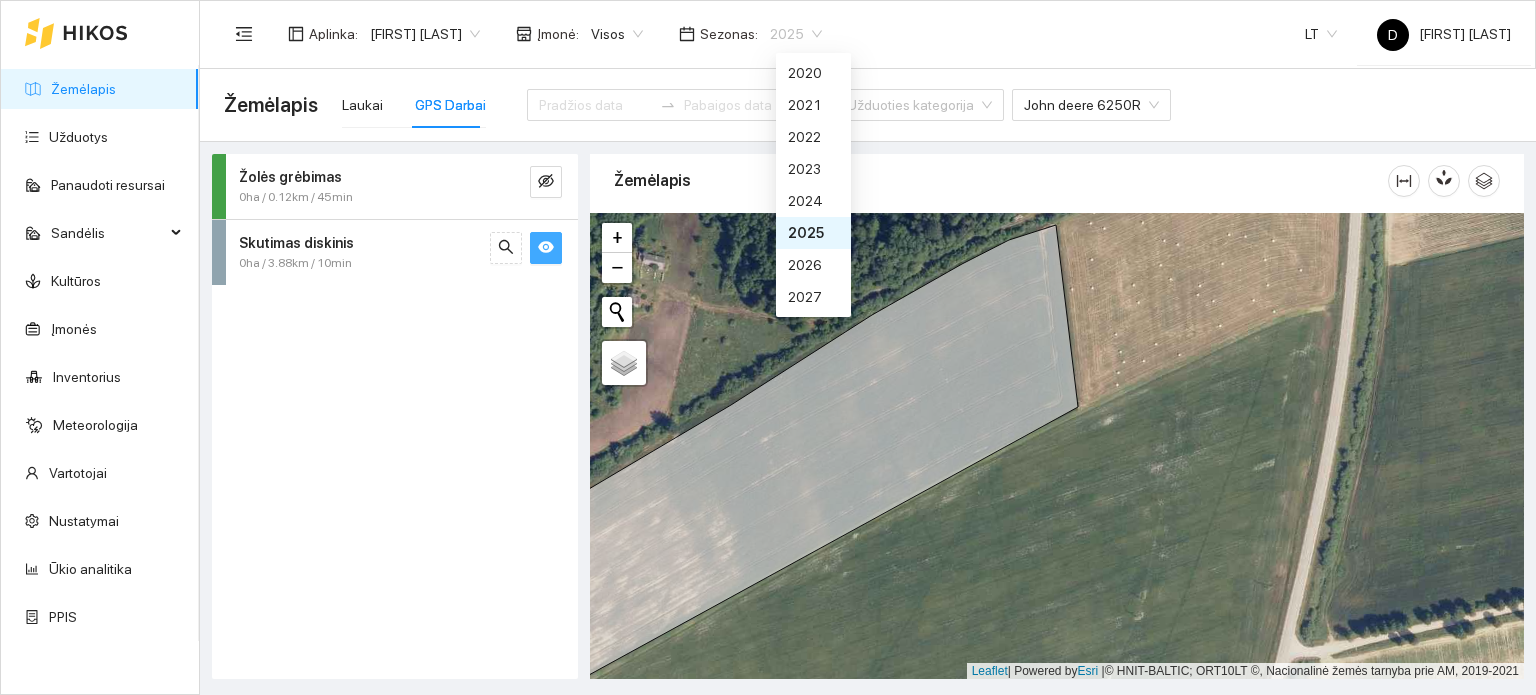 click on "2025" at bounding box center [796, 34] 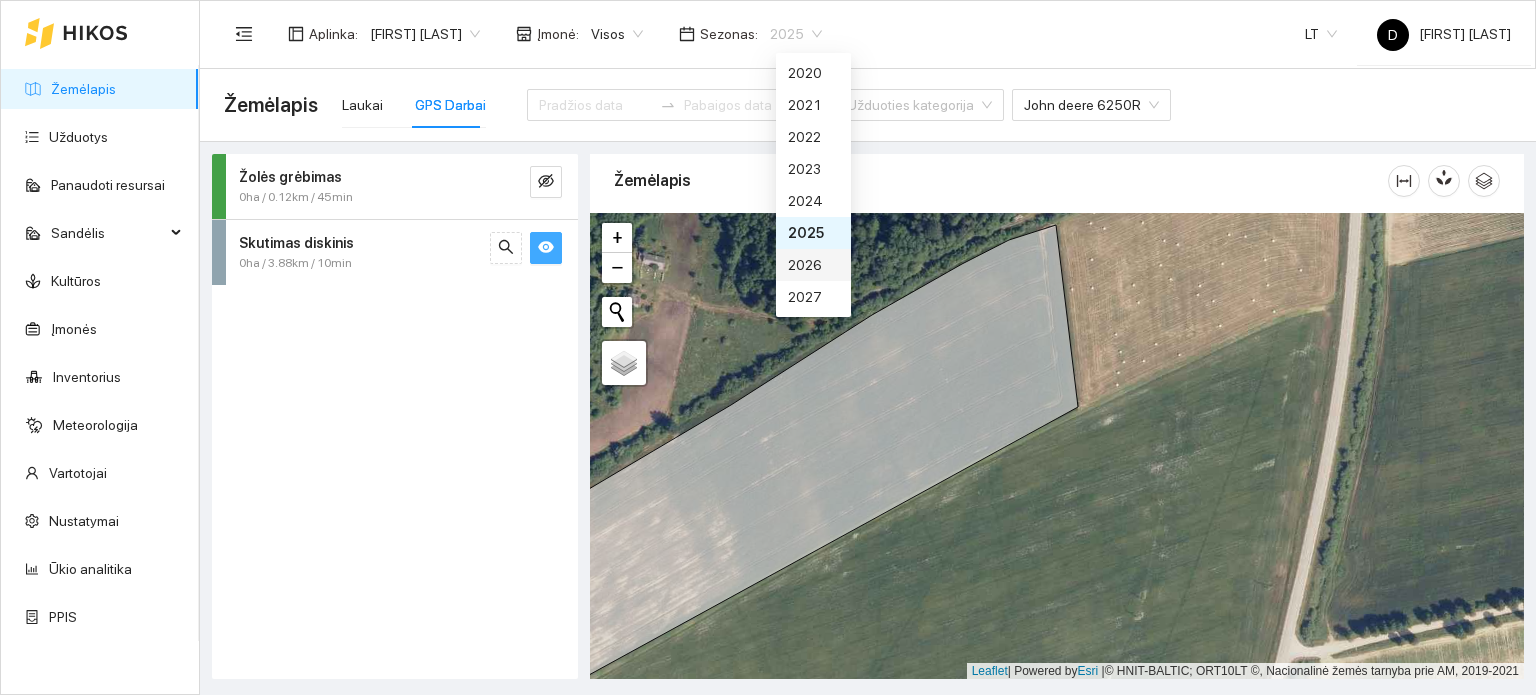 click on "2026" at bounding box center [813, 265] 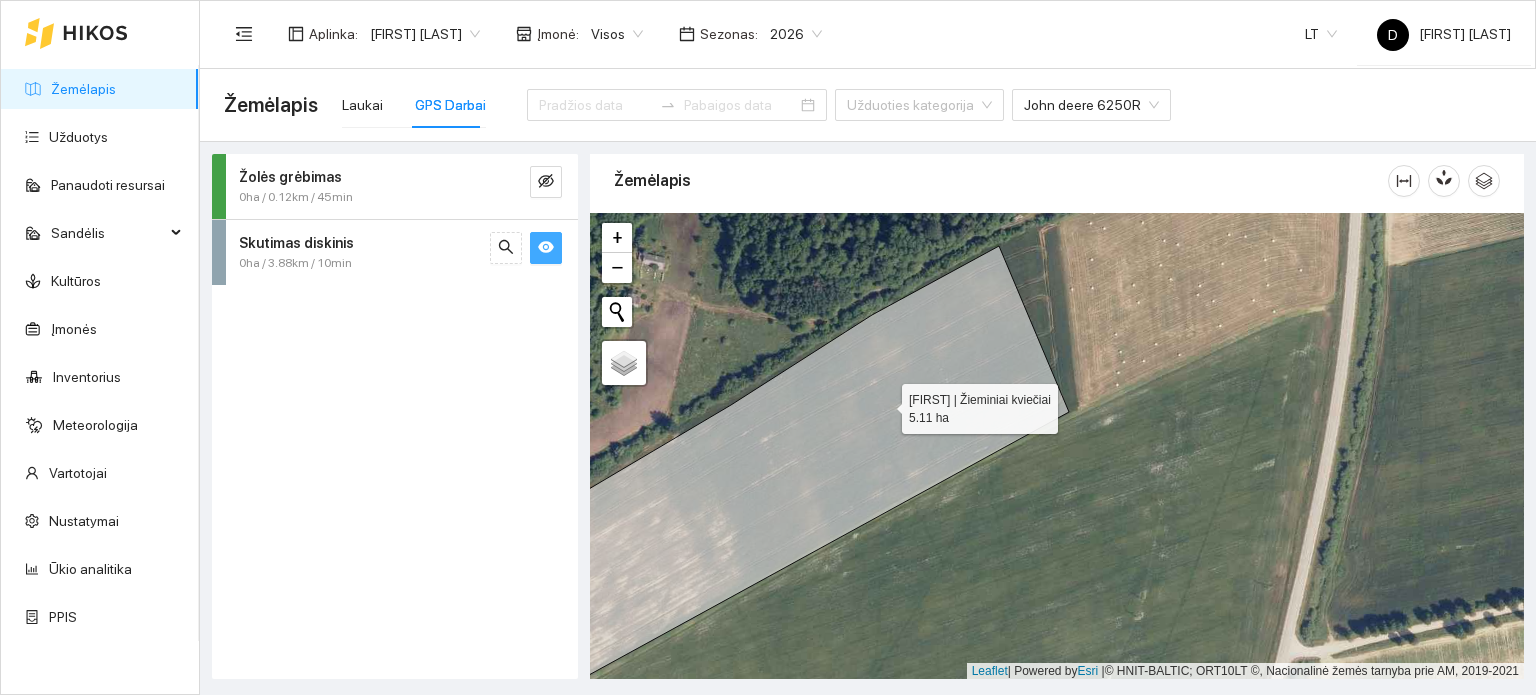 click 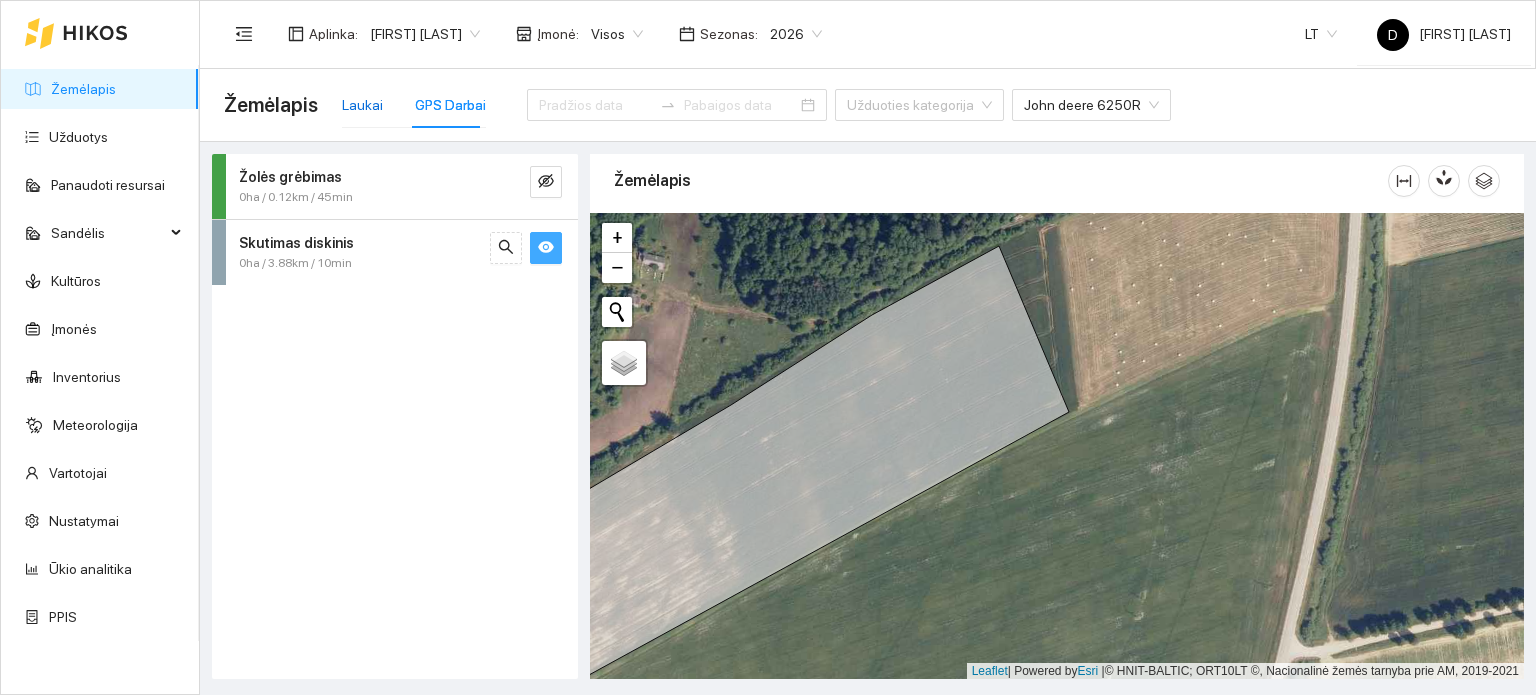 click on "Laukai" at bounding box center [362, 105] 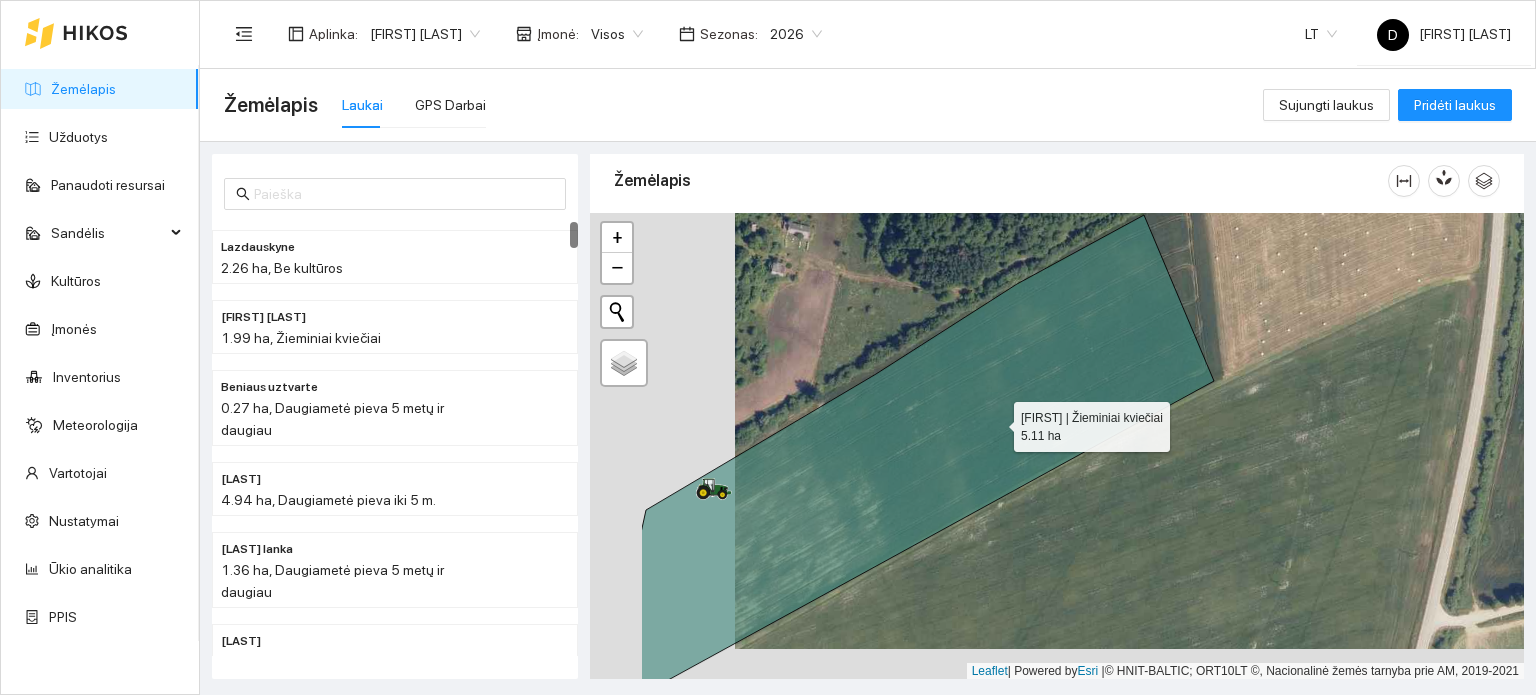 drag, startPoint x: 938, startPoint y: 434, endPoint x: 1000, endPoint y: 424, distance: 62.801273 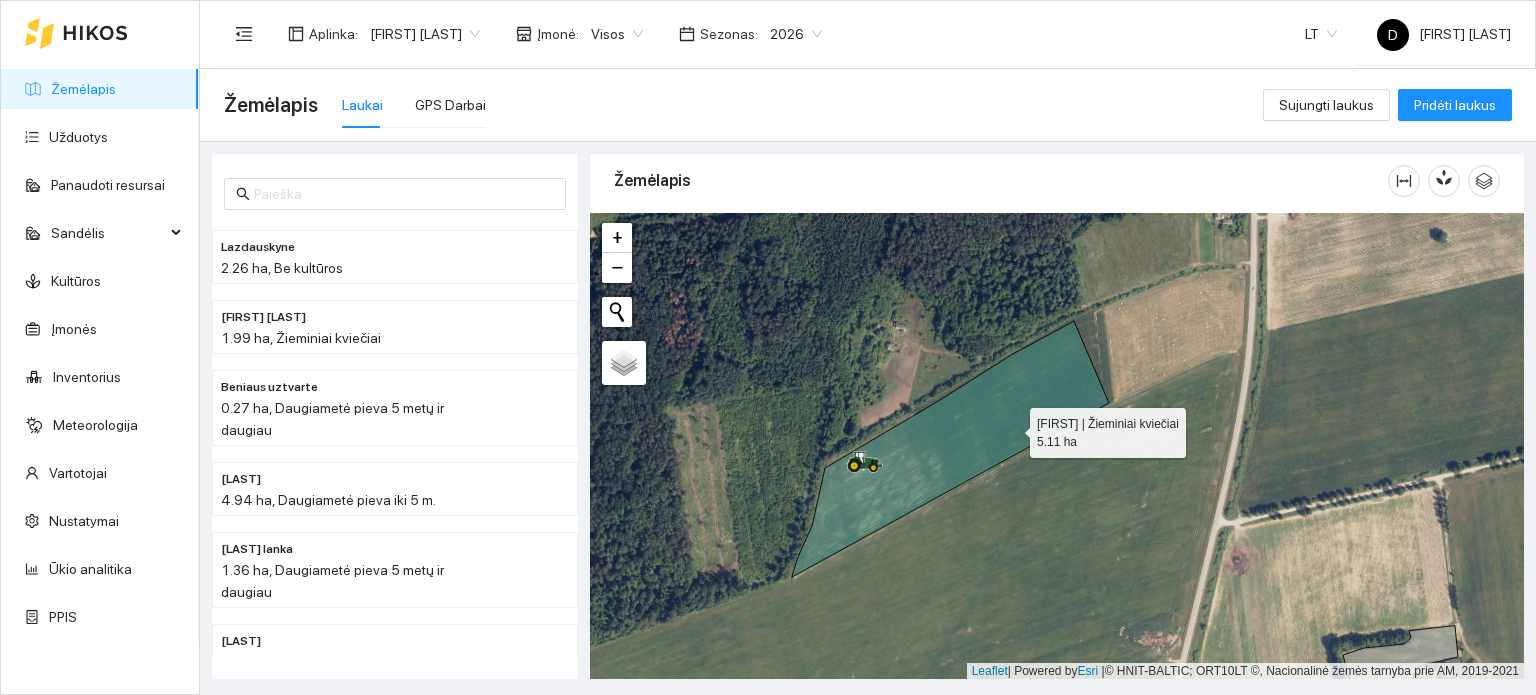 click 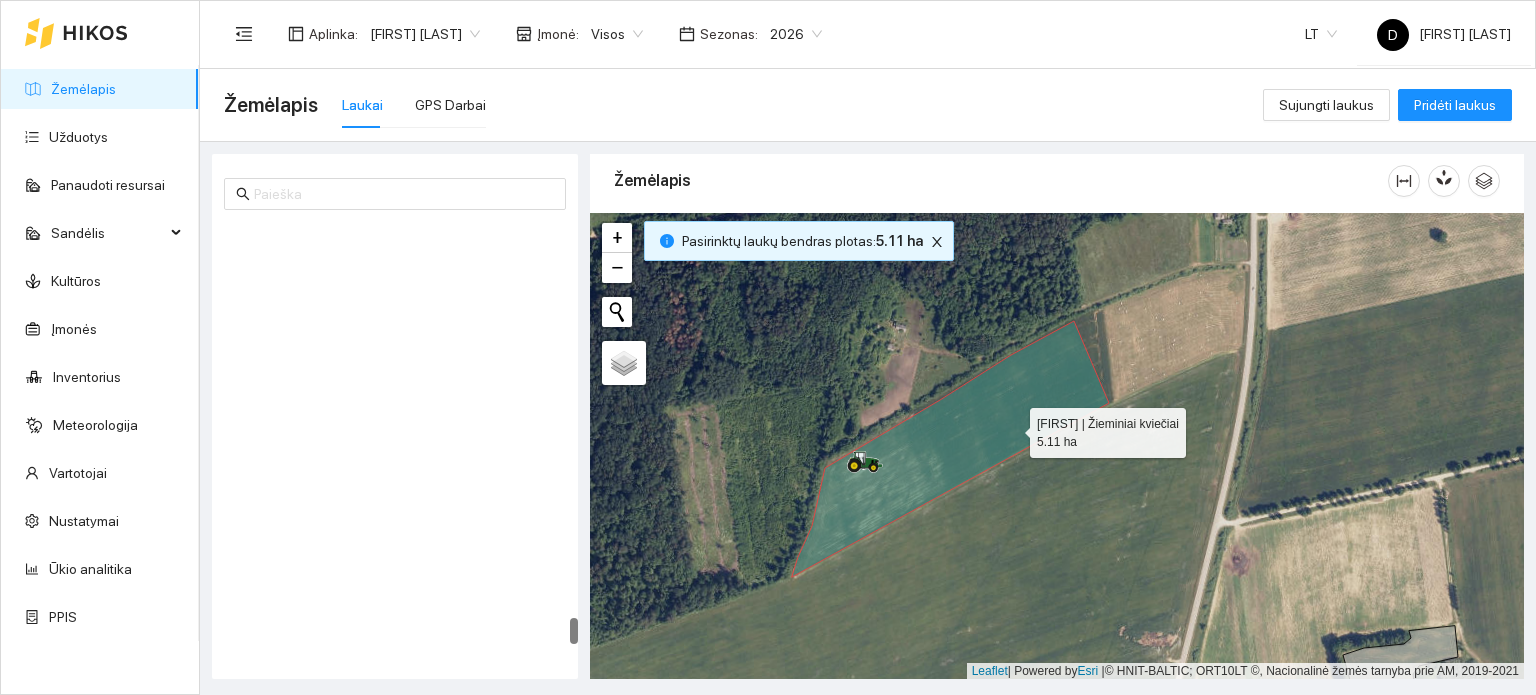 scroll, scrollTop: 6493, scrollLeft: 0, axis: vertical 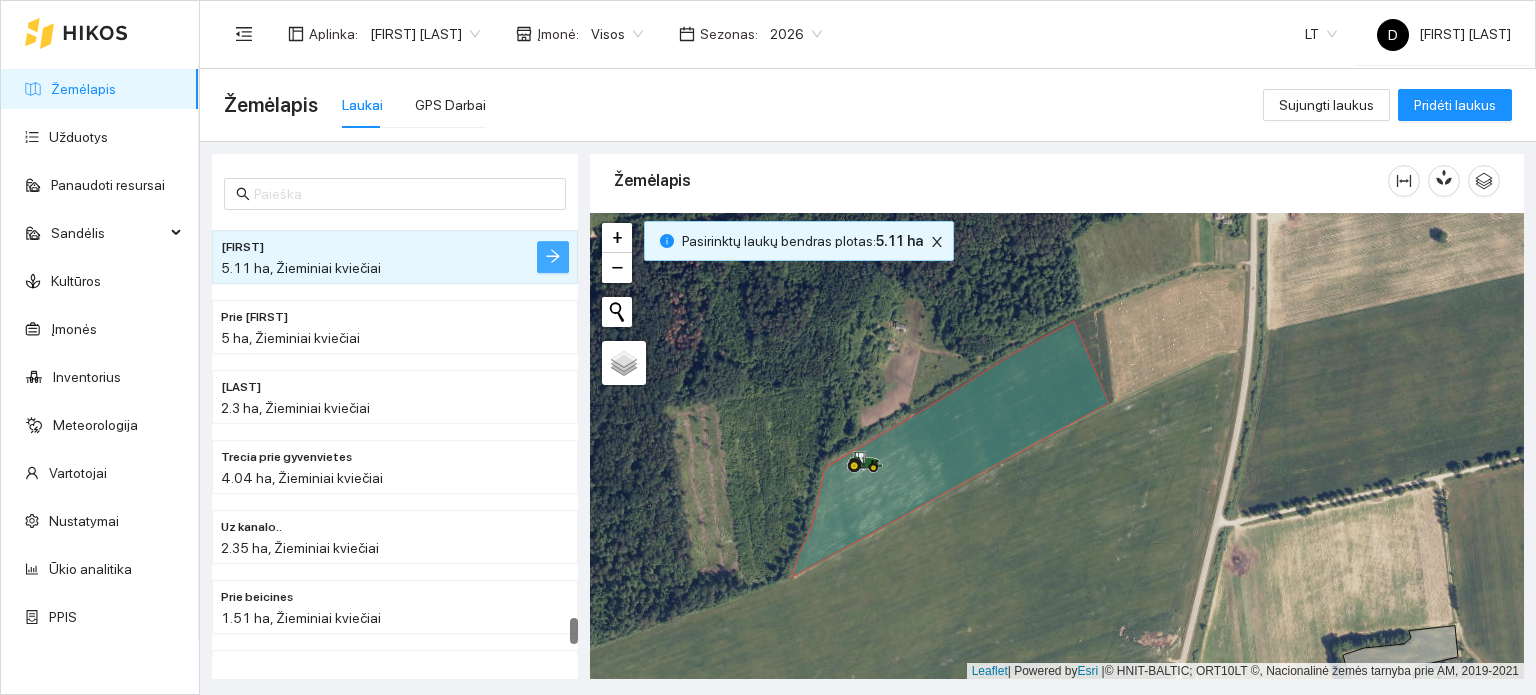 click 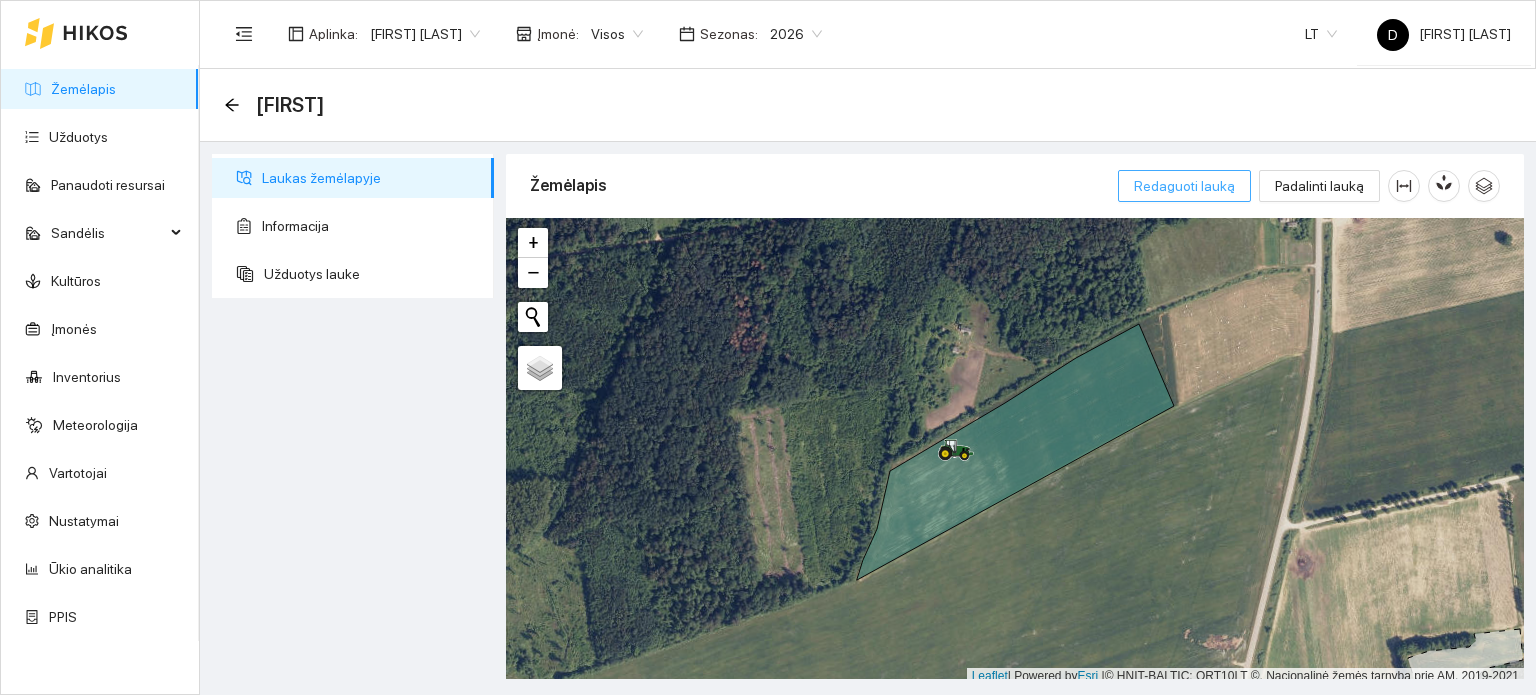 click on "Redaguoti lauką" at bounding box center (1184, 186) 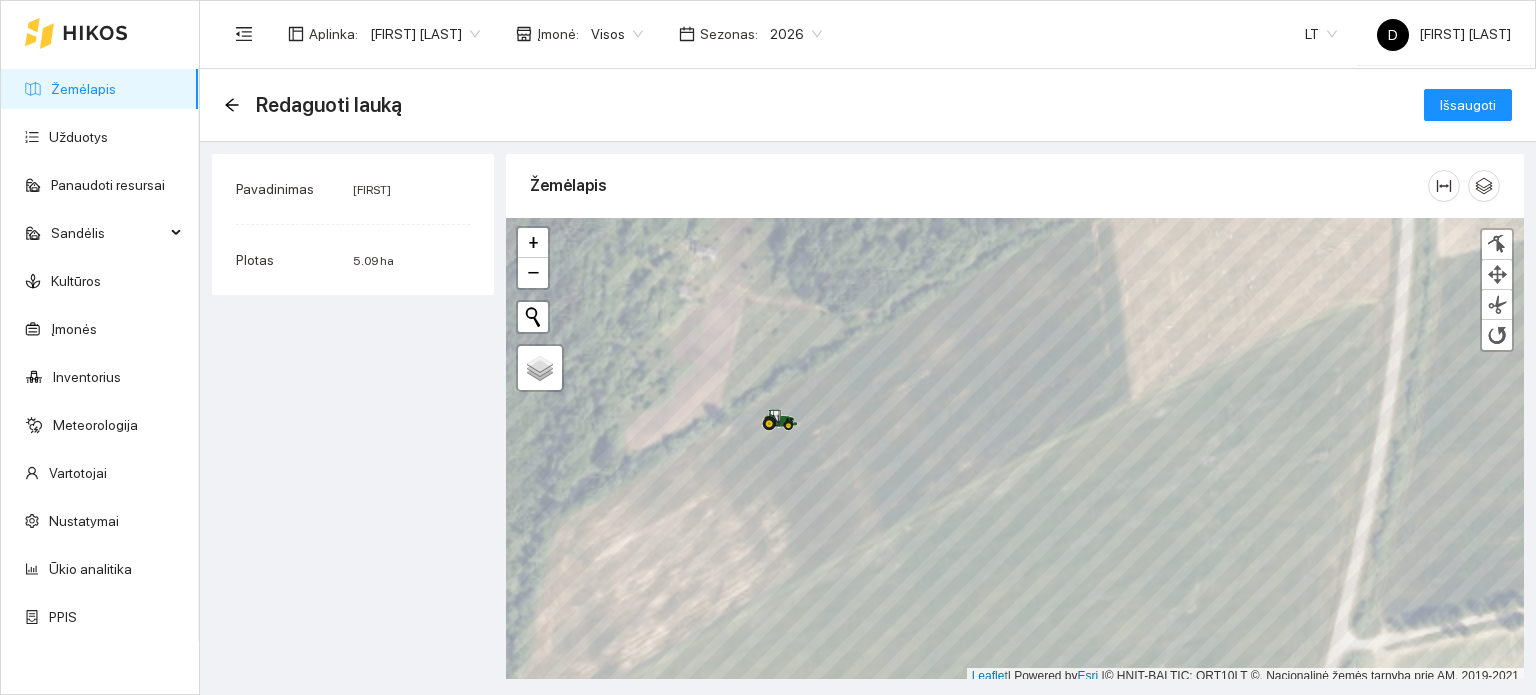 scroll, scrollTop: 5, scrollLeft: 0, axis: vertical 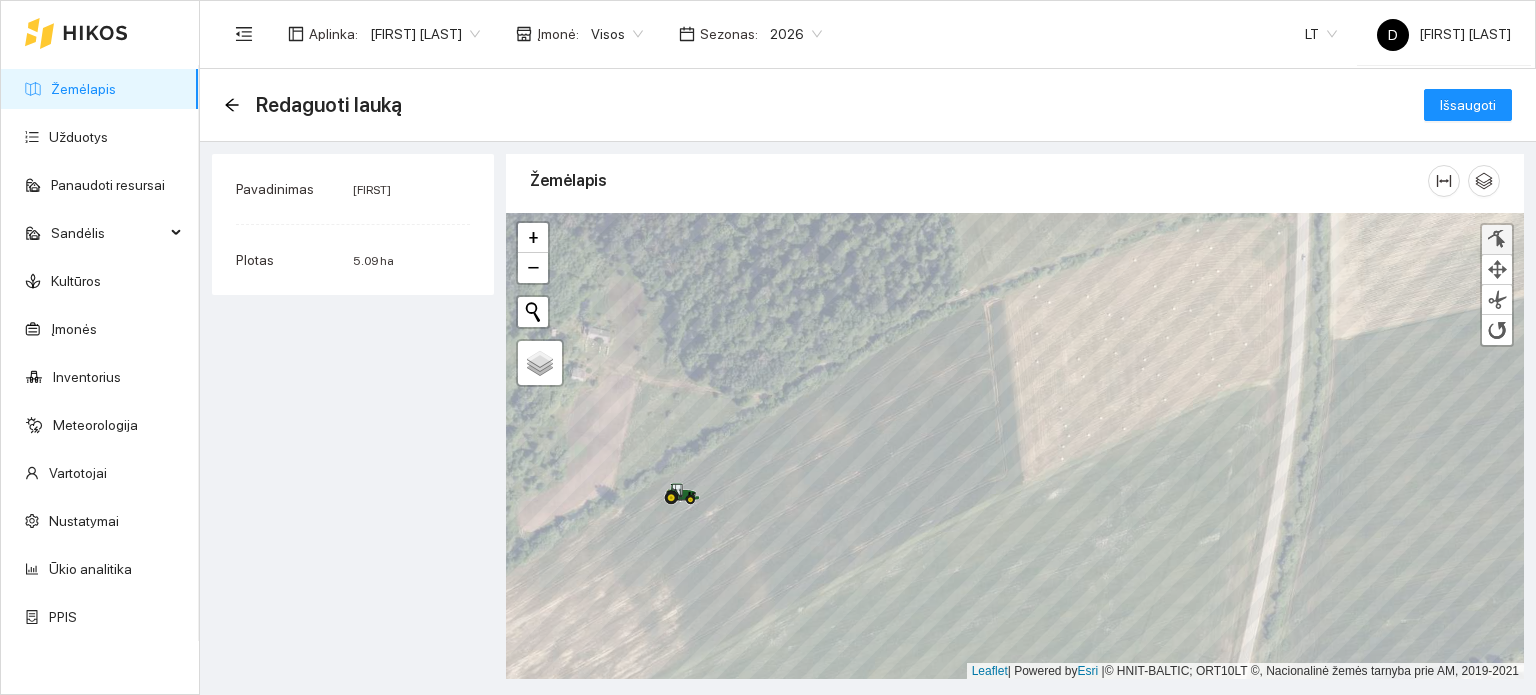 click at bounding box center [1497, 240] 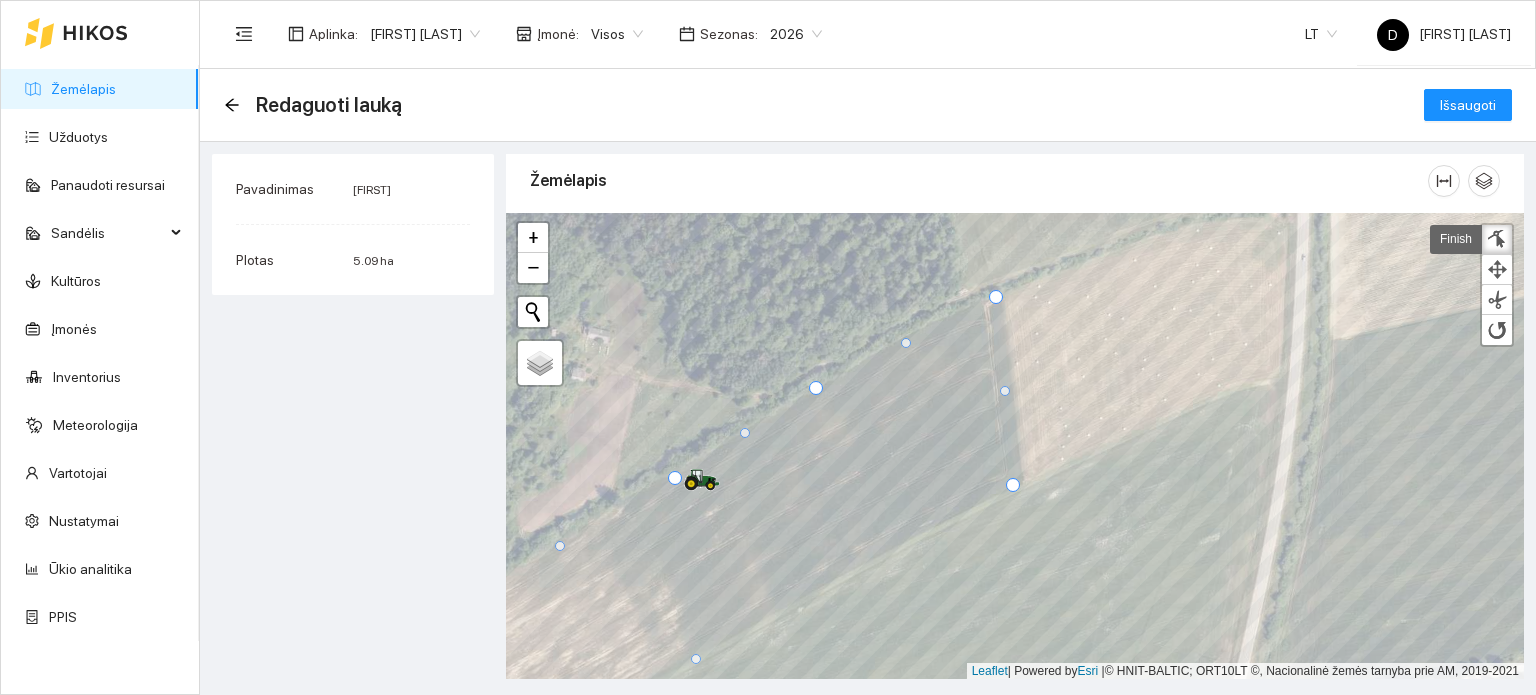 drag, startPoint x: 945, startPoint y: 317, endPoint x: 998, endPoint y: 295, distance: 57.384666 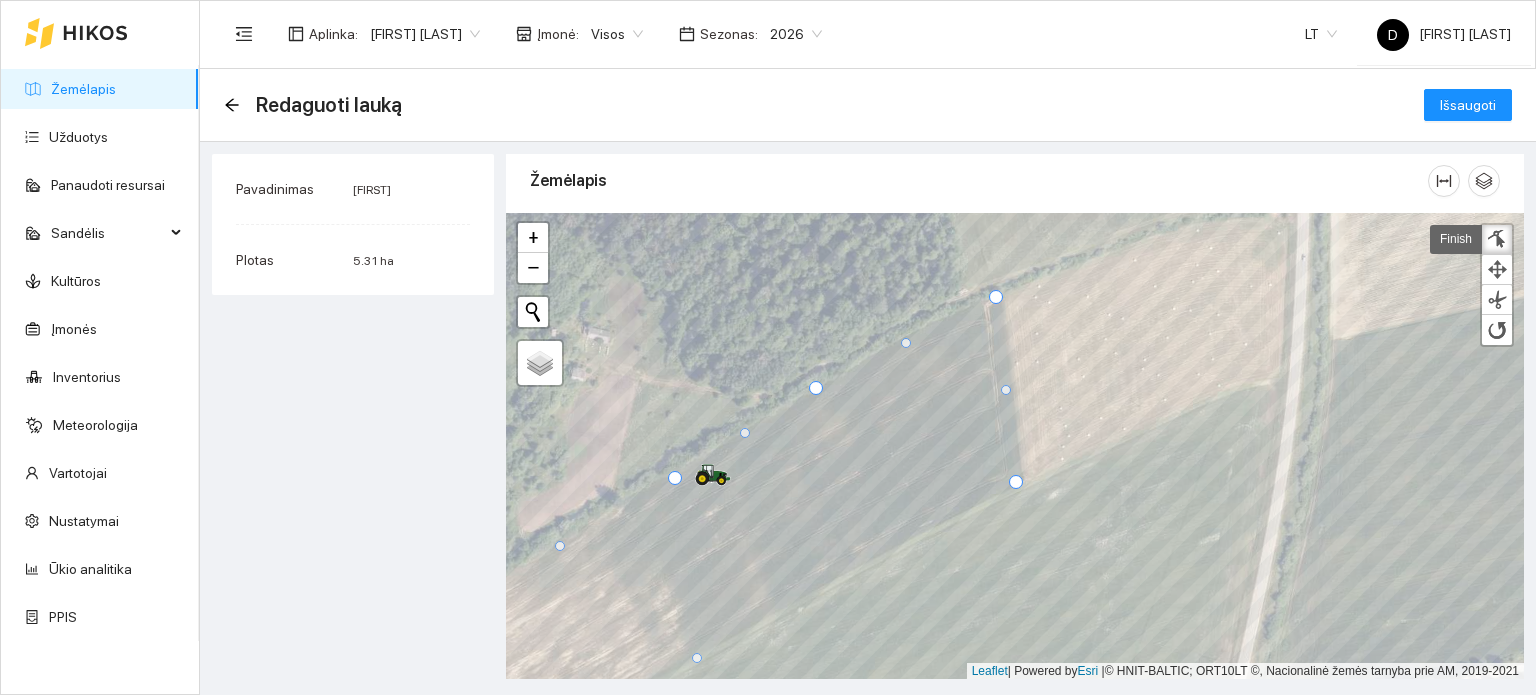 click at bounding box center (1016, 482) 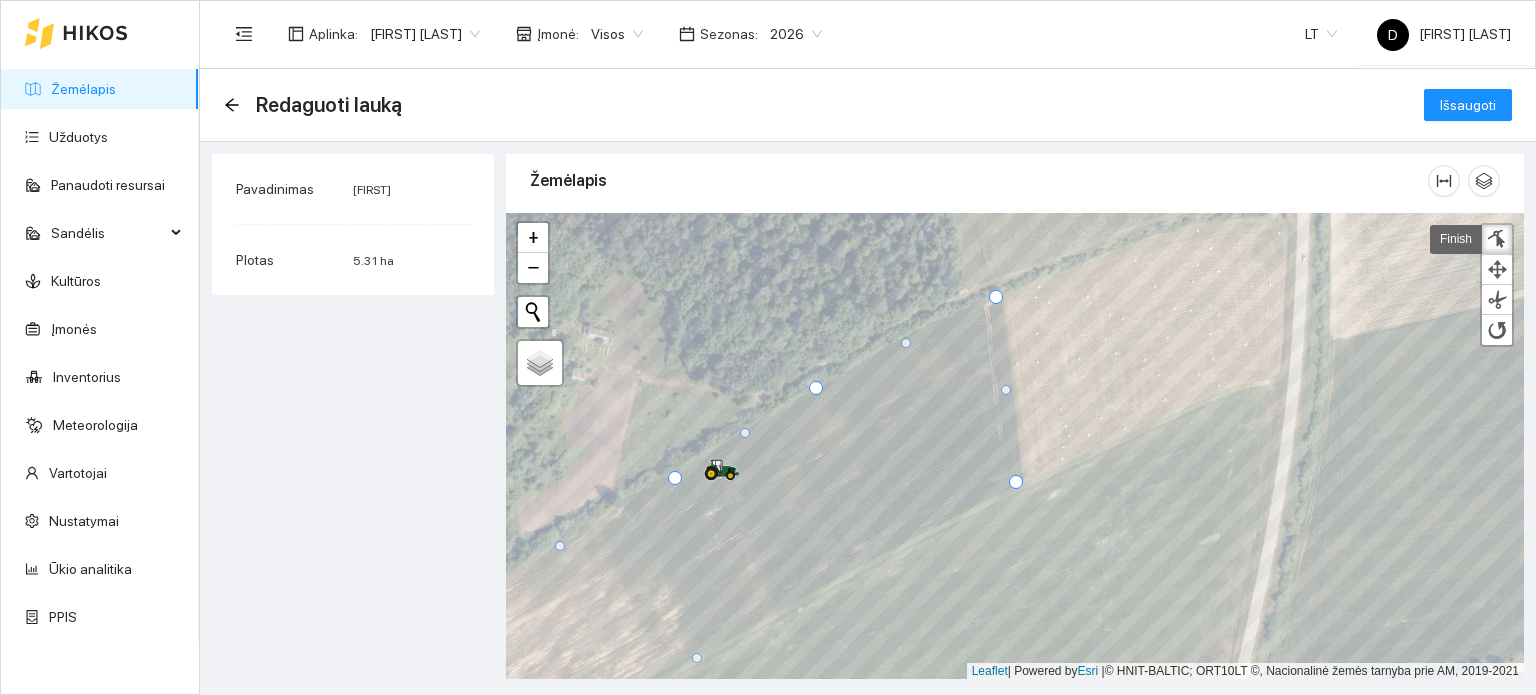 click at bounding box center (1016, 482) 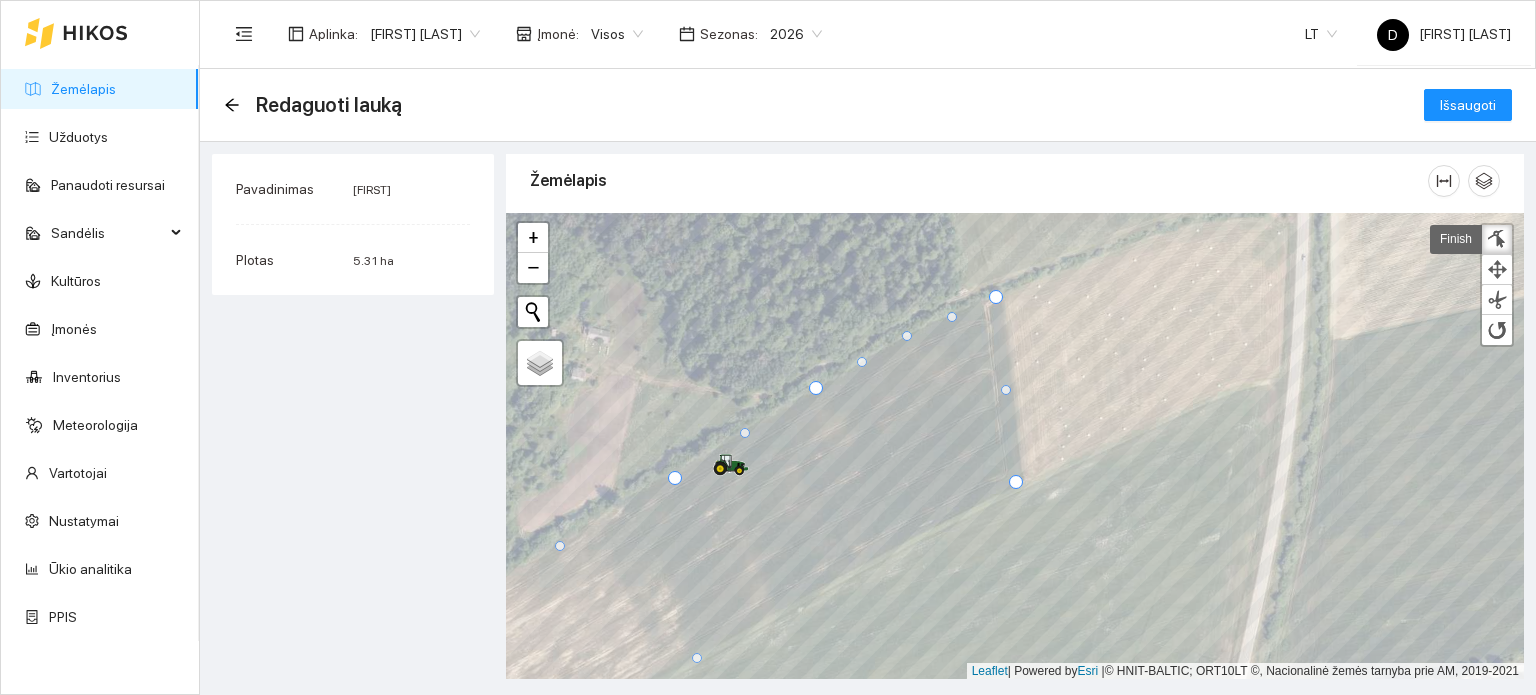 click at bounding box center [907, 336] 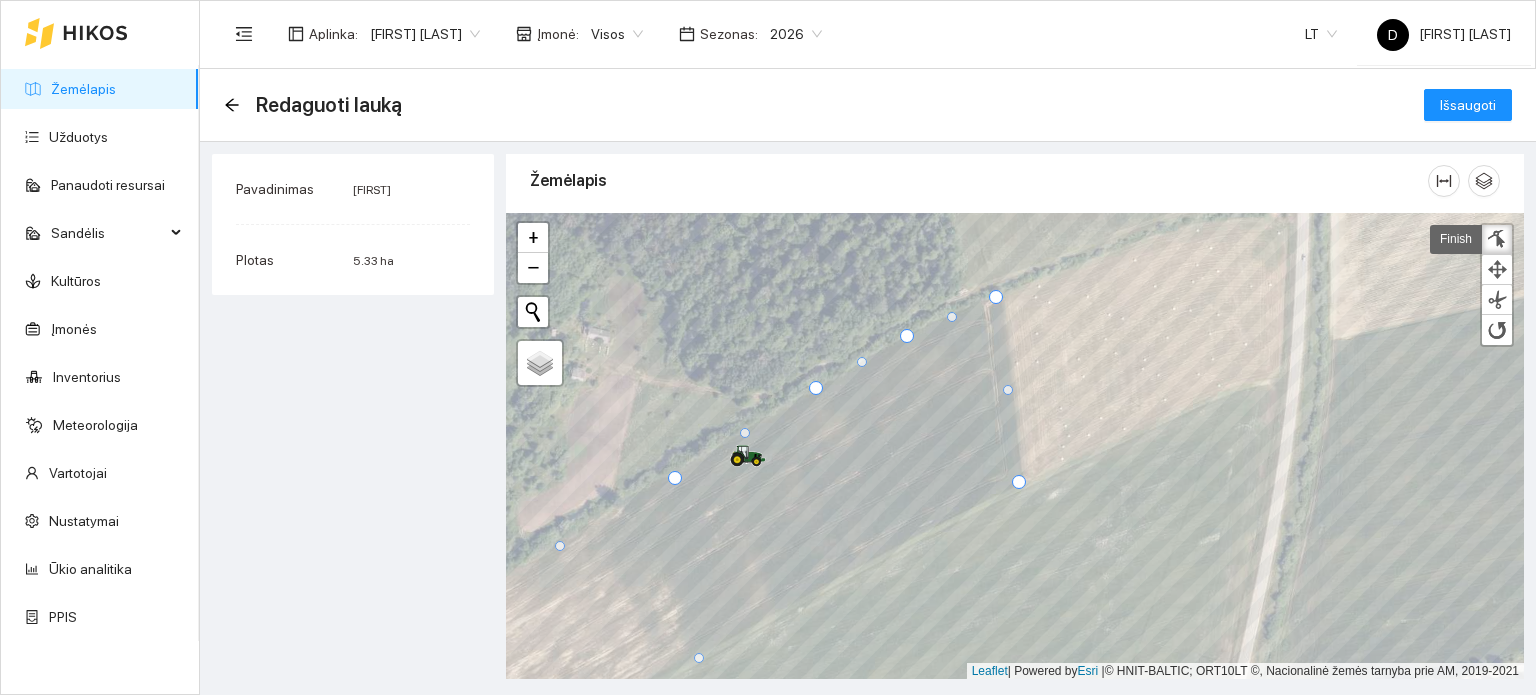 click at bounding box center [1019, 482] 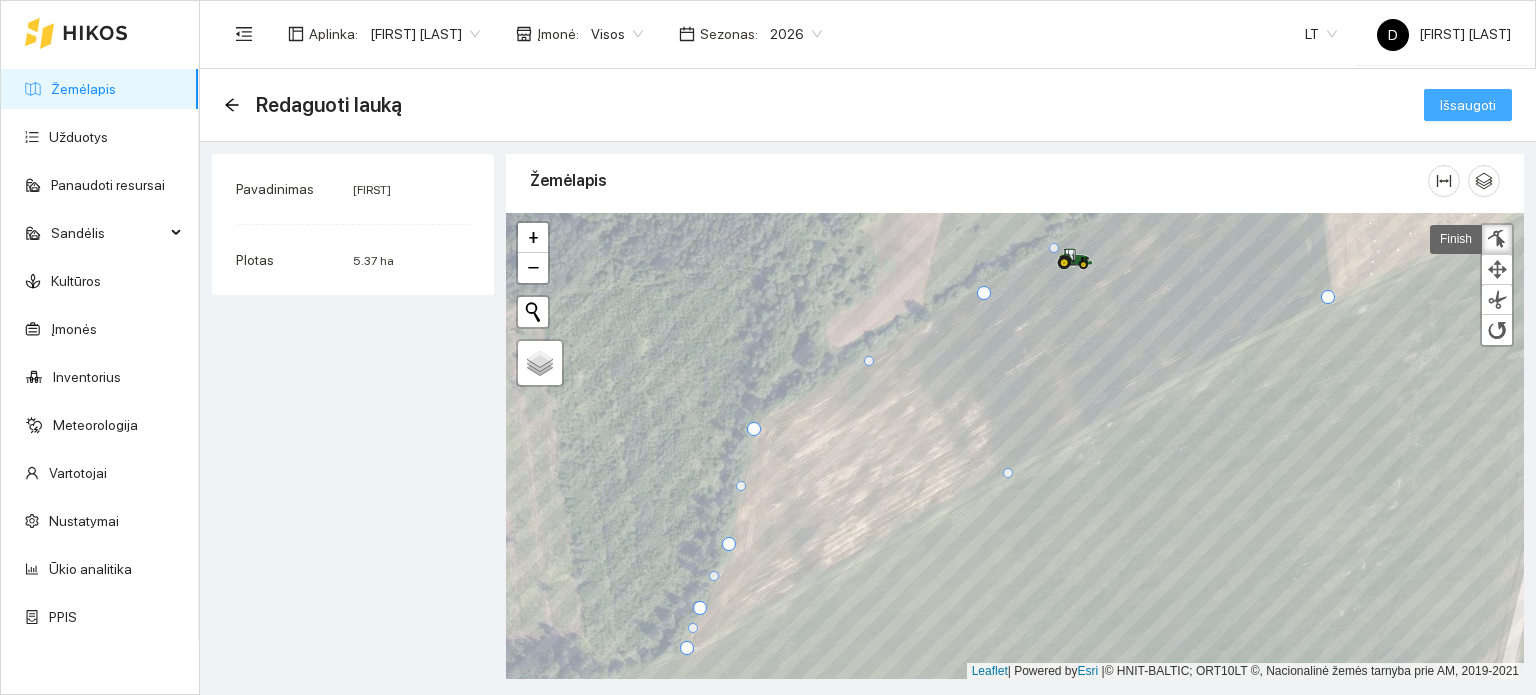 click on "Išsaugoti" at bounding box center (1468, 105) 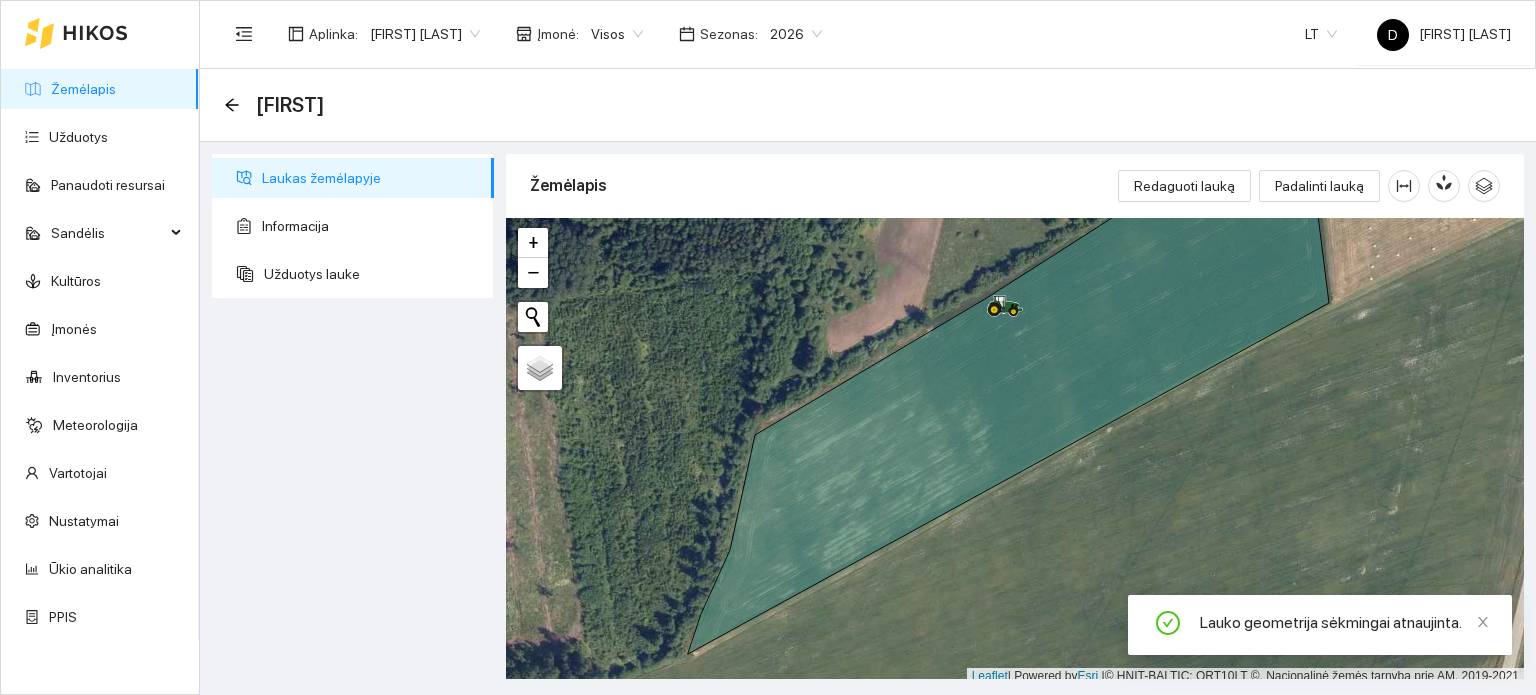 scroll, scrollTop: 5, scrollLeft: 0, axis: vertical 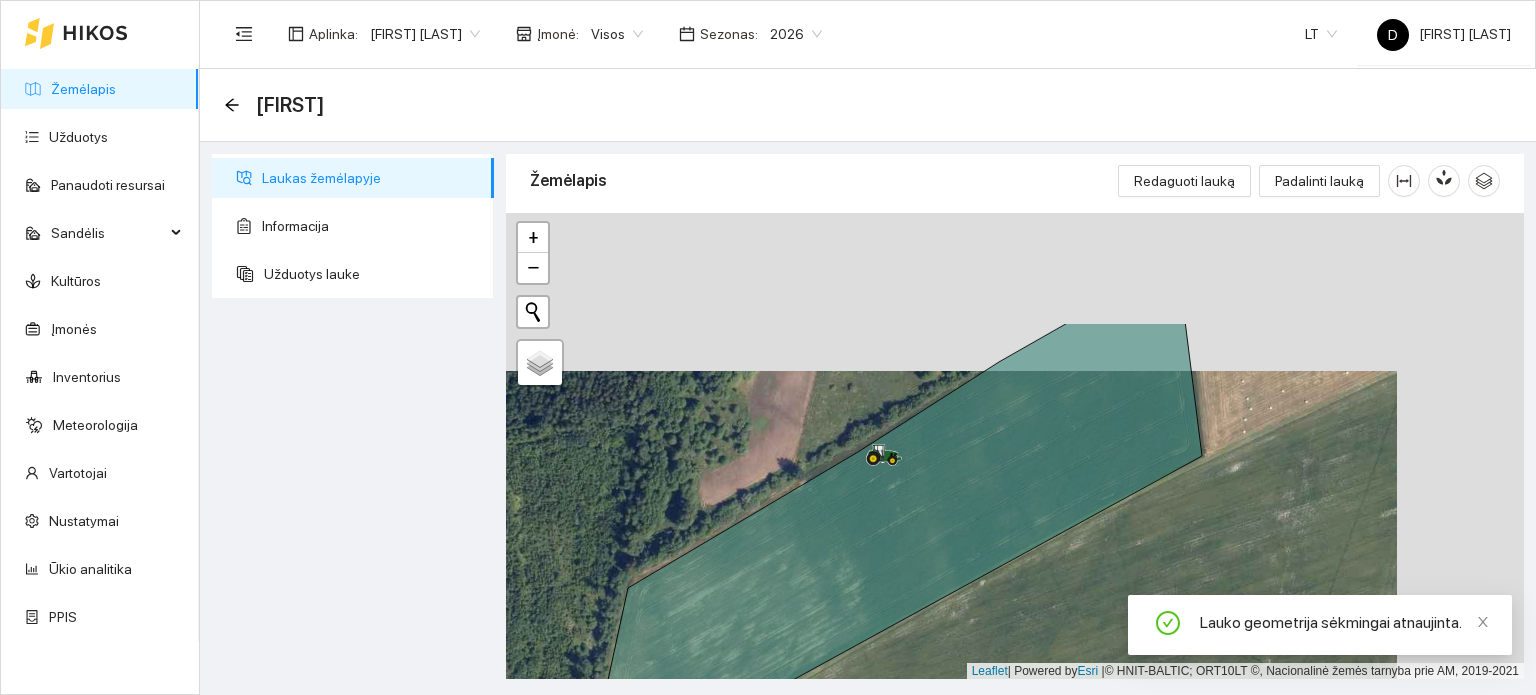 drag, startPoint x: 1232, startPoint y: 407, endPoint x: 1048, endPoint y: 575, distance: 249.15858 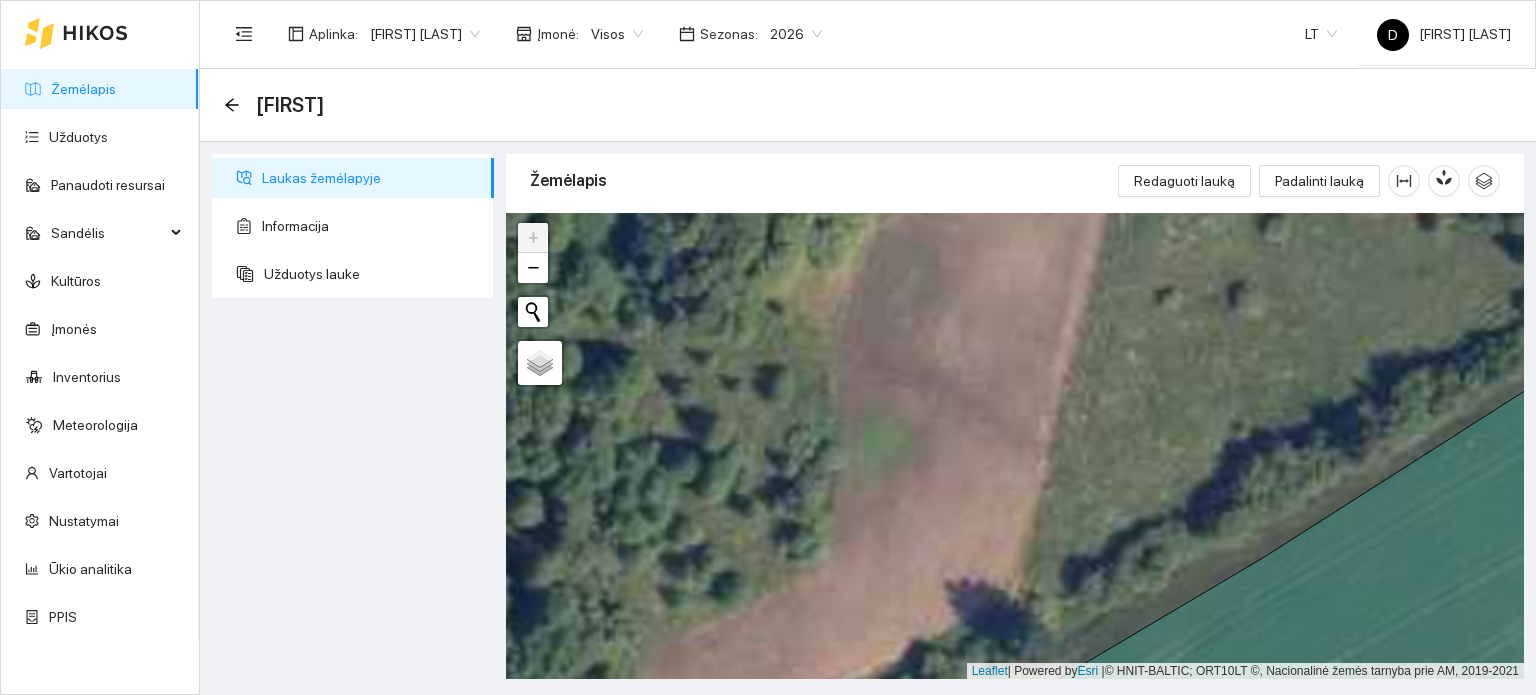 drag, startPoint x: 867, startPoint y: 474, endPoint x: 1044, endPoint y: 495, distance: 178.24141 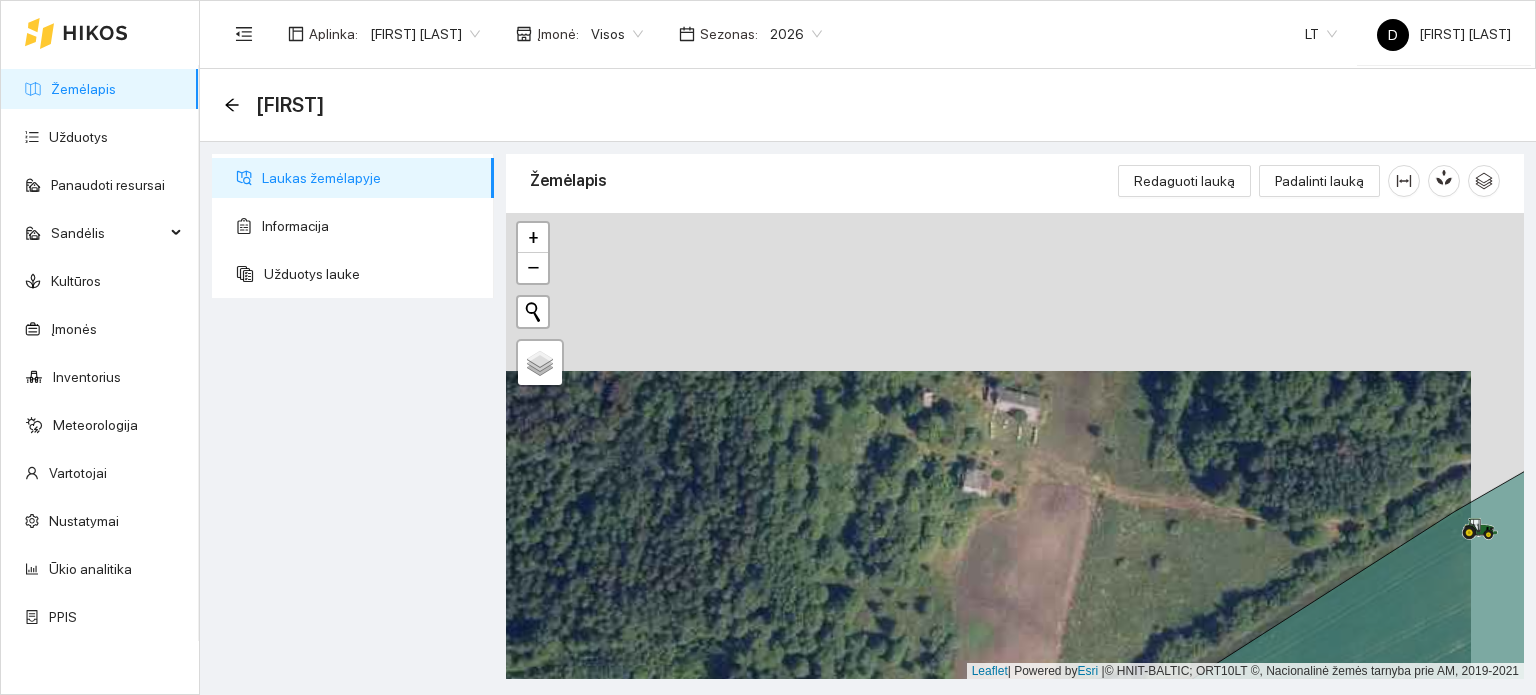 drag, startPoint x: 1074, startPoint y: 423, endPoint x: 1015, endPoint y: 584, distance: 171.47011 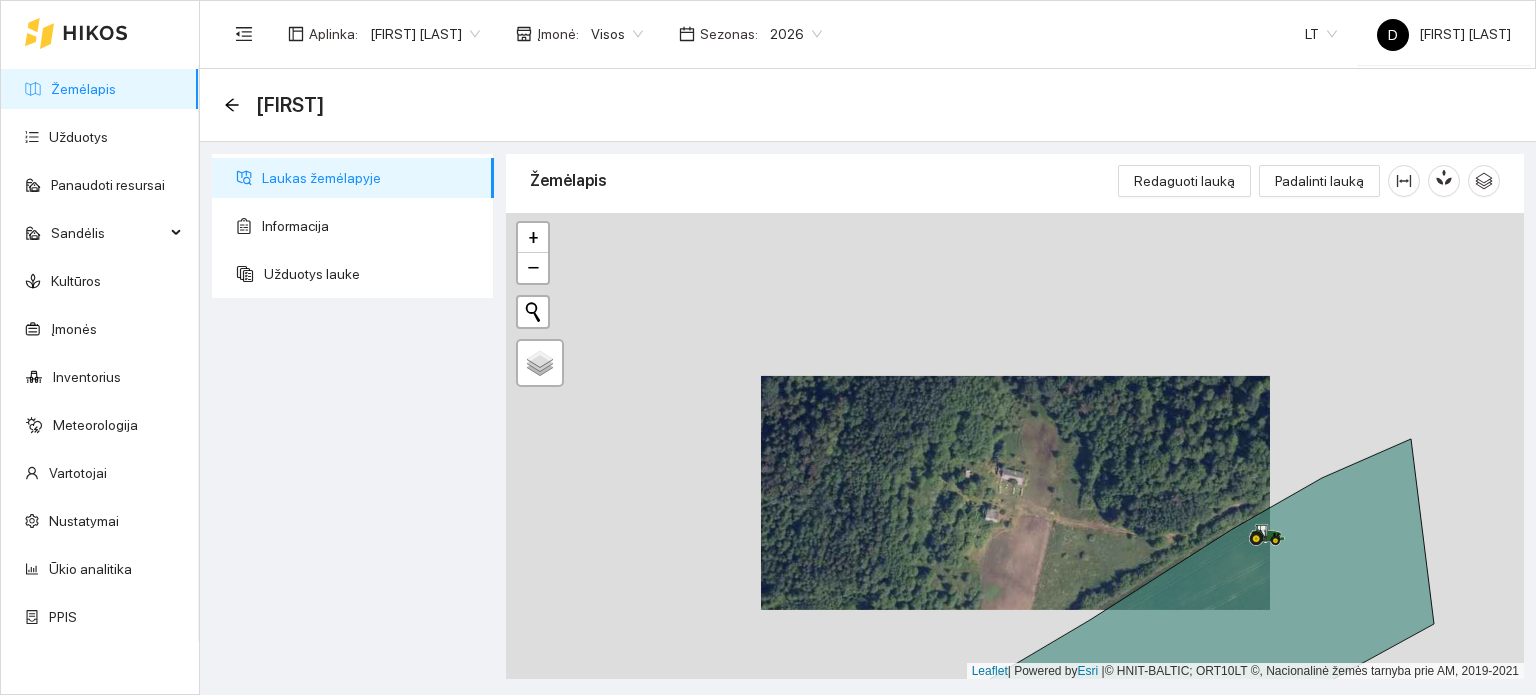 drag, startPoint x: 1050, startPoint y: 581, endPoint x: 1046, endPoint y: 407, distance: 174.04597 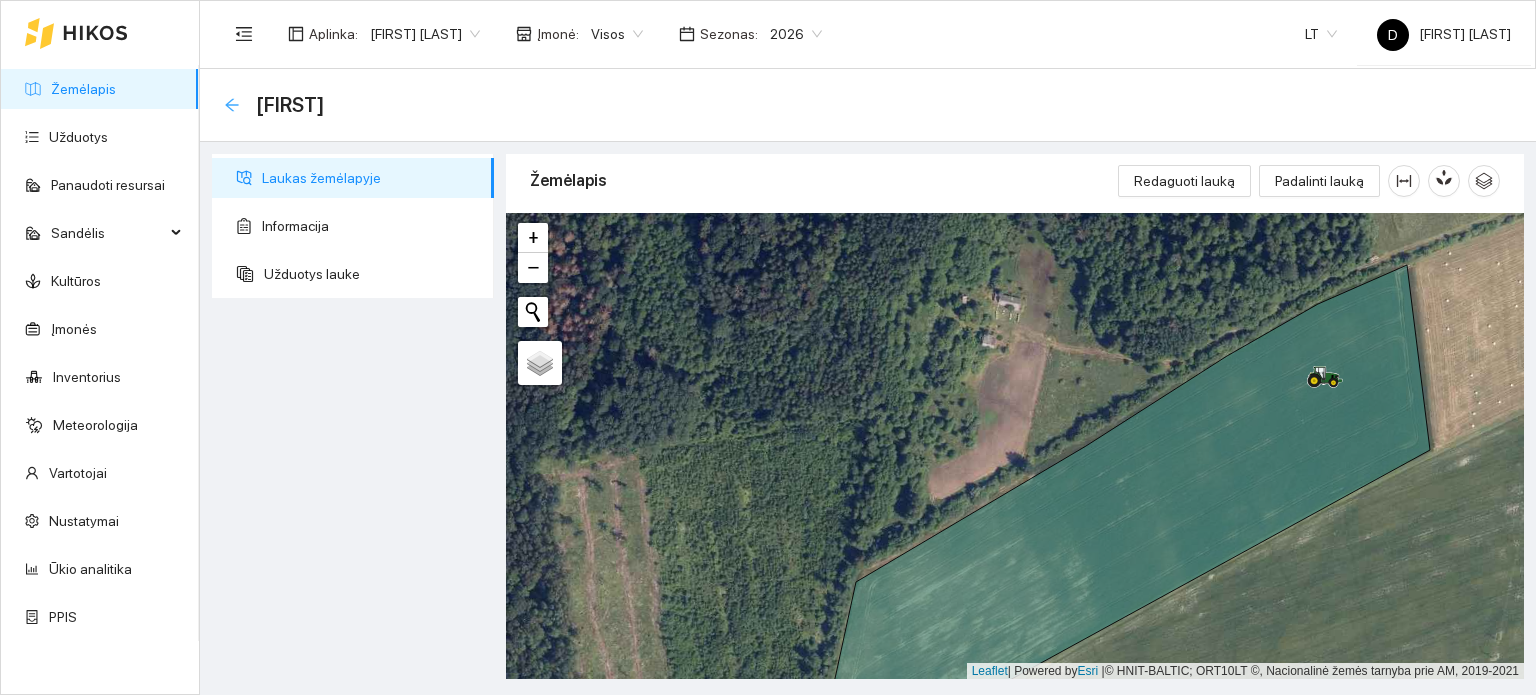 click 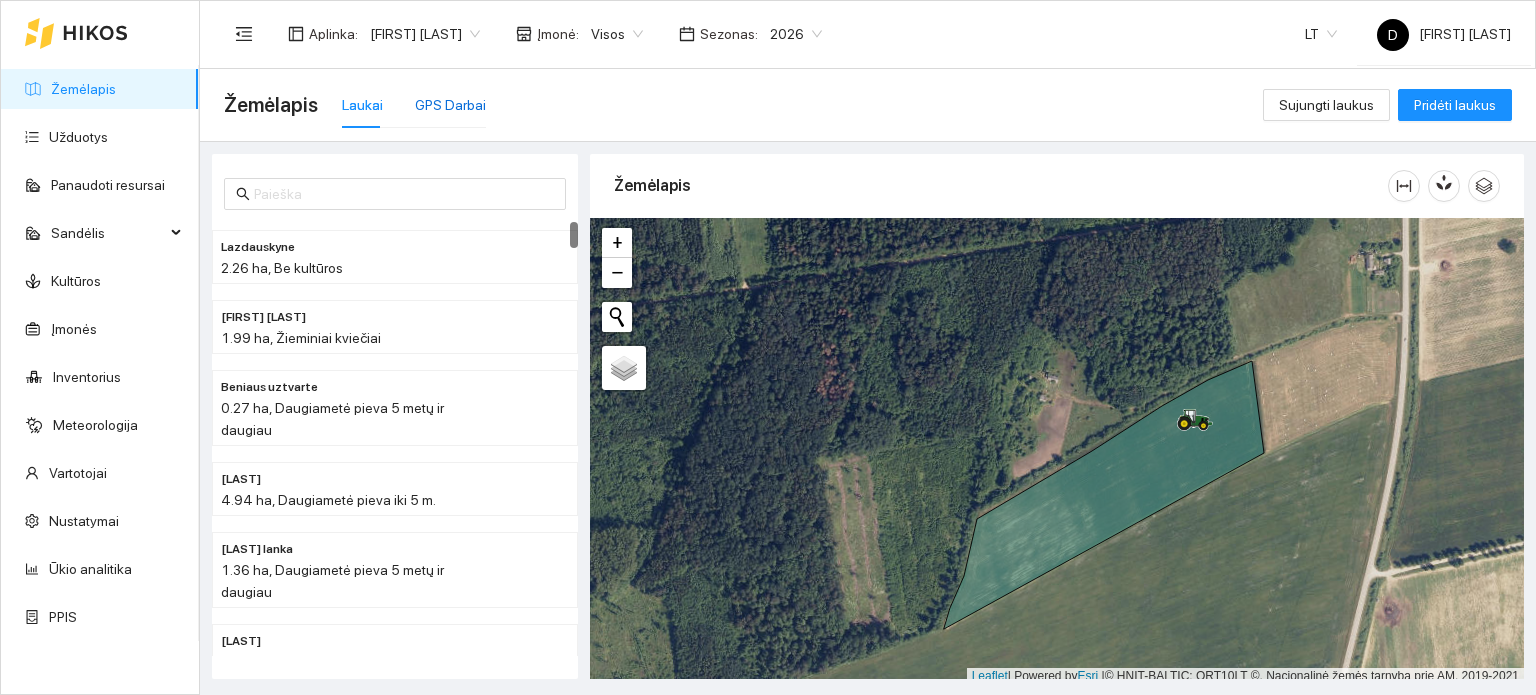 click on "GPS Darbai" at bounding box center (450, 105) 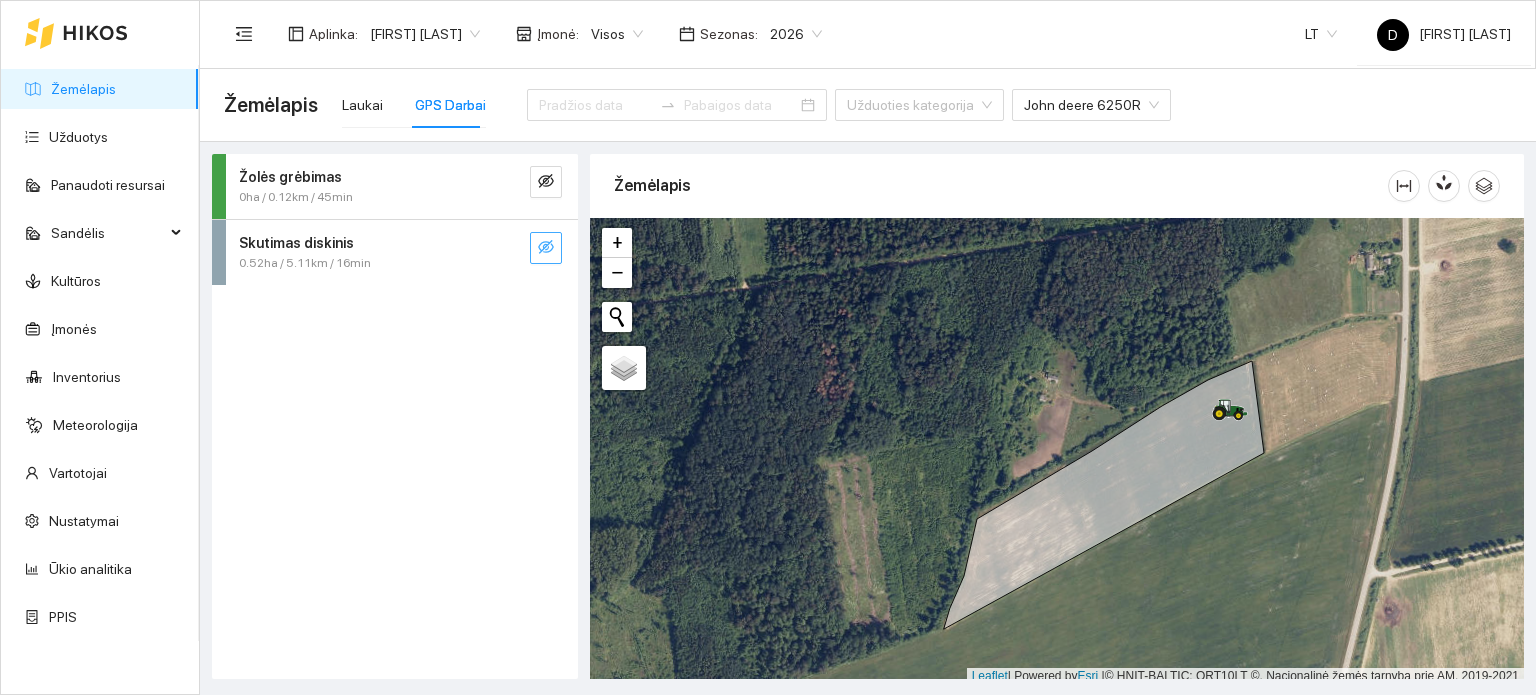 click 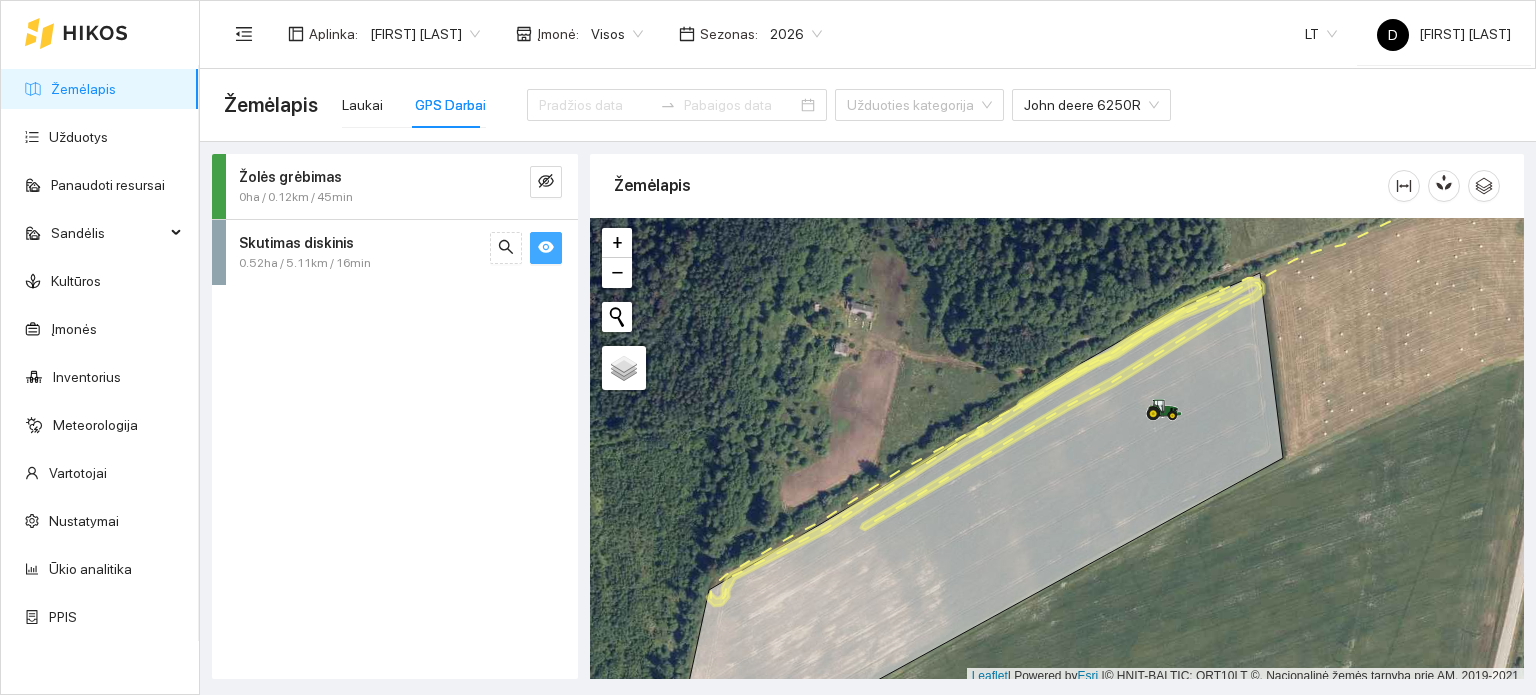 click 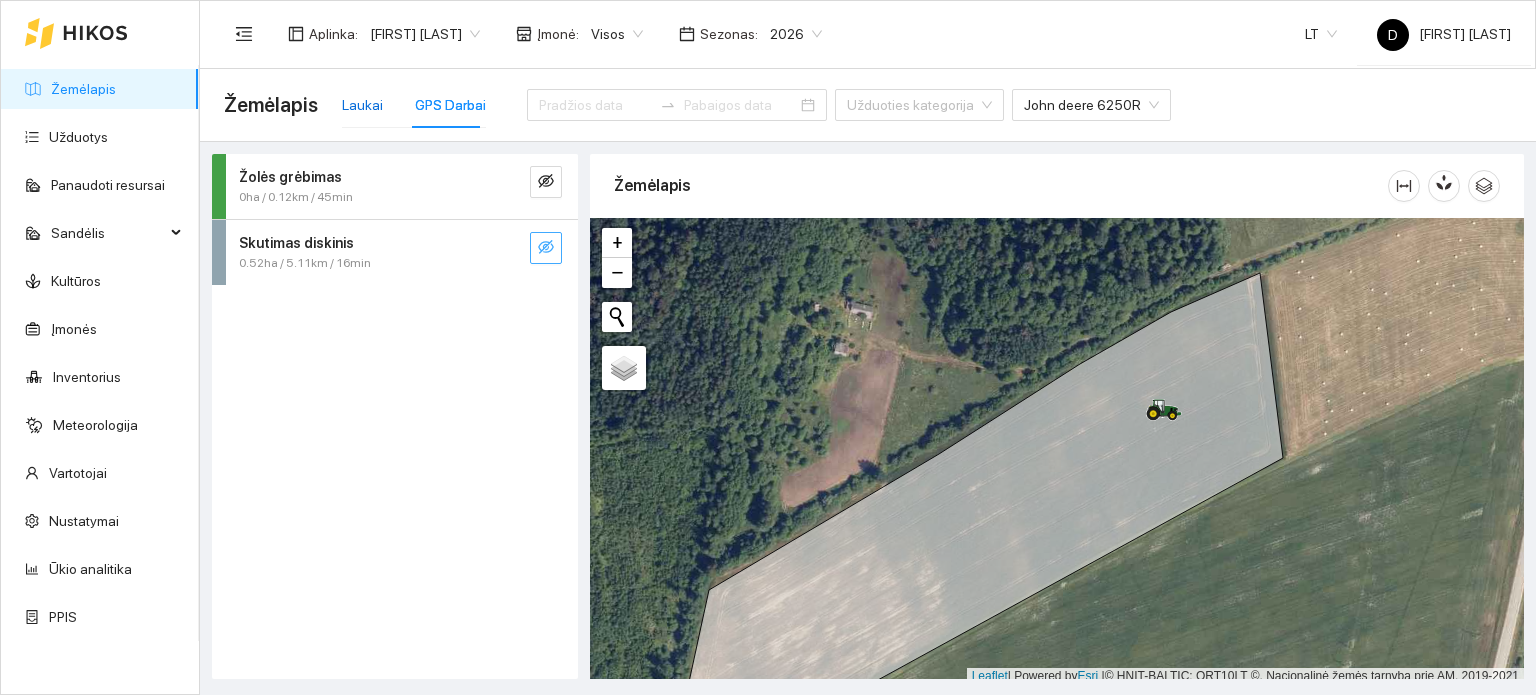 click on "Laukai" at bounding box center (362, 105) 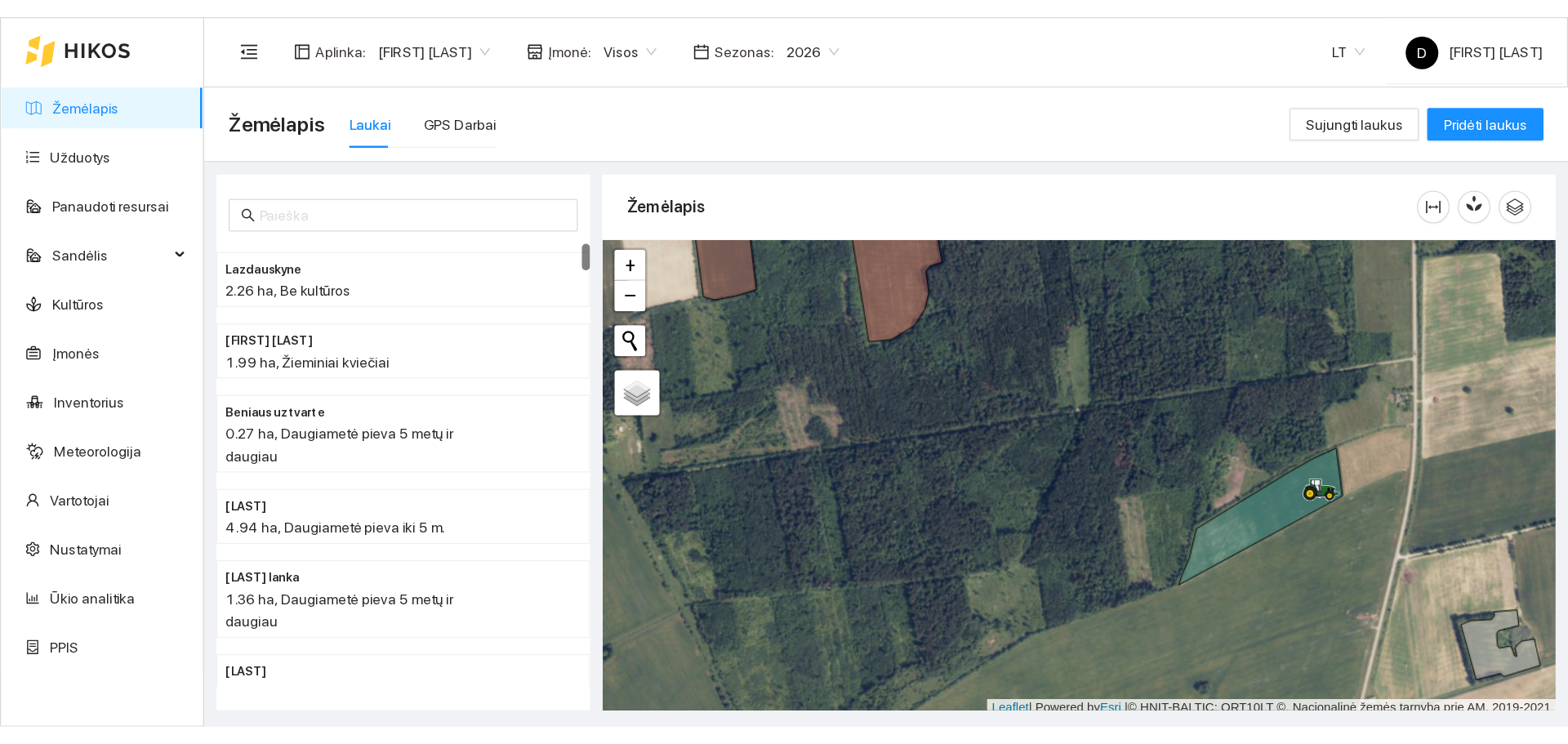 scroll, scrollTop: 4, scrollLeft: 0, axis: vertical 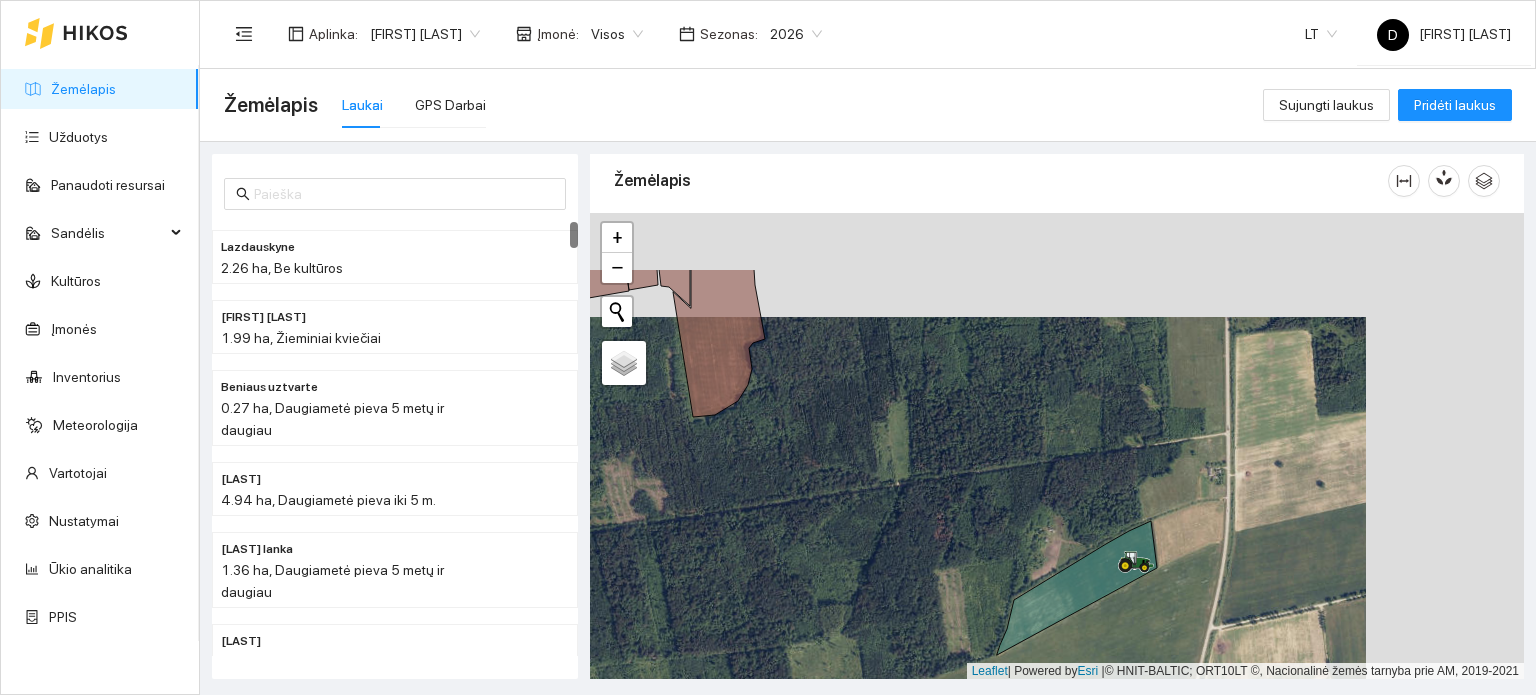 drag, startPoint x: 1232, startPoint y: 539, endPoint x: 1165, endPoint y: 565, distance: 71.867935 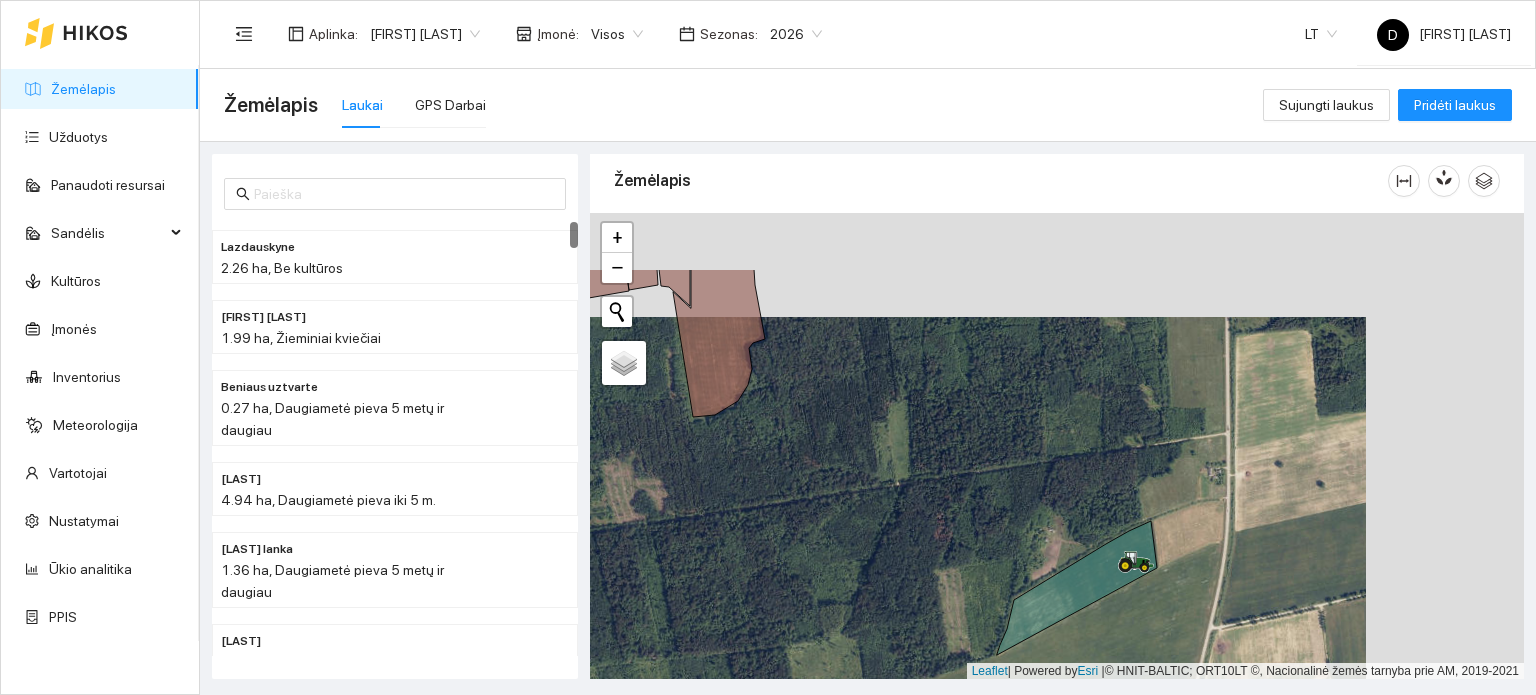 click at bounding box center [1057, 446] 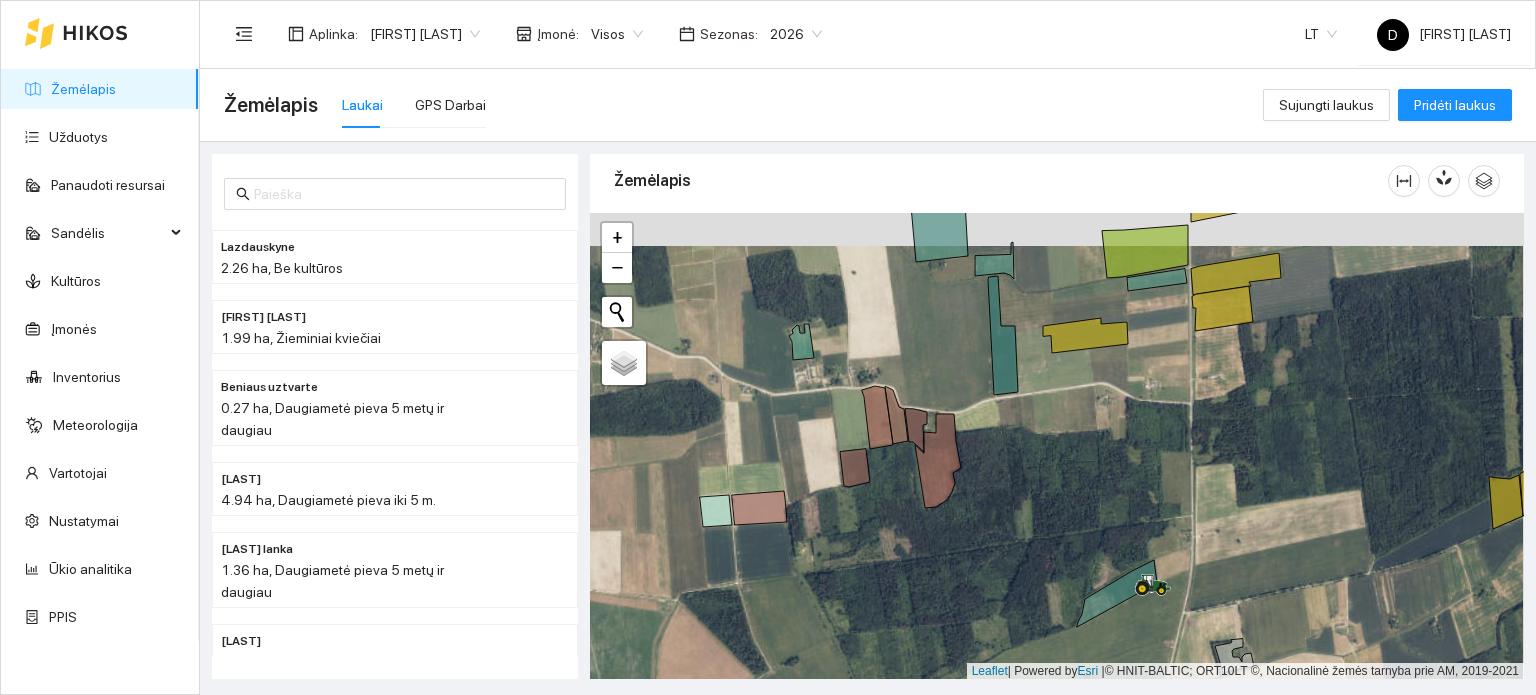 drag, startPoint x: 1218, startPoint y: 392, endPoint x: 1217, endPoint y: 436, distance: 44.011364 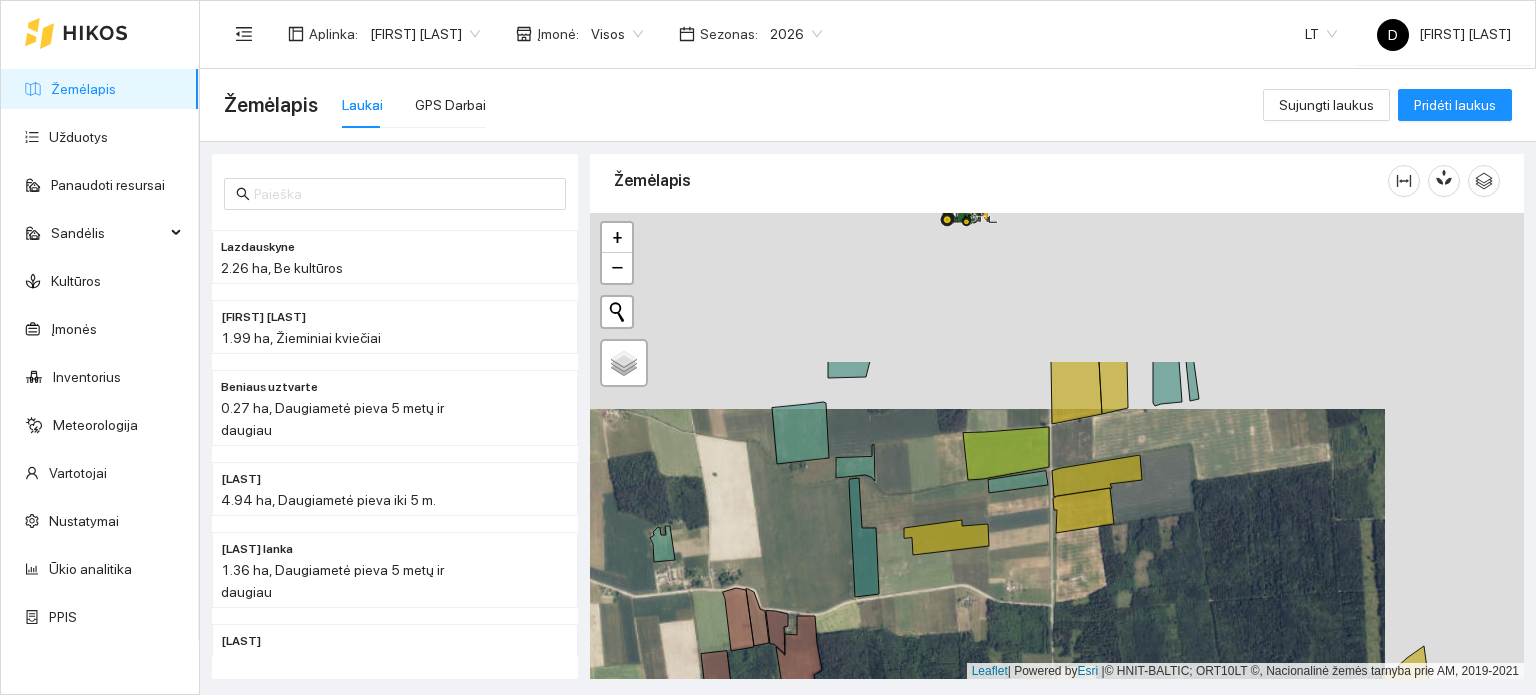 drag, startPoint x: 1236, startPoint y: 402, endPoint x: 1097, endPoint y: 583, distance: 228.21481 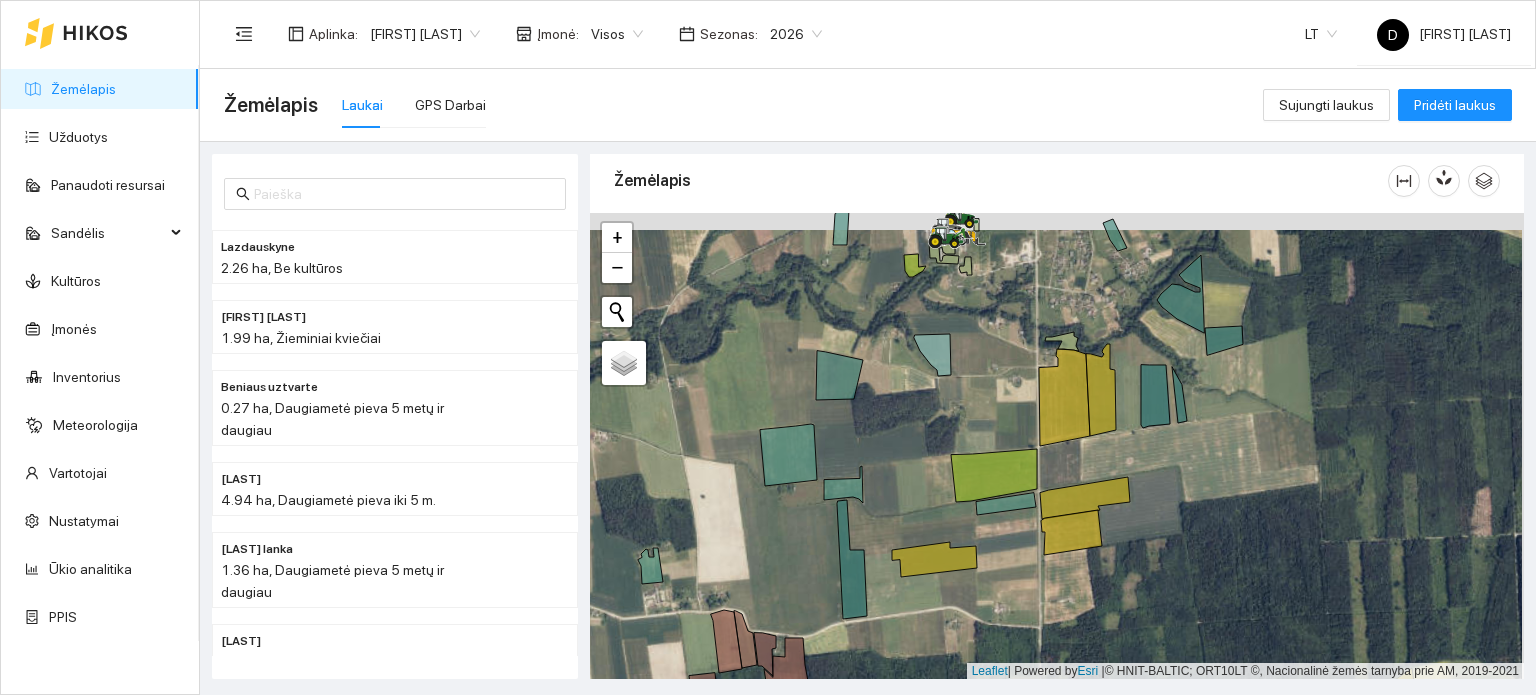 drag, startPoint x: 1048, startPoint y: 322, endPoint x: 1001, endPoint y: 578, distance: 260.2787 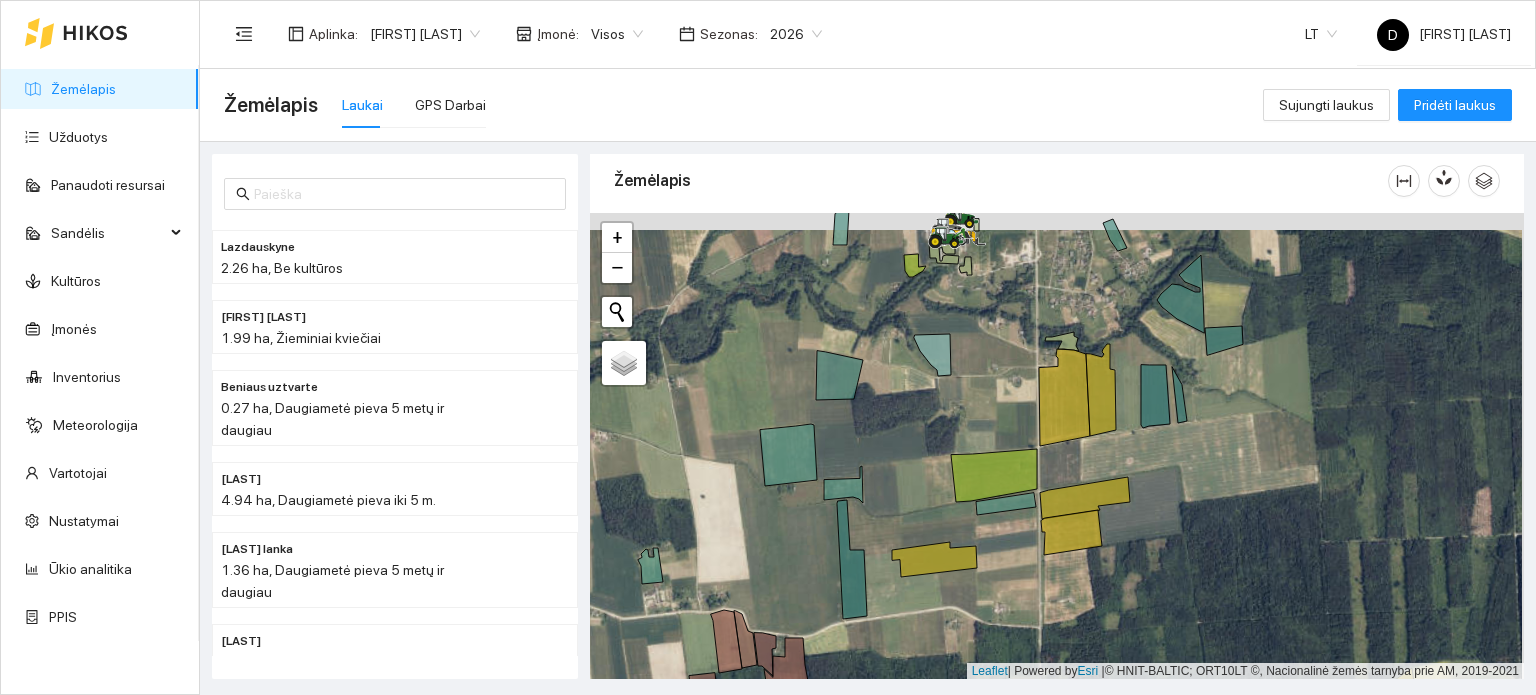 click 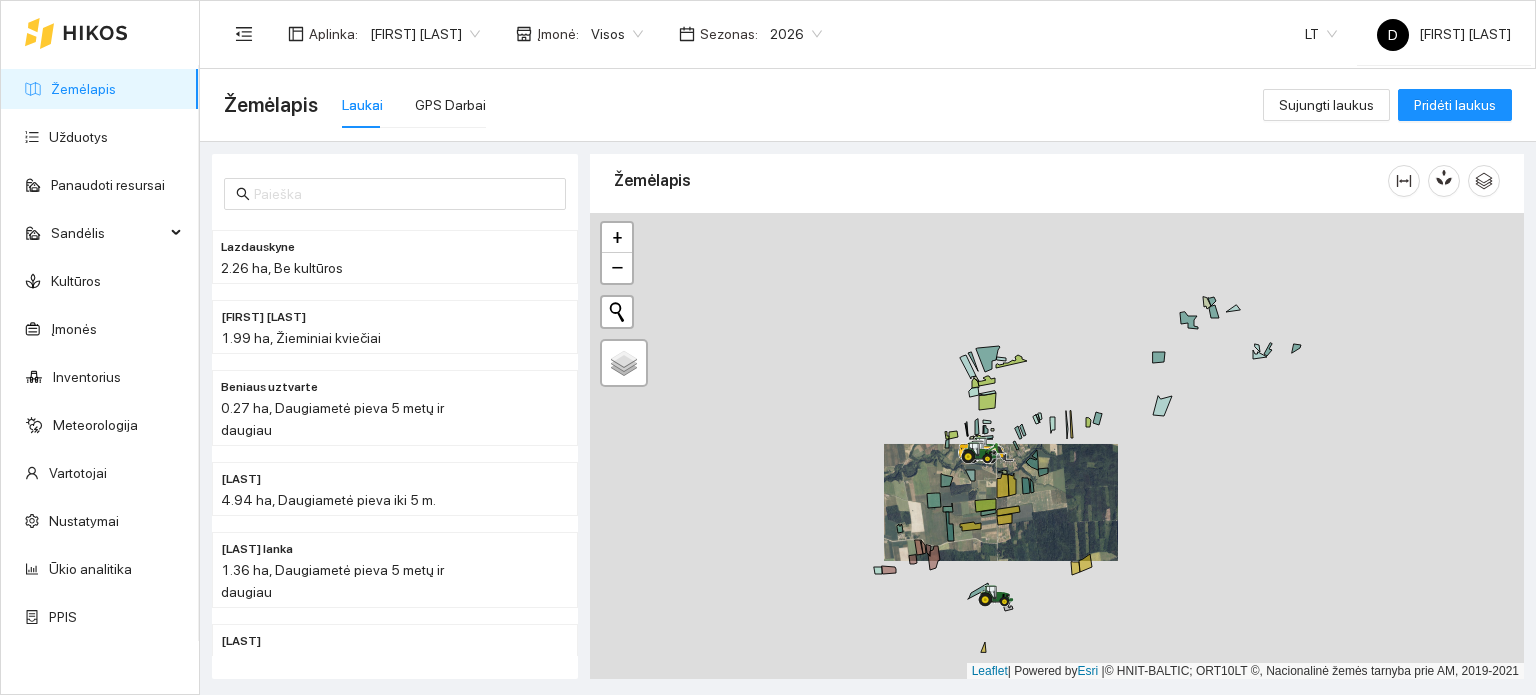 drag, startPoint x: 1015, startPoint y: 330, endPoint x: 994, endPoint y: 514, distance: 185.19449 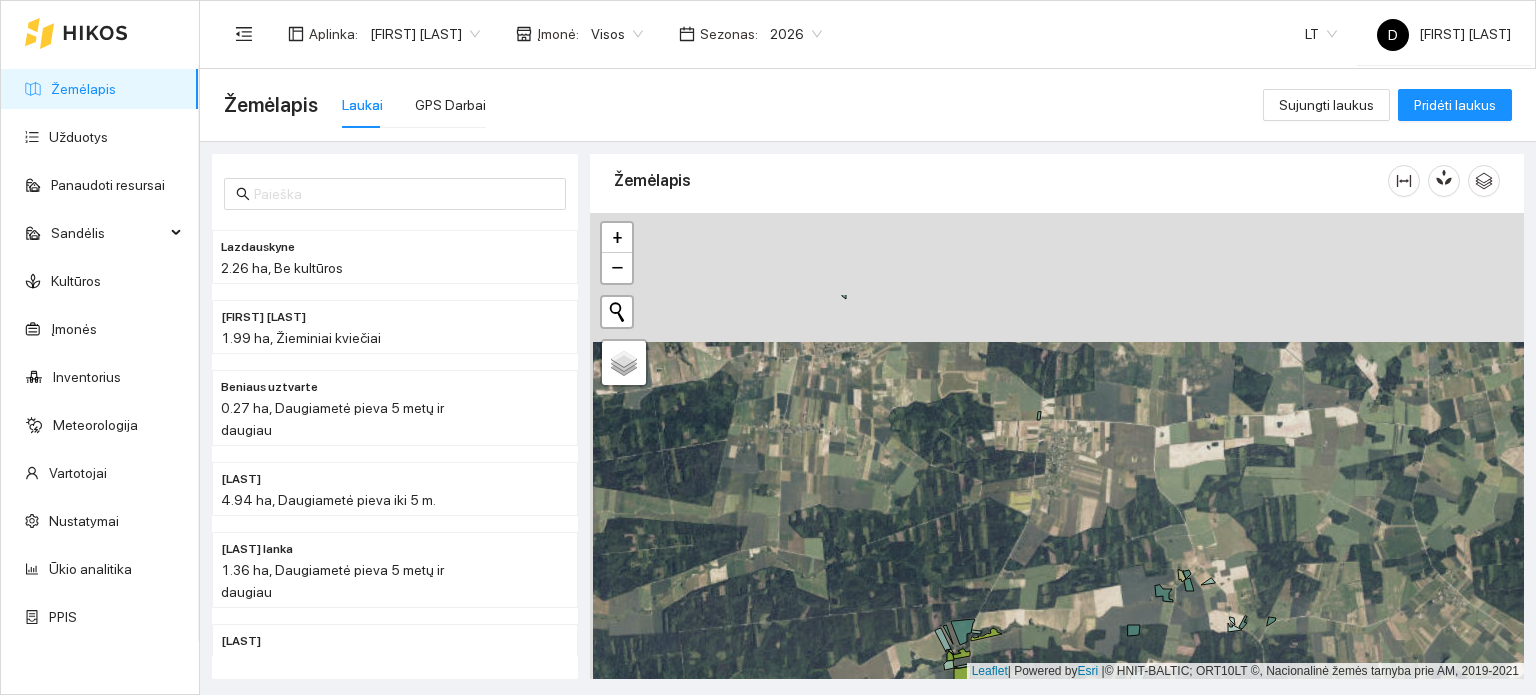 drag, startPoint x: 1040, startPoint y: 367, endPoint x: 1040, endPoint y: 500, distance: 133 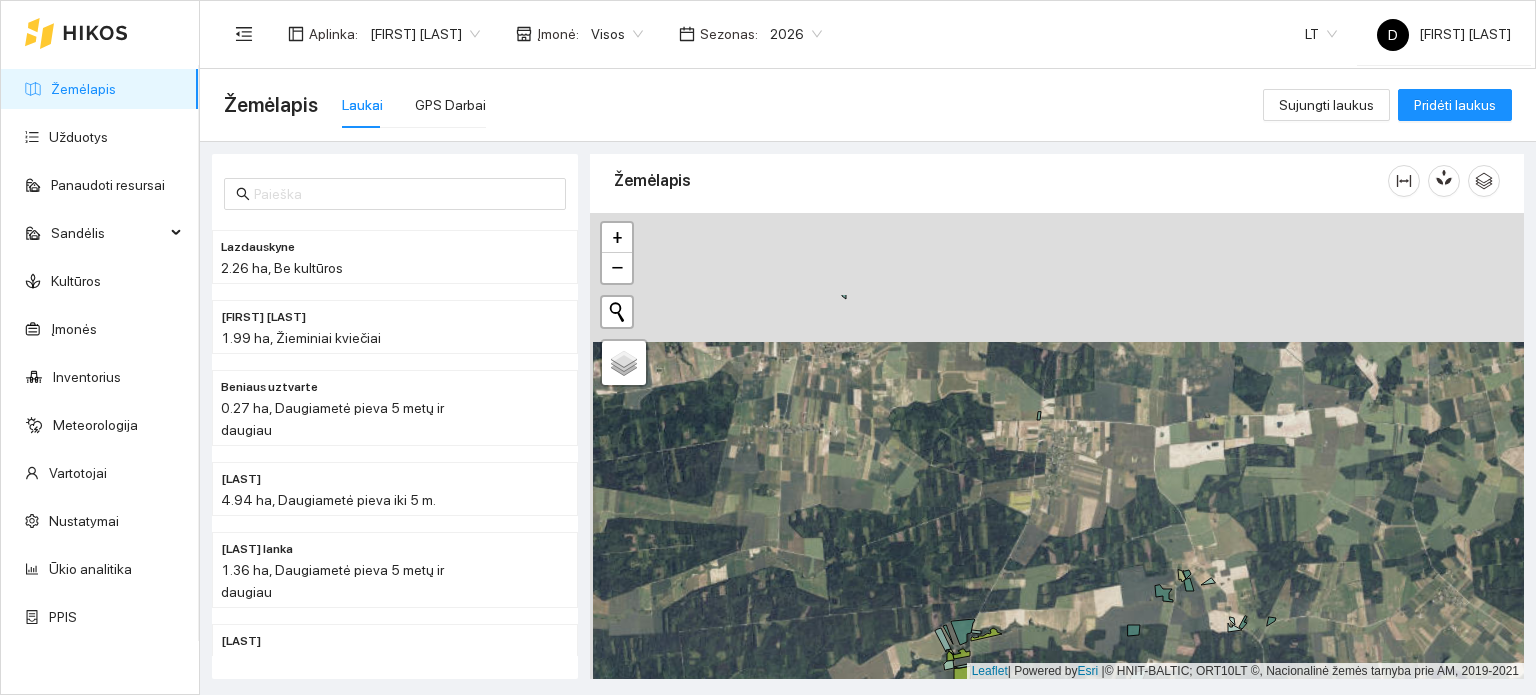 click at bounding box center [1057, 446] 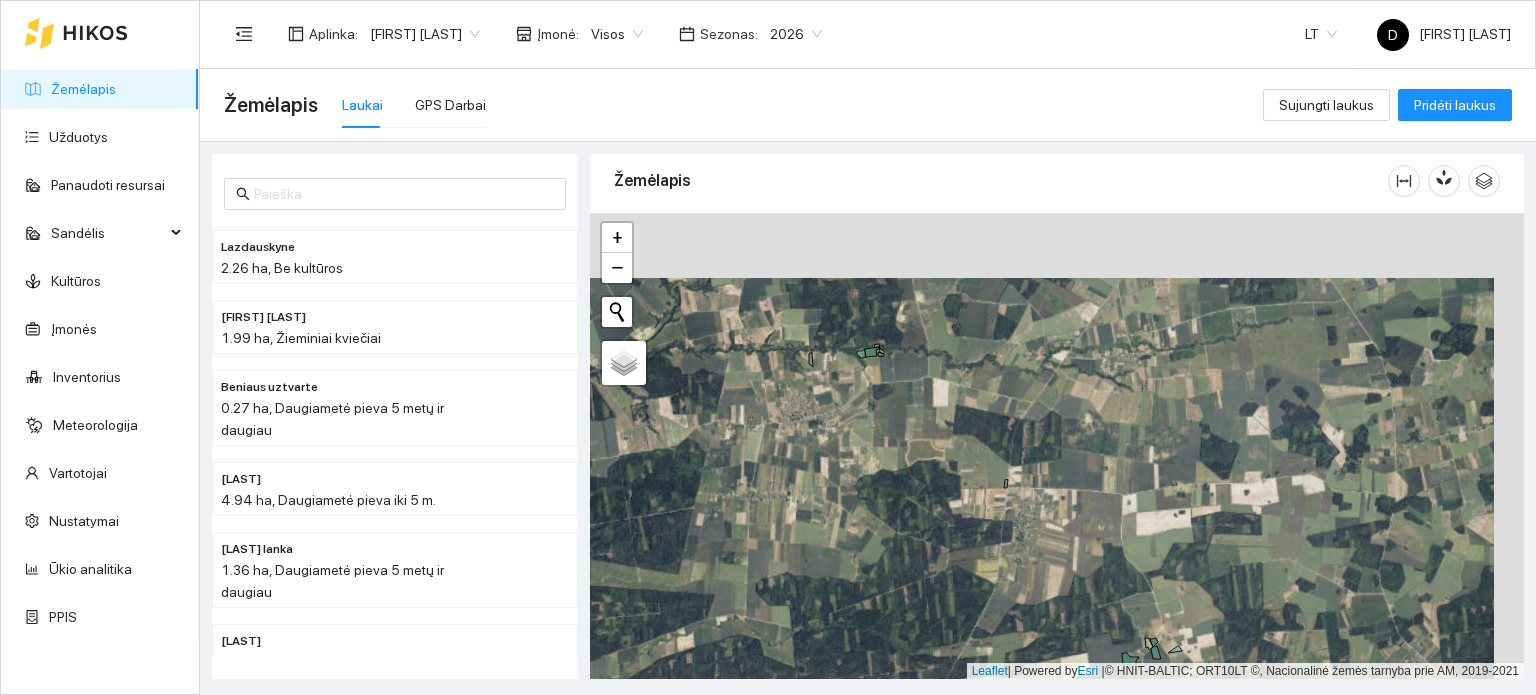 drag, startPoint x: 1089, startPoint y: 286, endPoint x: 984, endPoint y: 463, distance: 205.80087 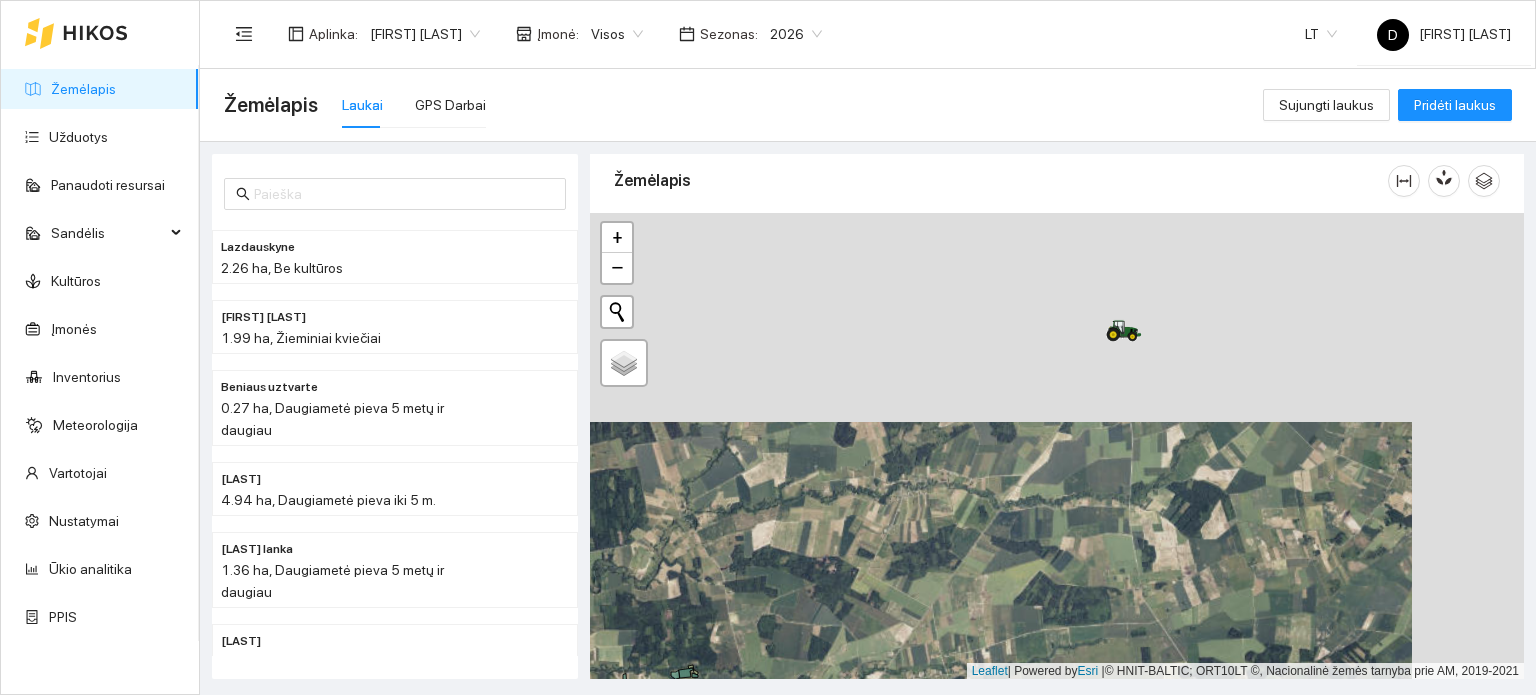drag, startPoint x: 1108, startPoint y: 319, endPoint x: 983, endPoint y: 542, distance: 255.64429 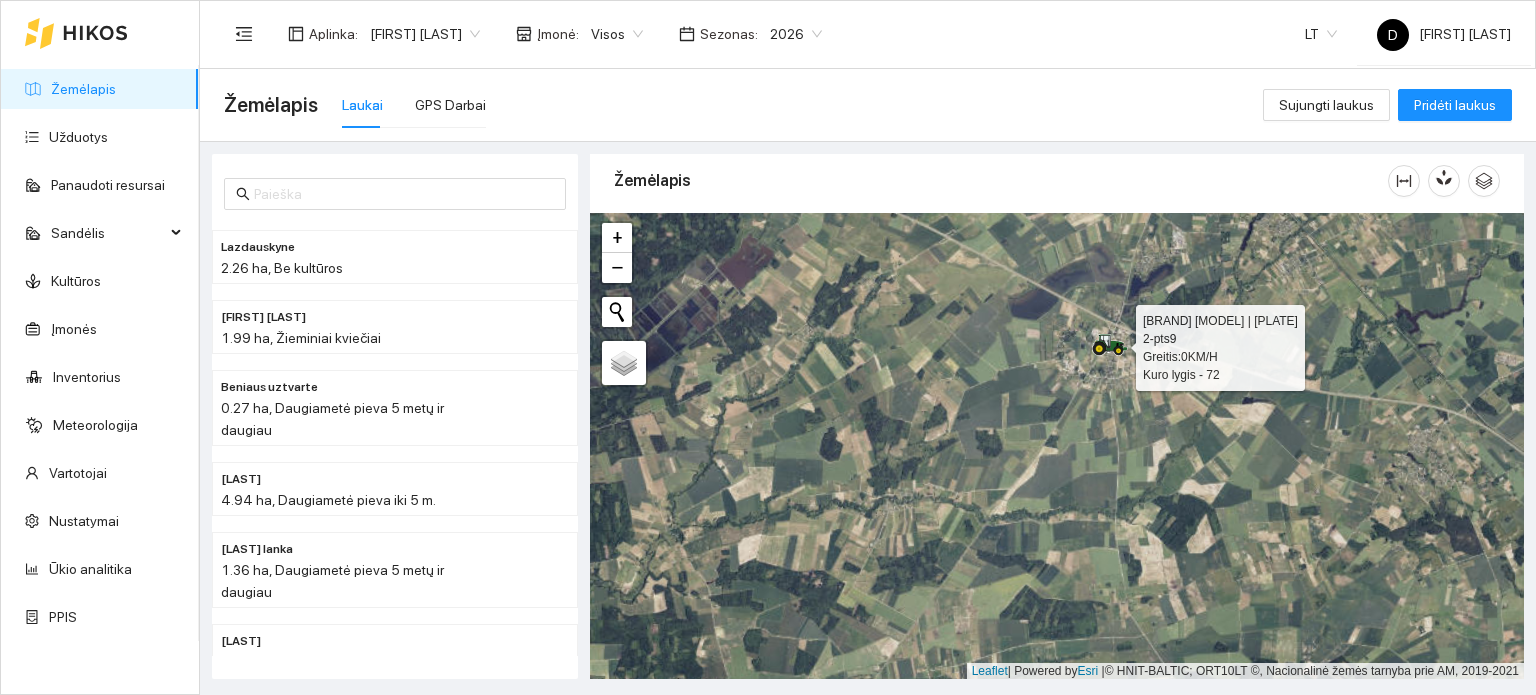click 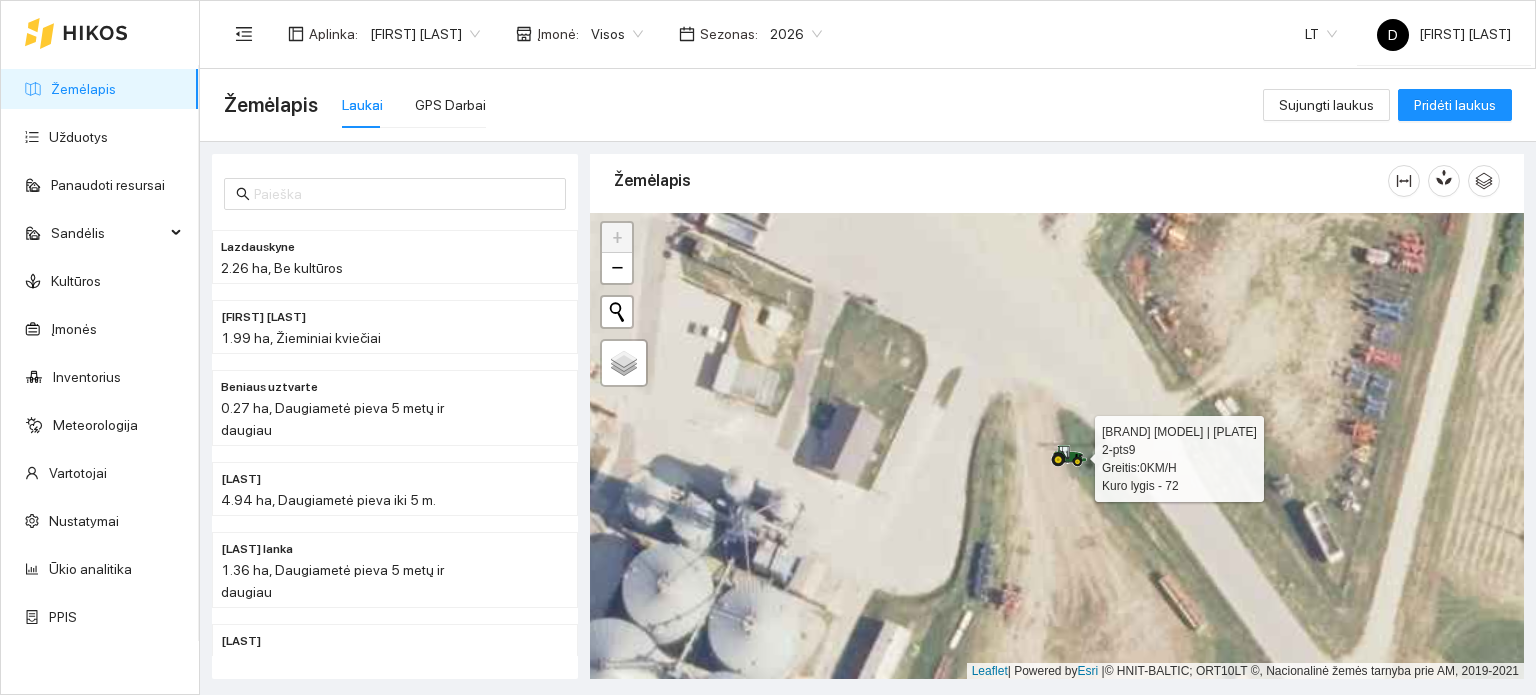 click 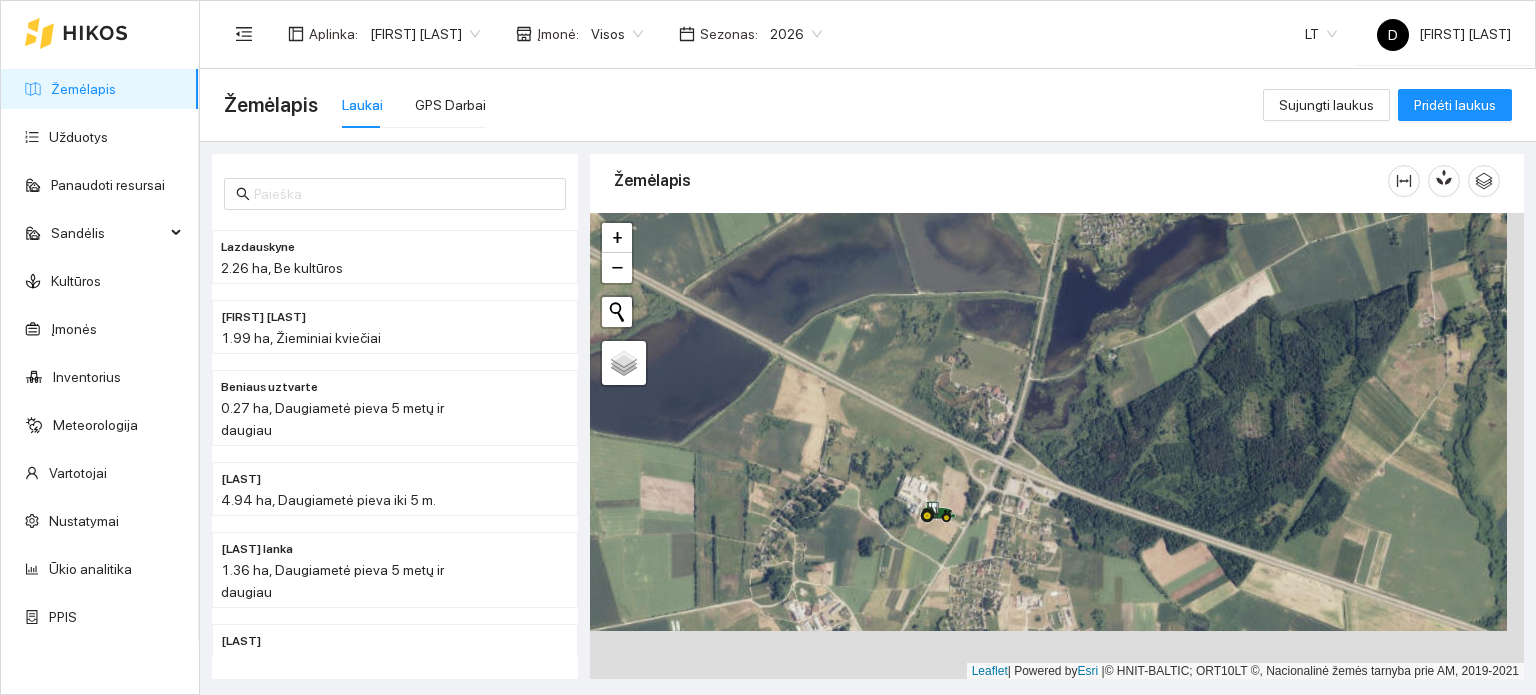 drag, startPoint x: 952, startPoint y: 598, endPoint x: 895, endPoint y: 369, distance: 235.98729 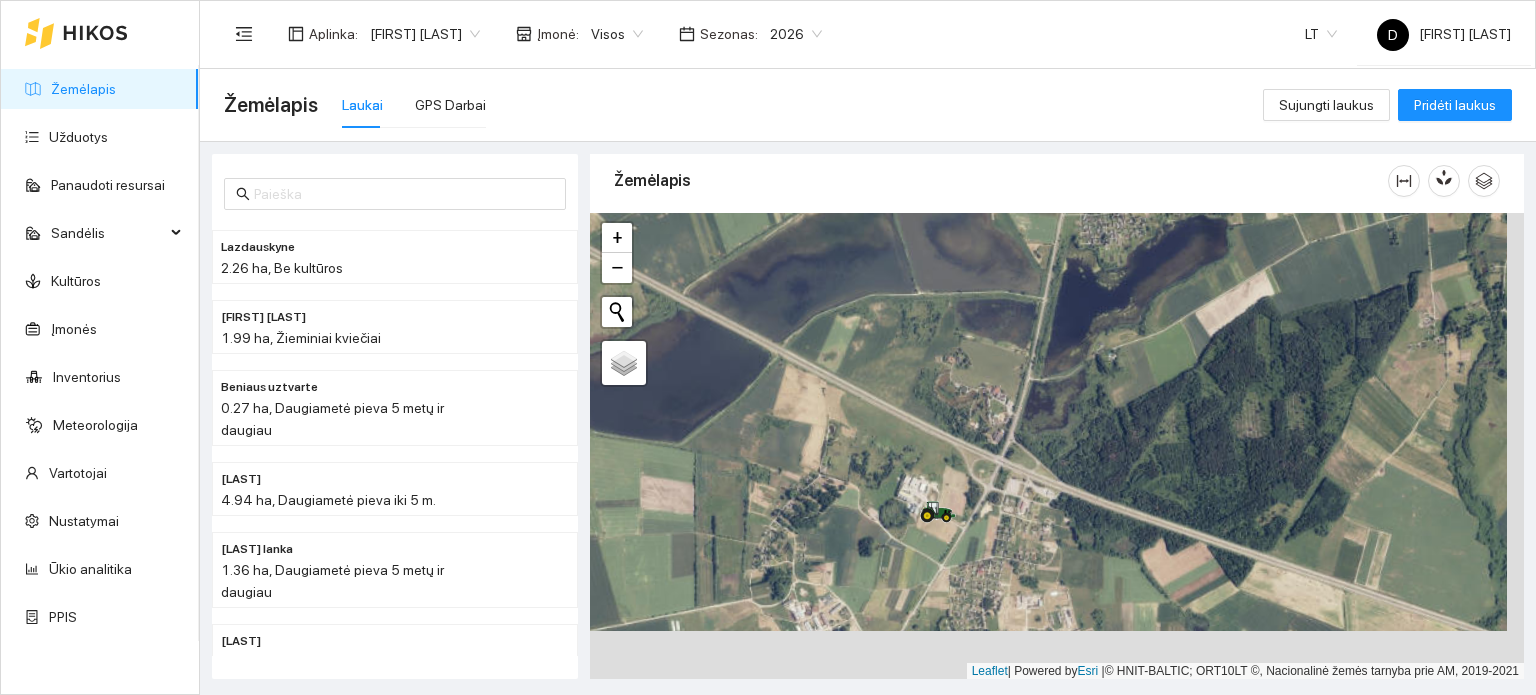 click at bounding box center (1057, 446) 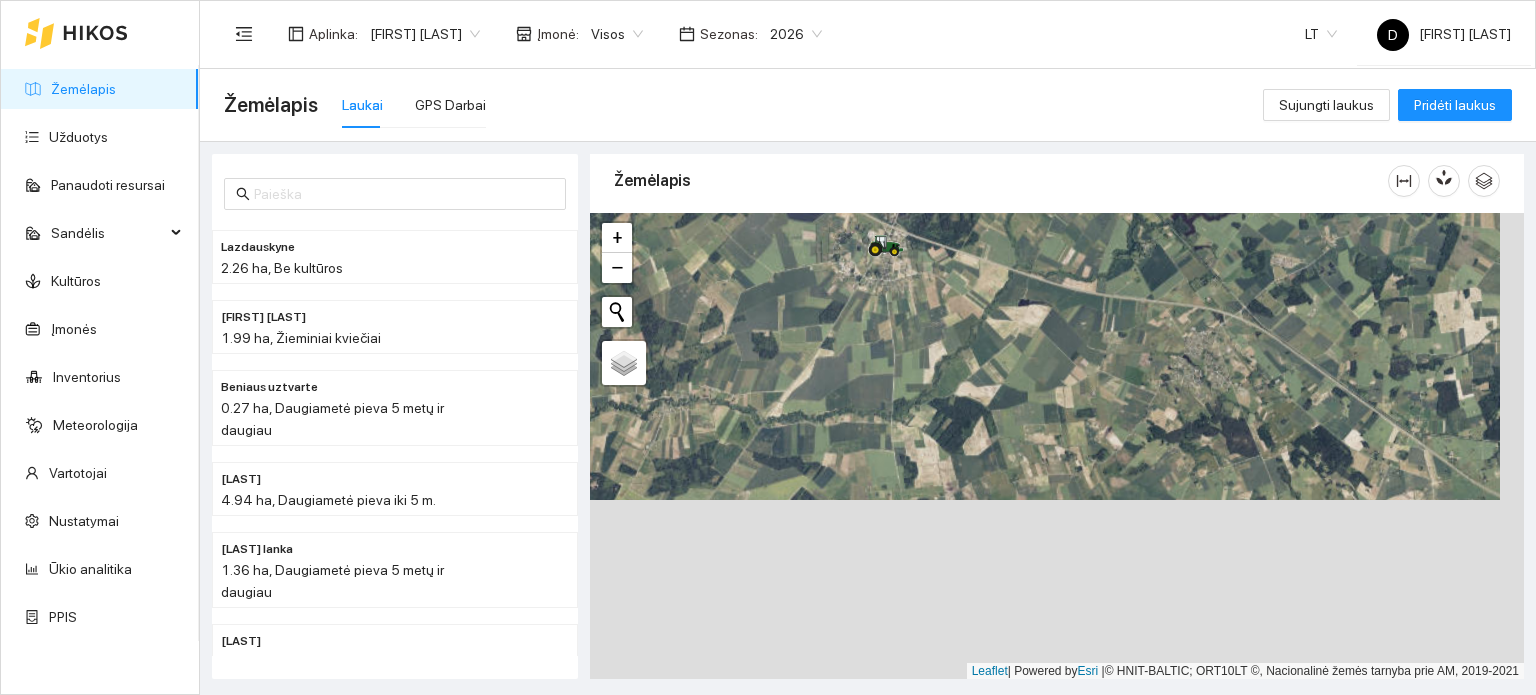drag, startPoint x: 941, startPoint y: 577, endPoint x: 913, endPoint y: 304, distance: 274.43213 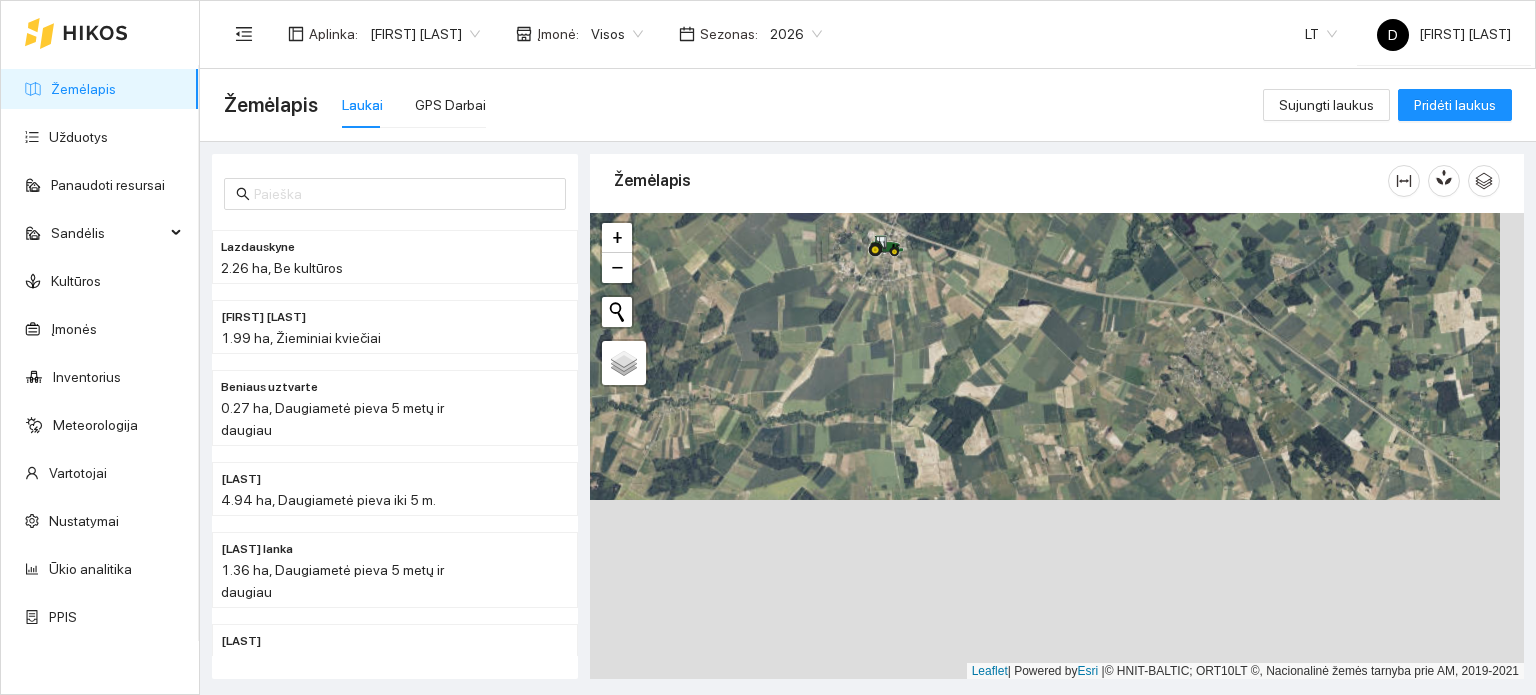 click at bounding box center (1057, 446) 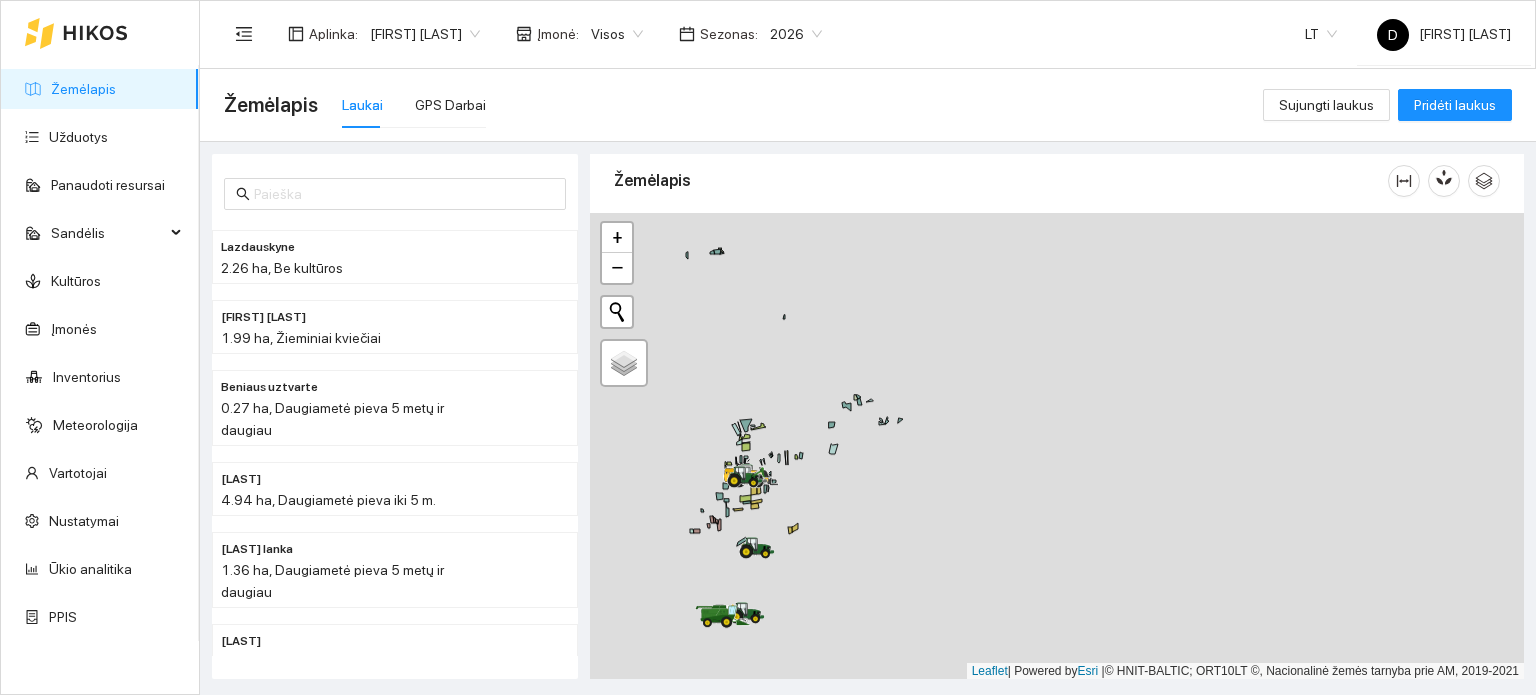 drag, startPoint x: 871, startPoint y: 472, endPoint x: 910, endPoint y: 355, distance: 123.32883 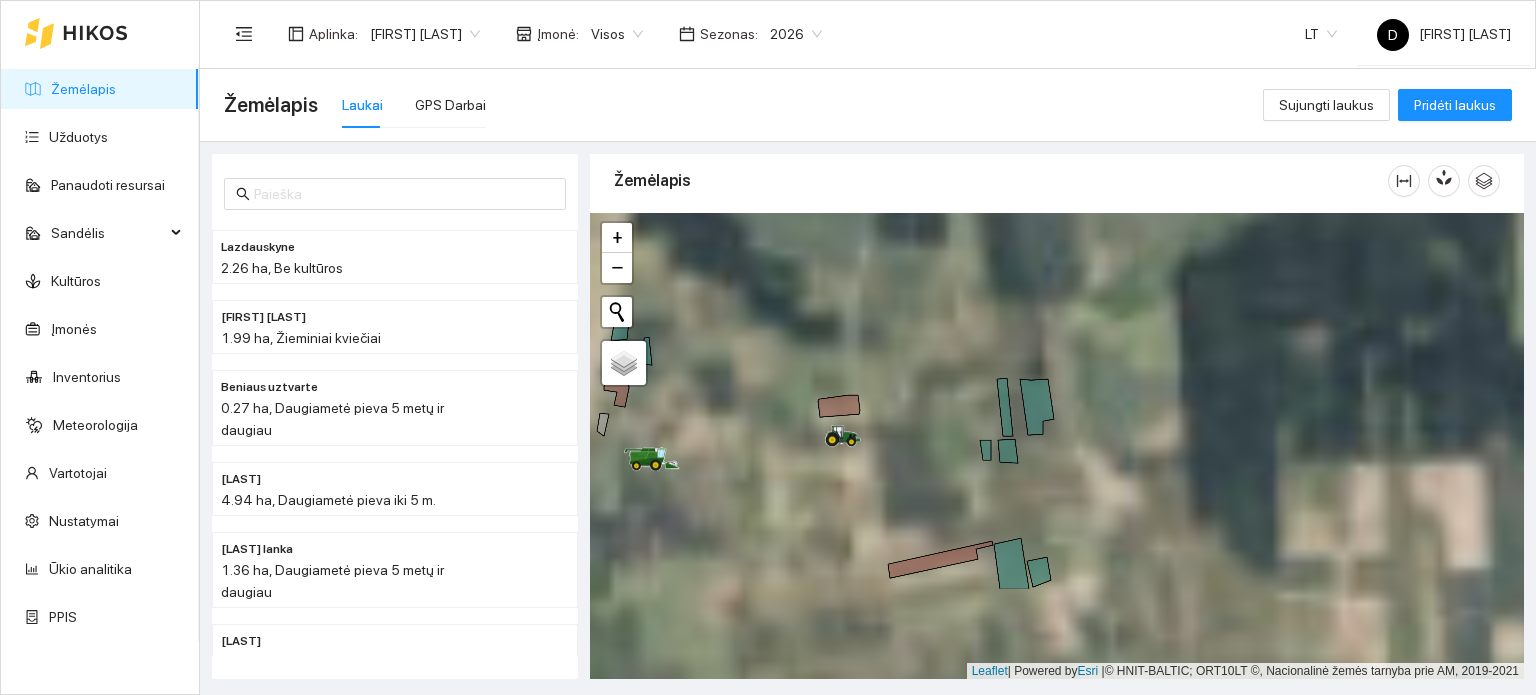 drag, startPoint x: 796, startPoint y: 499, endPoint x: 862, endPoint y: 346, distance: 166.62833 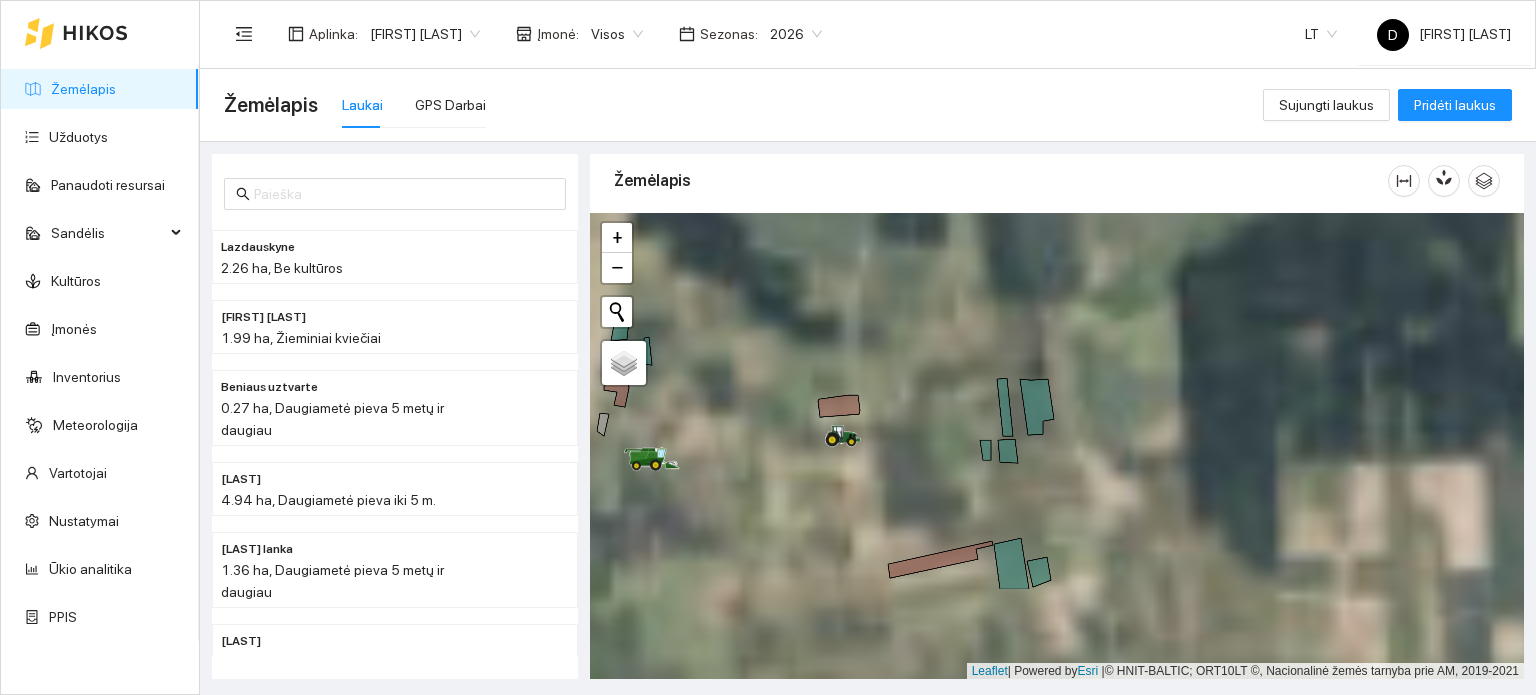 click at bounding box center [1057, 446] 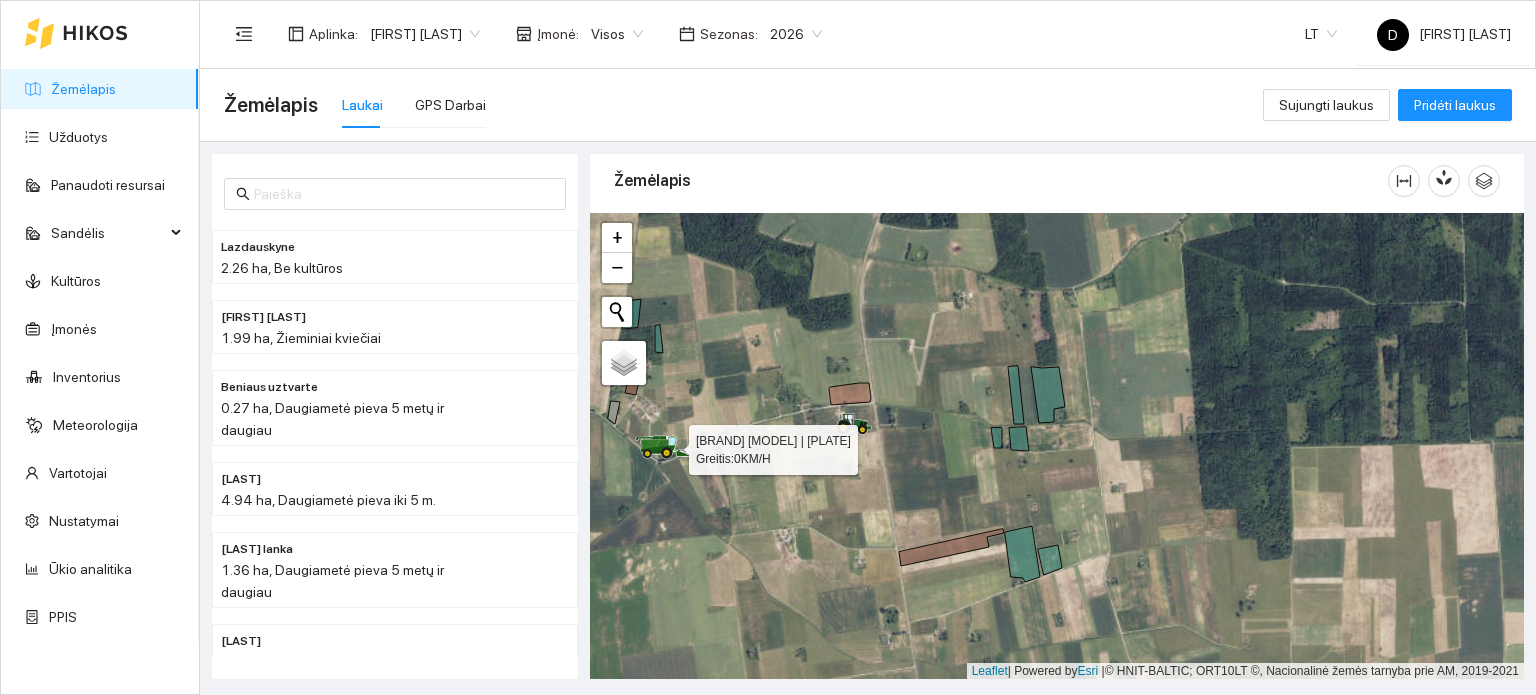 click 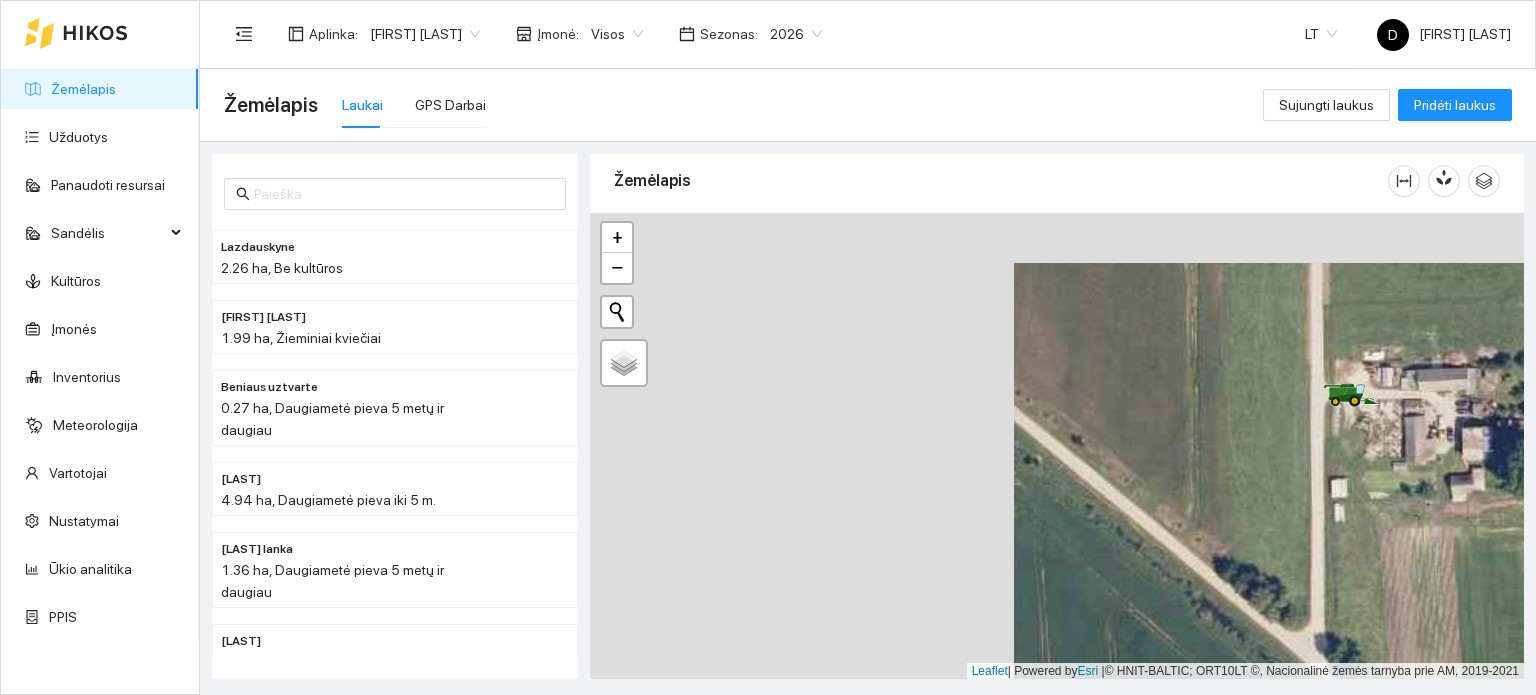 drag, startPoint x: 970, startPoint y: 465, endPoint x: 1351, endPoint y: 495, distance: 382.1793 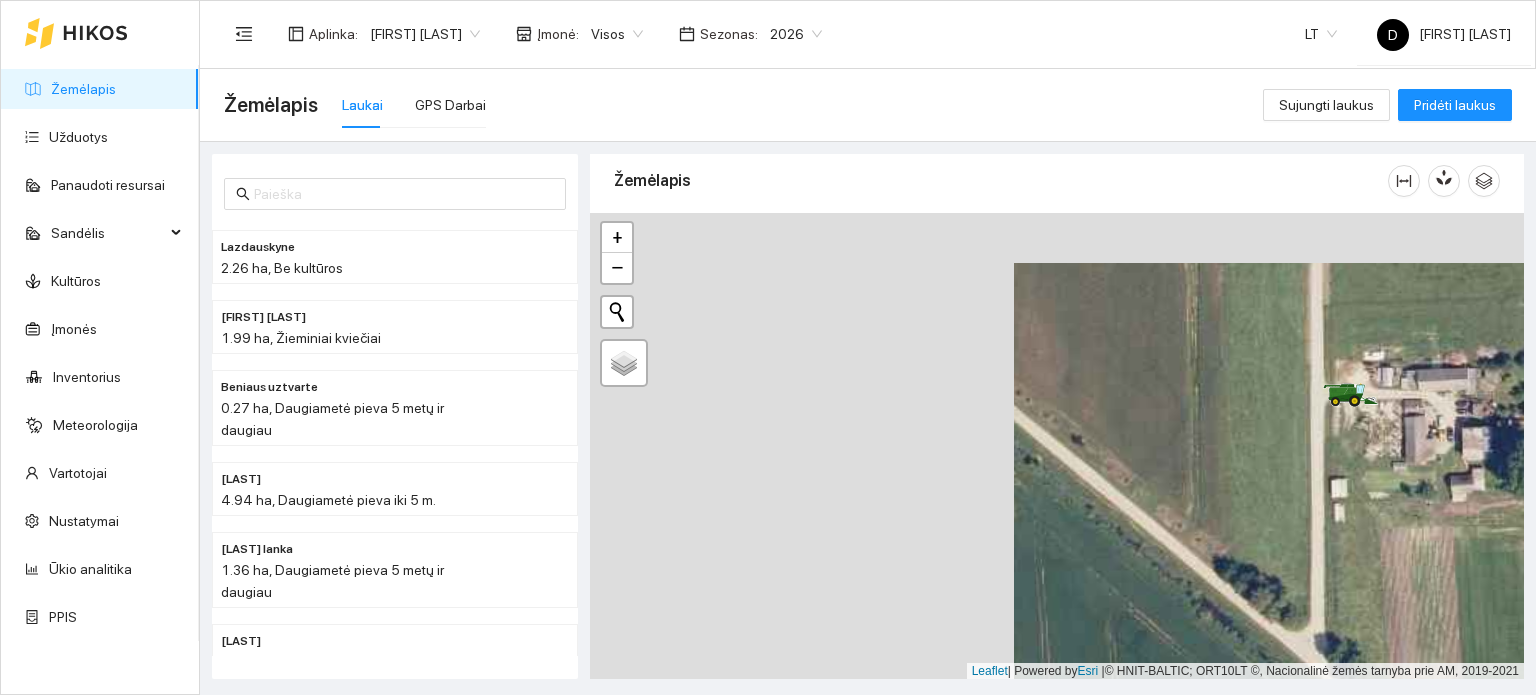 click at bounding box center (1057, 446) 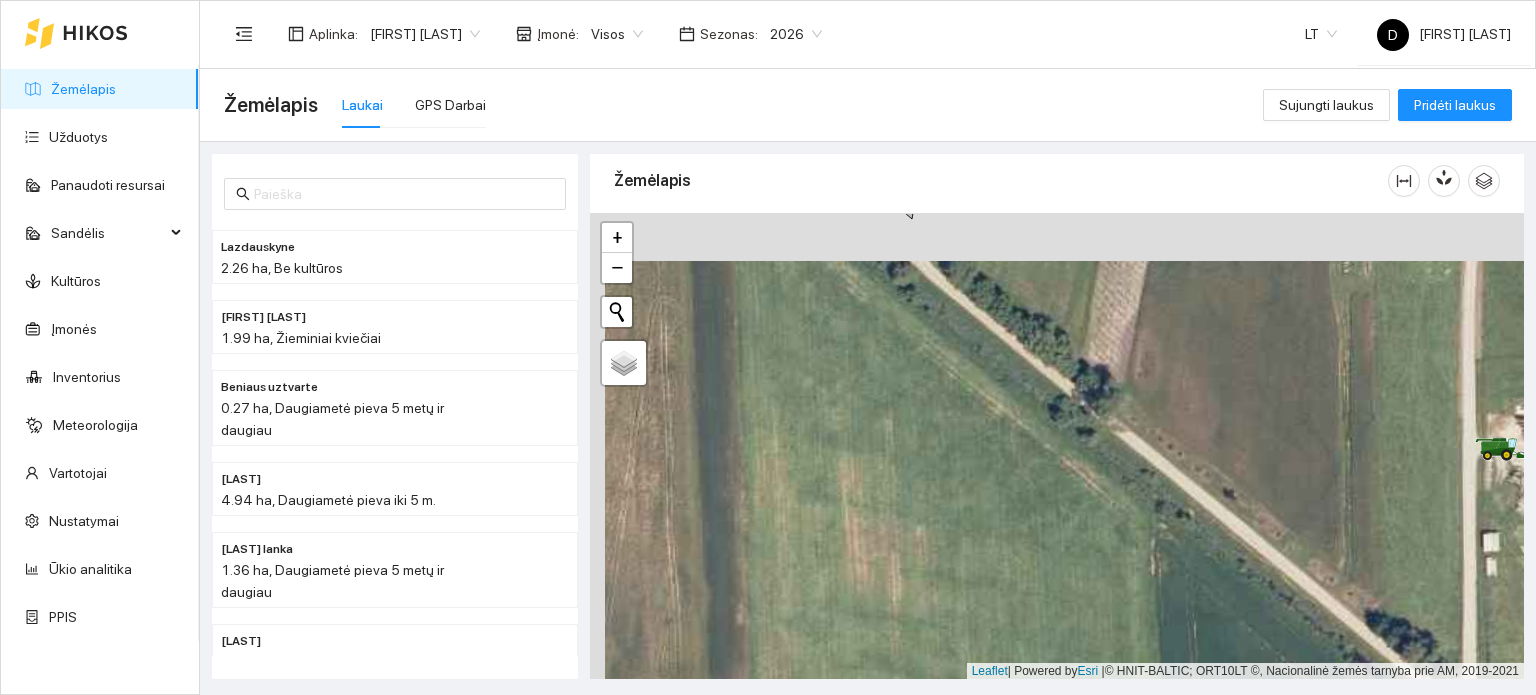 drag, startPoint x: 1164, startPoint y: 418, endPoint x: 1236, endPoint y: 595, distance: 191.08376 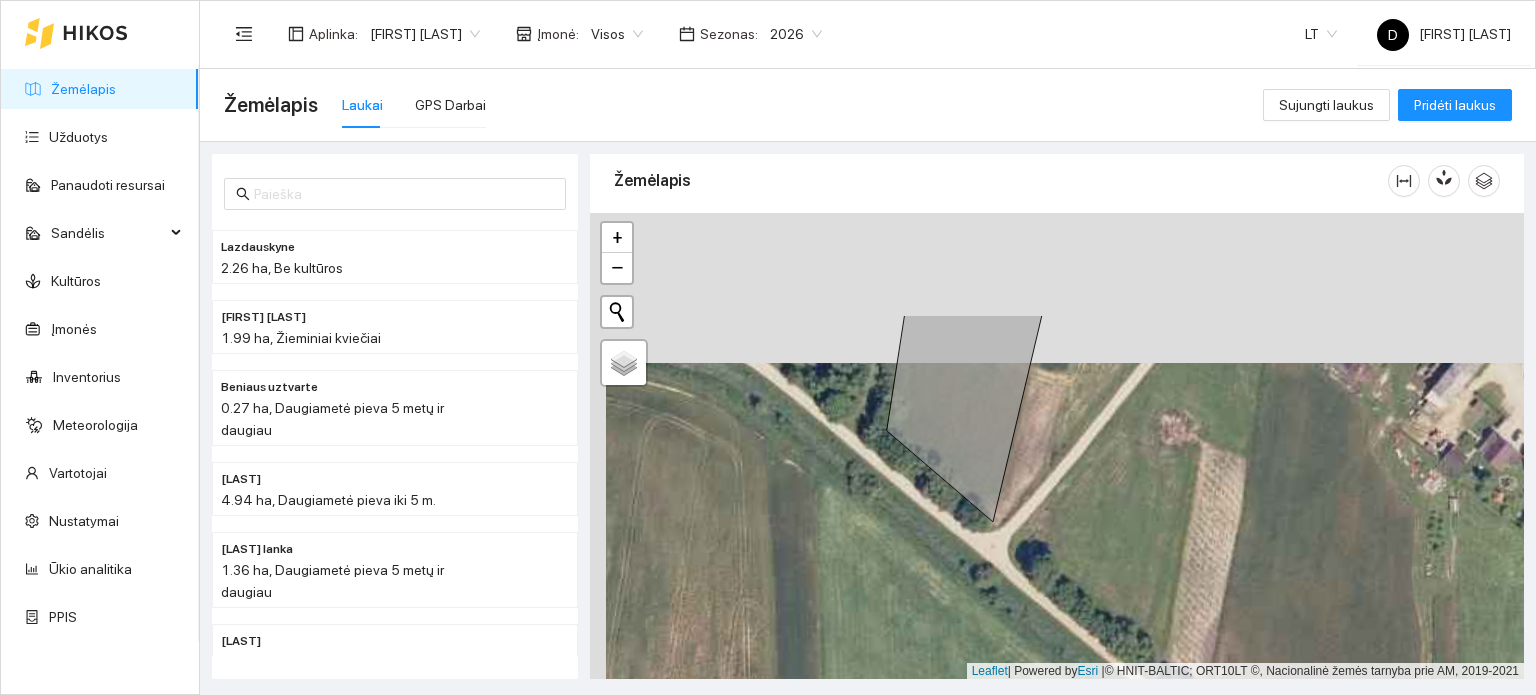 drag, startPoint x: 1047, startPoint y: 420, endPoint x: 1049, endPoint y: 595, distance: 175.01143 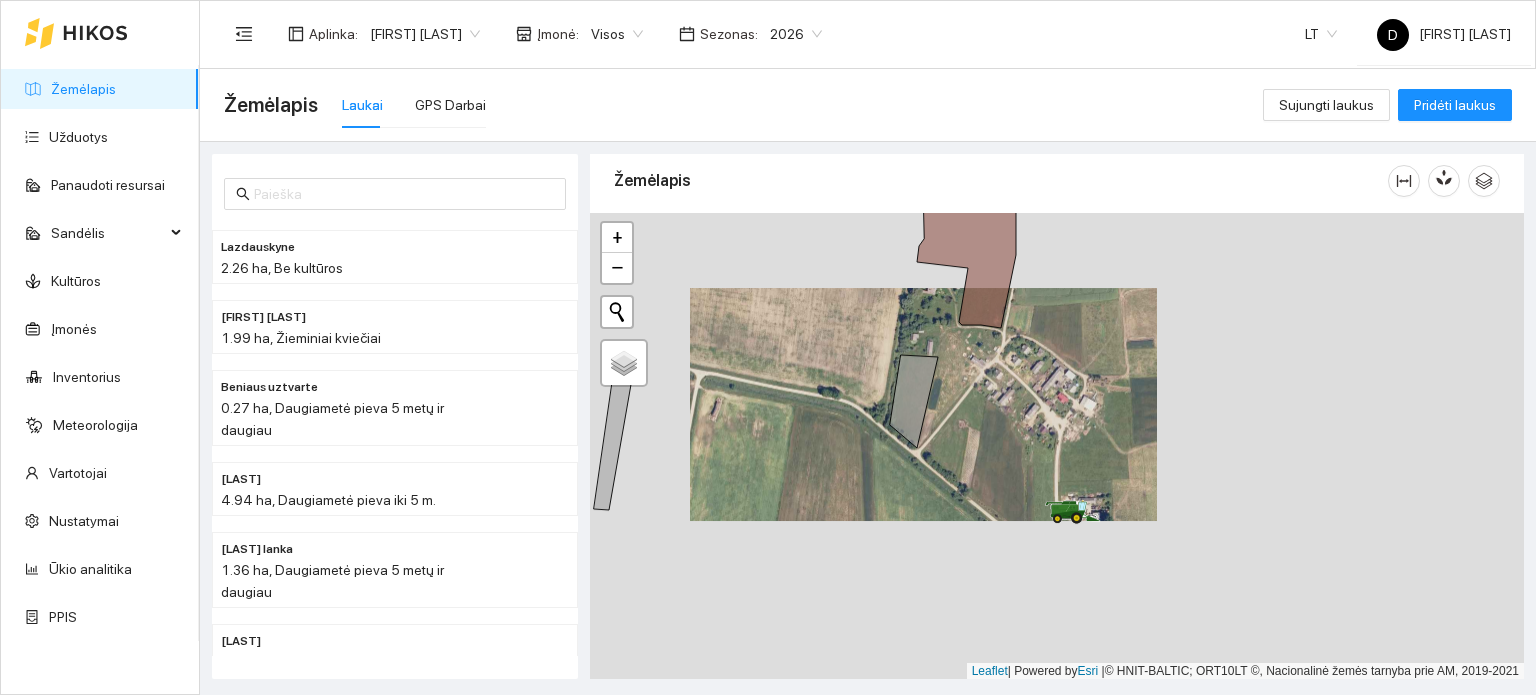 drag, startPoint x: 1101, startPoint y: 597, endPoint x: 920, endPoint y: 402, distance: 266.0564 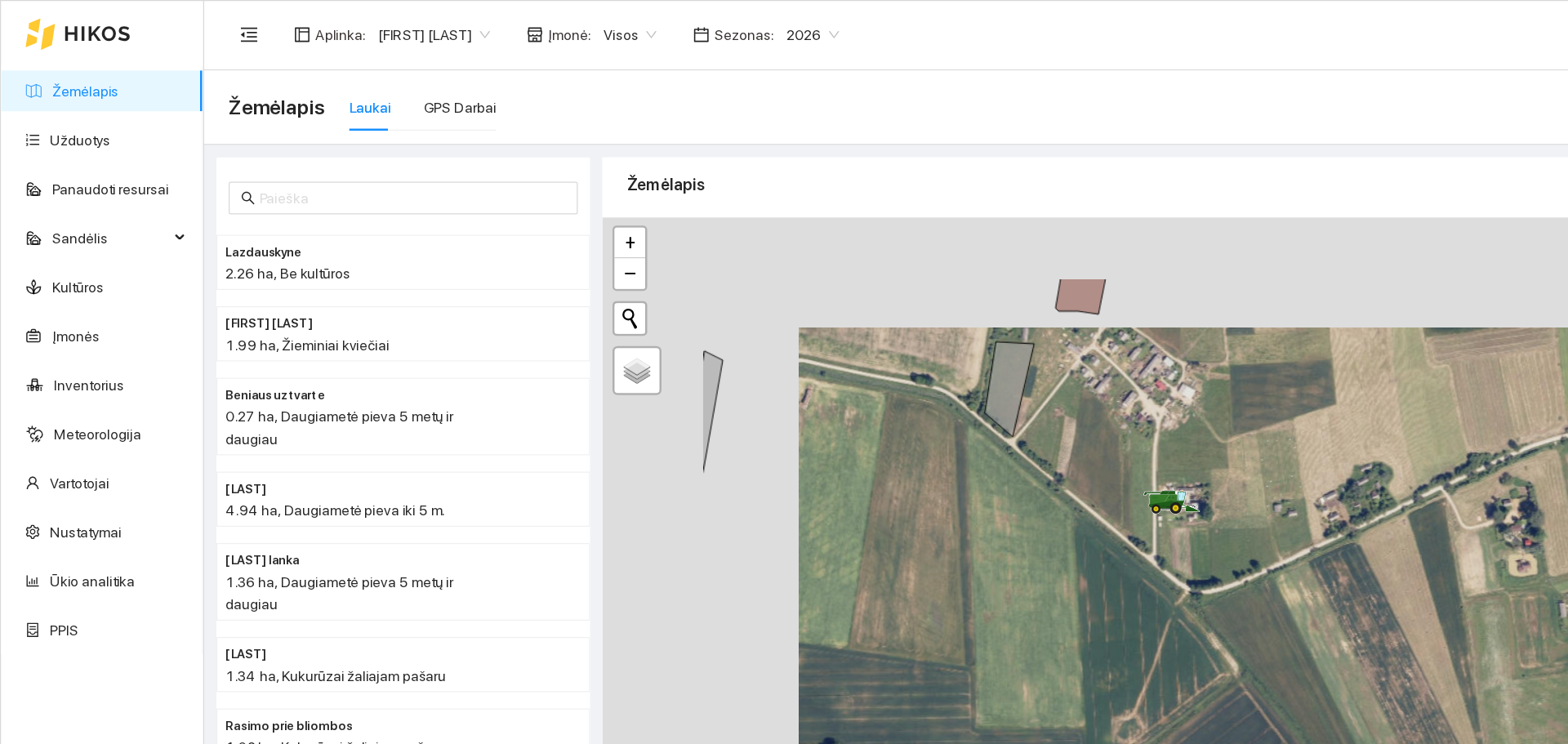 scroll, scrollTop: 5, scrollLeft: 0, axis: vertical 